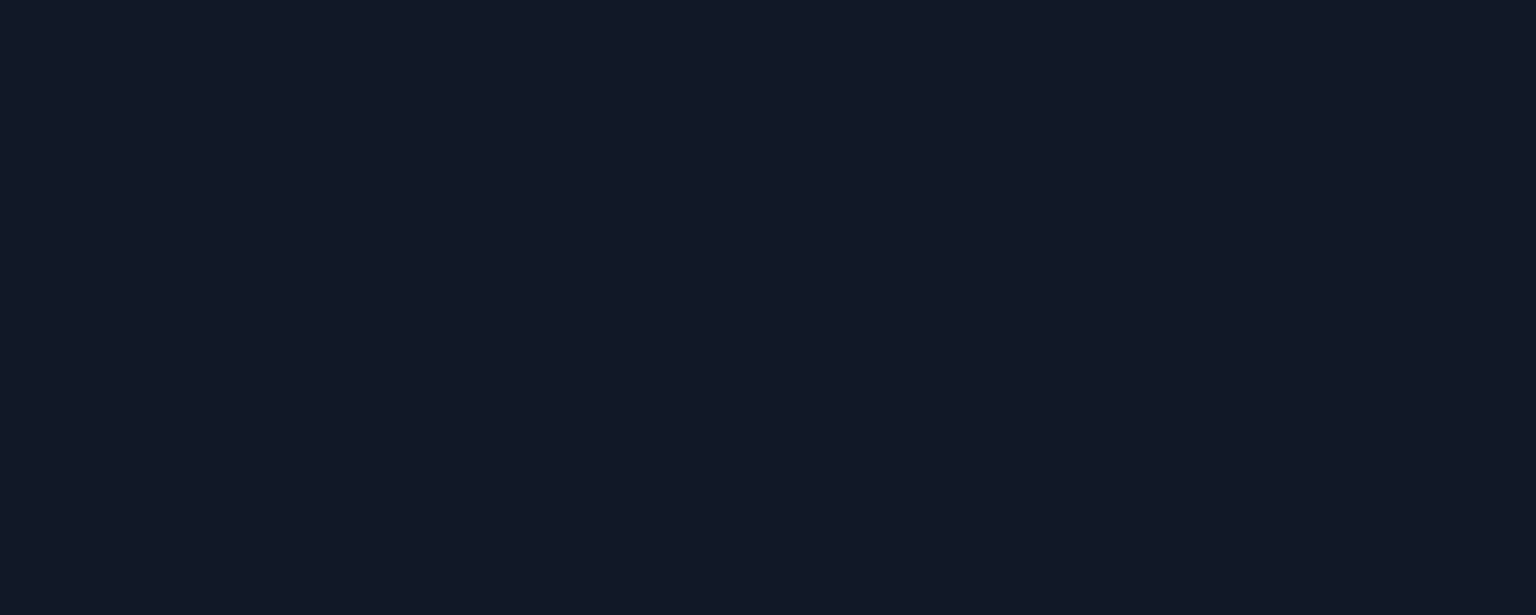 scroll, scrollTop: 0, scrollLeft: 0, axis: both 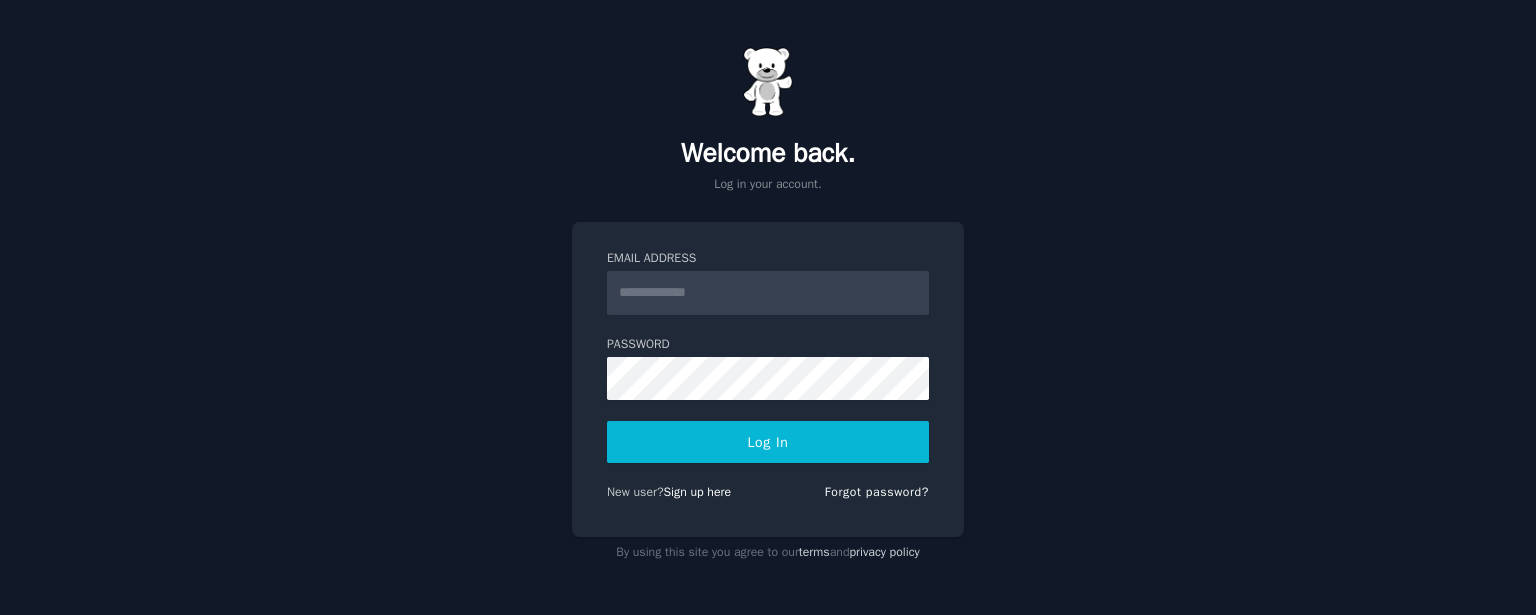 click on "Email Address" at bounding box center [768, 293] 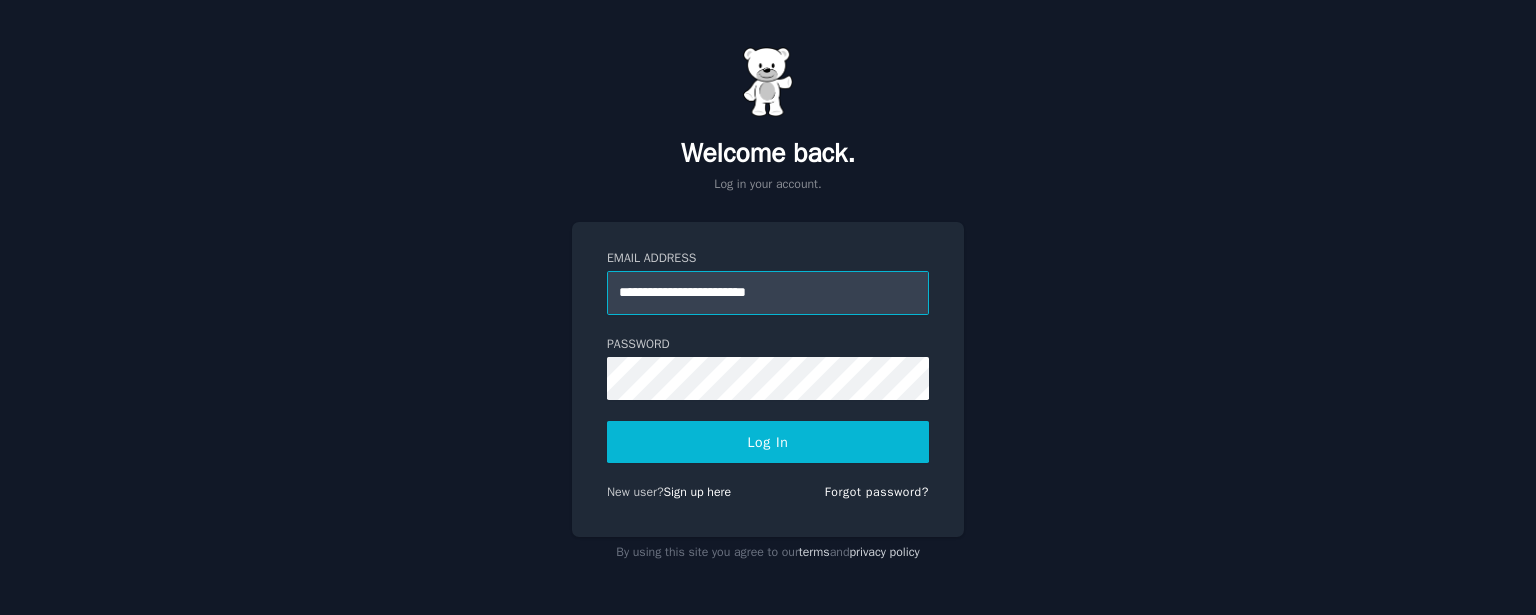 type on "**********" 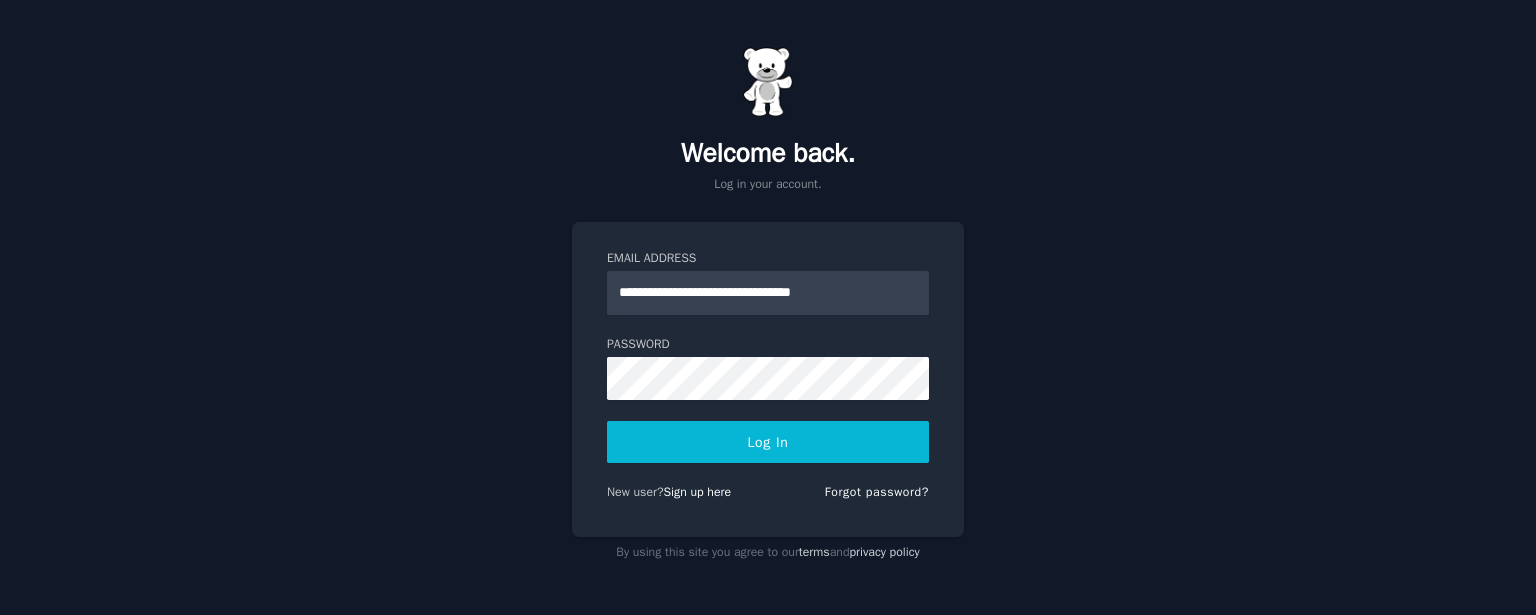 click on "Log In" at bounding box center [768, 442] 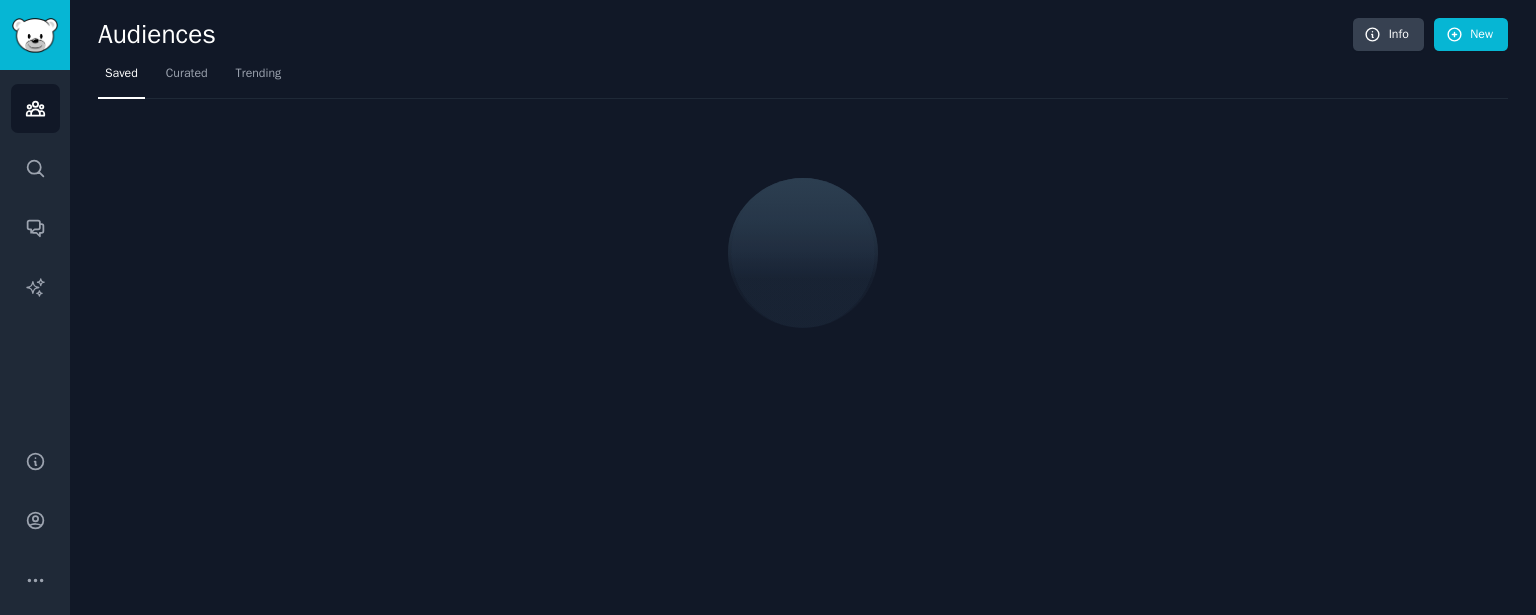 scroll, scrollTop: 0, scrollLeft: 0, axis: both 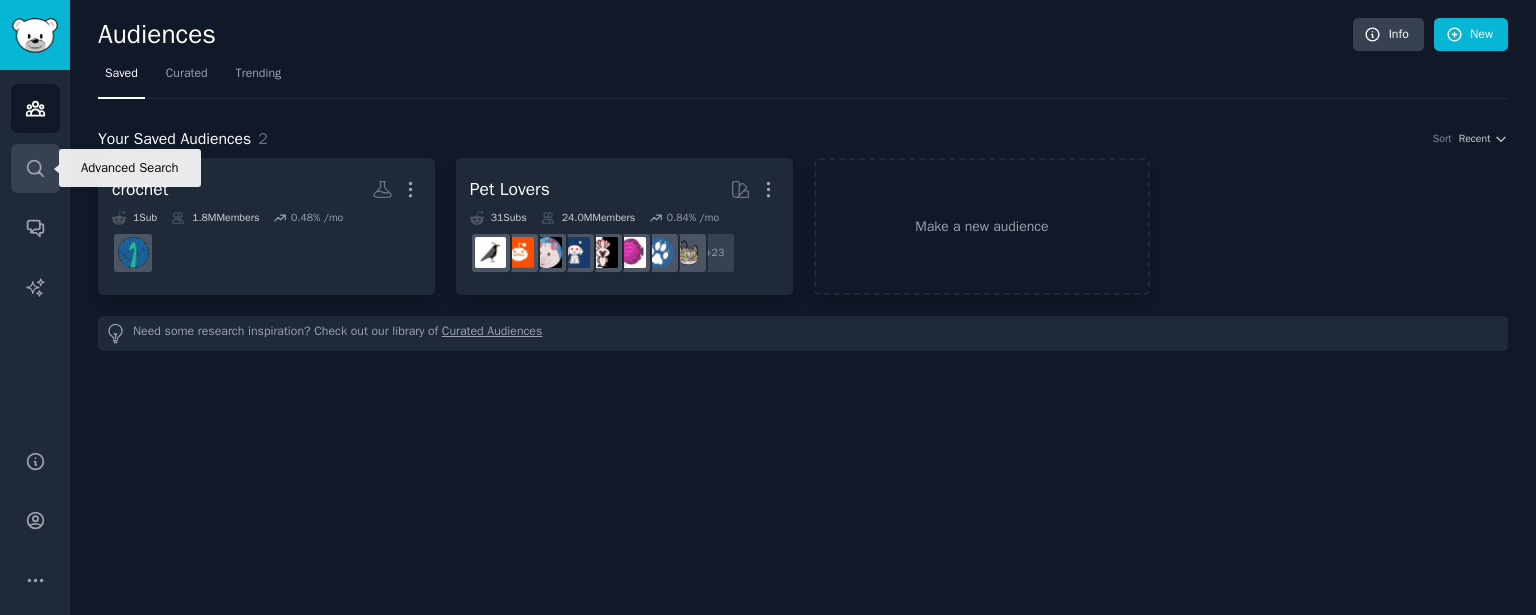 click on "Search" at bounding box center [35, 168] 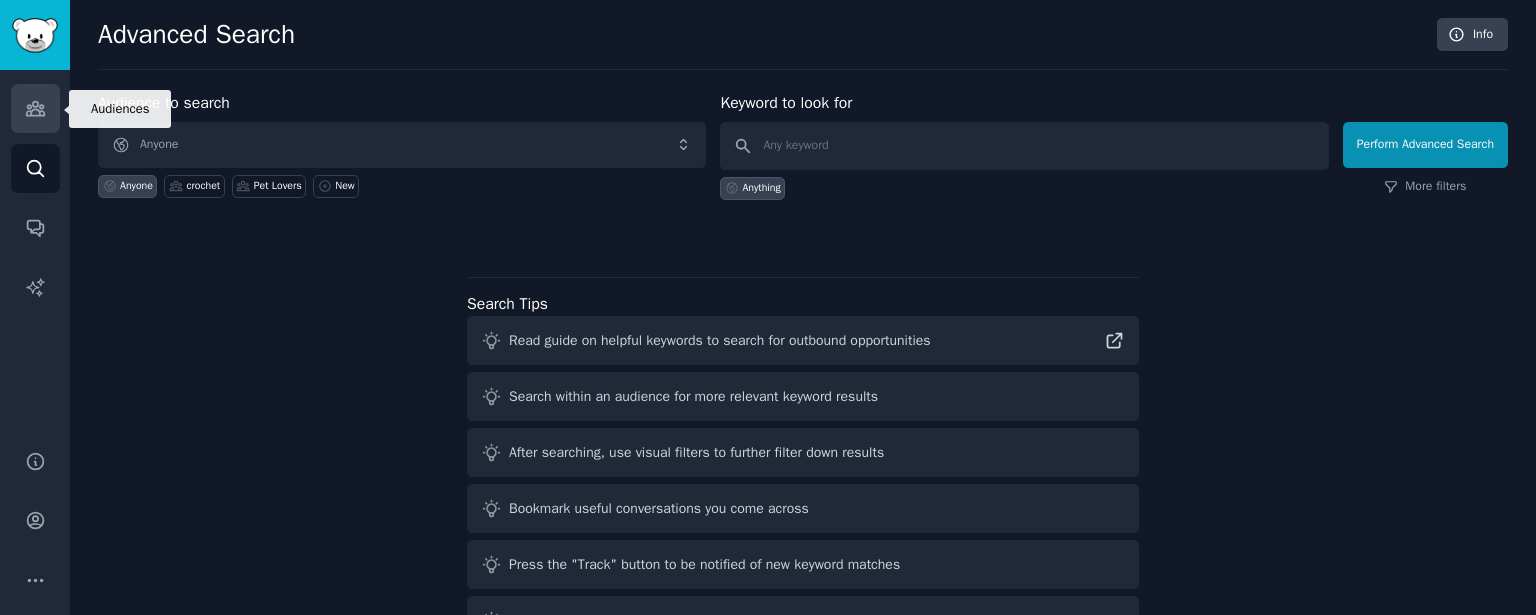 click 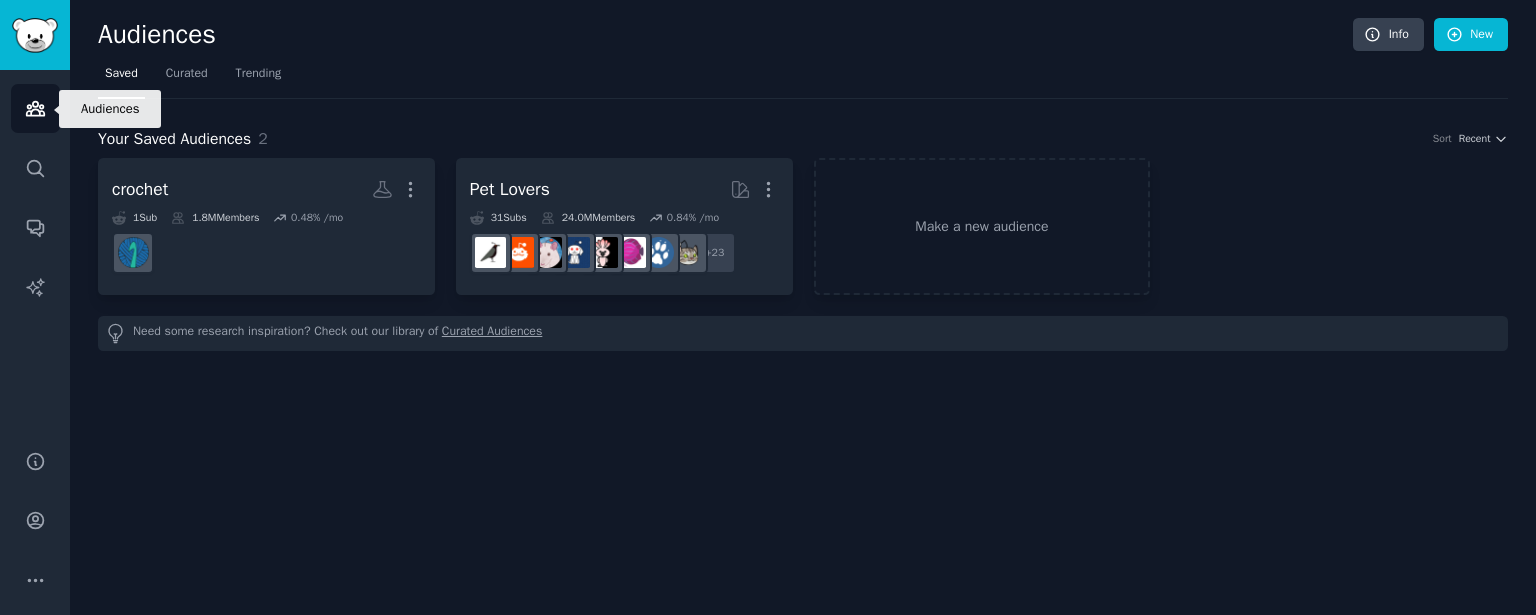 click on "Audiences" at bounding box center (35, 108) 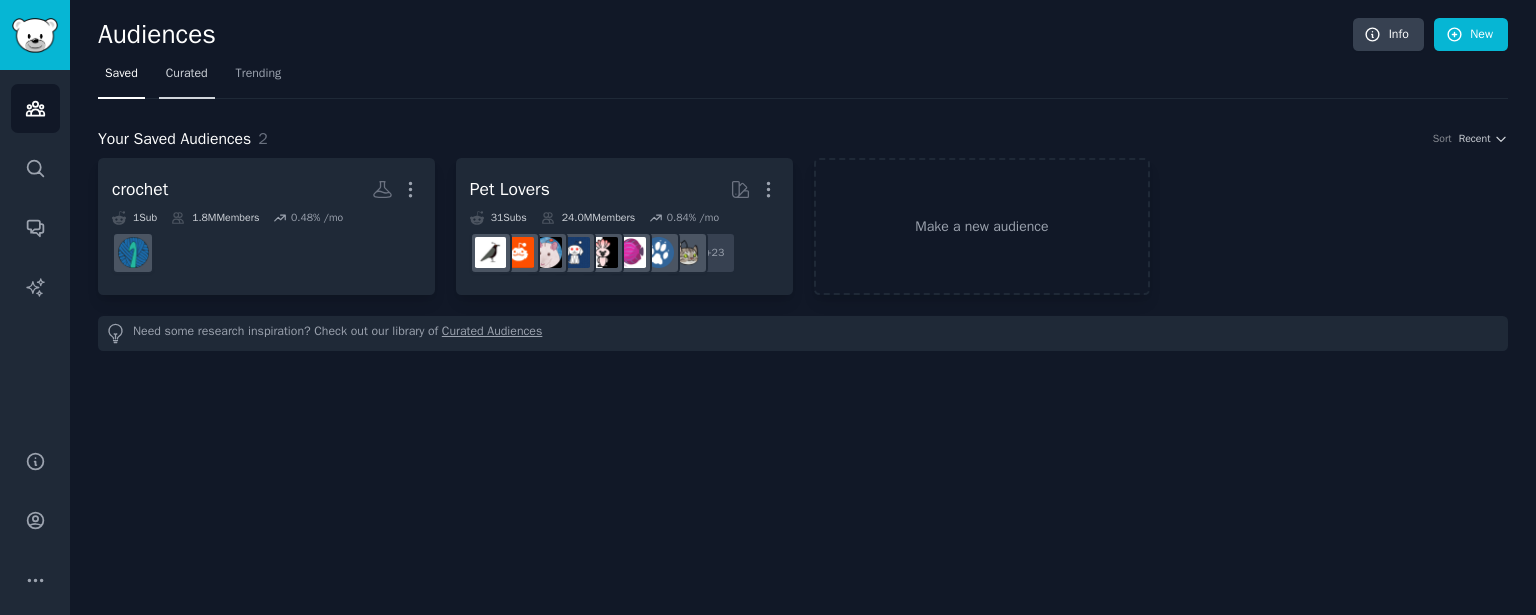 click on "Curated" at bounding box center (187, 74) 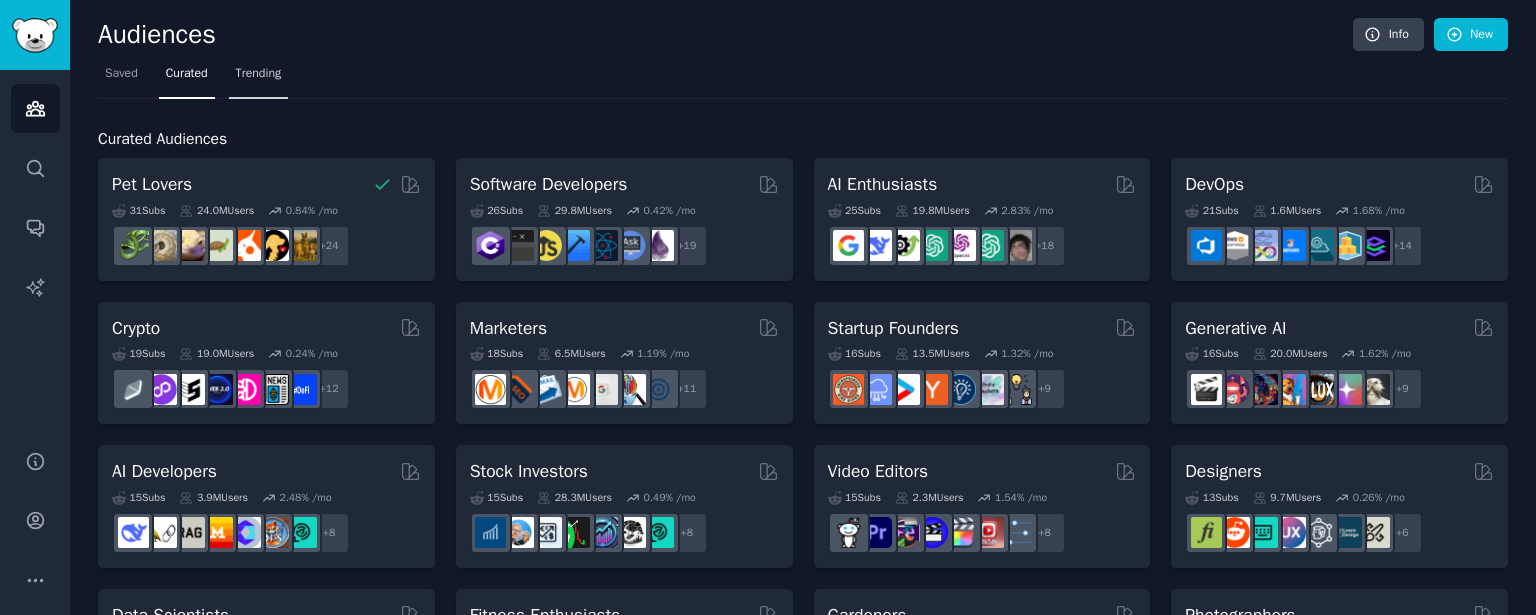 click on "Trending" at bounding box center (259, 78) 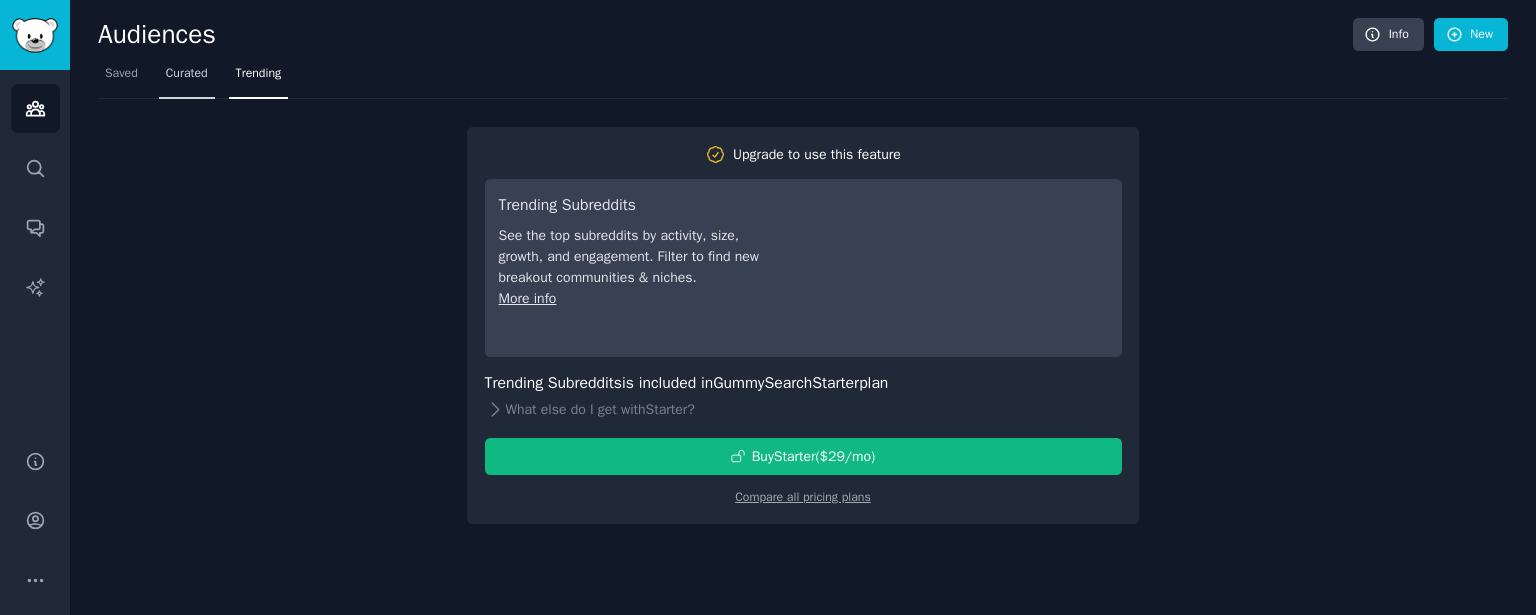 click on "Curated" at bounding box center (187, 78) 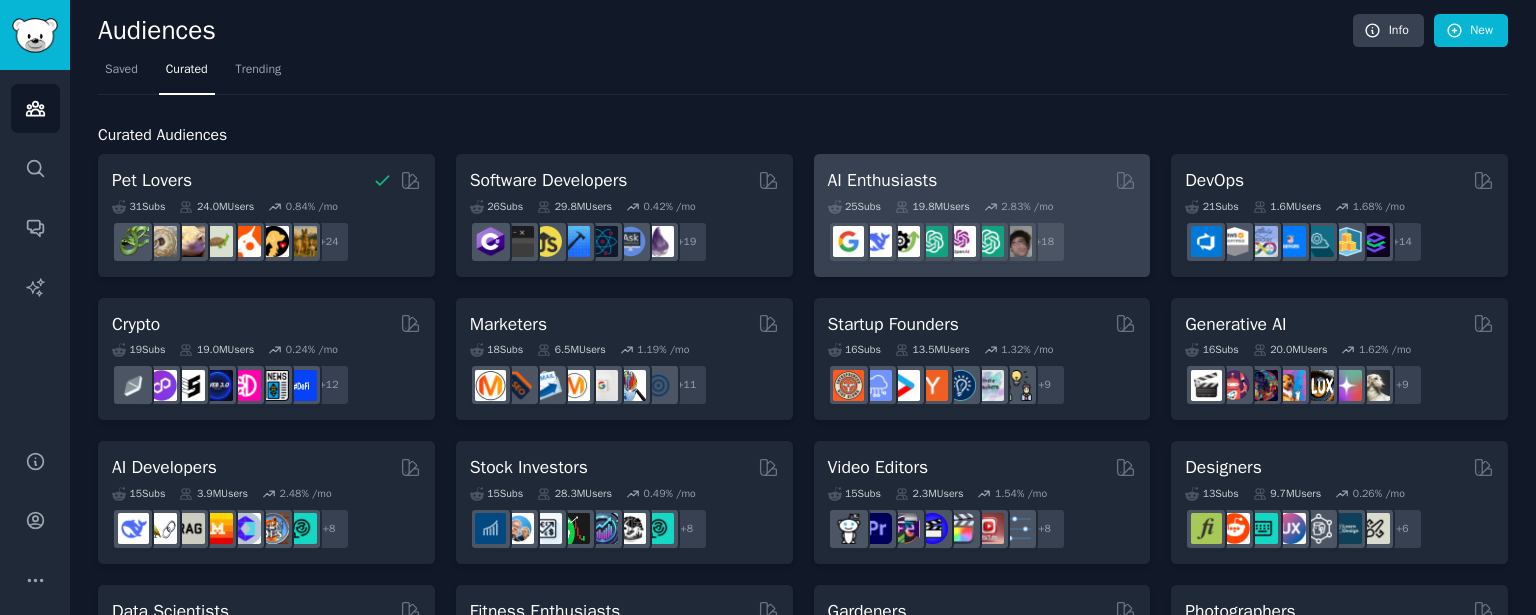 scroll, scrollTop: 0, scrollLeft: 0, axis: both 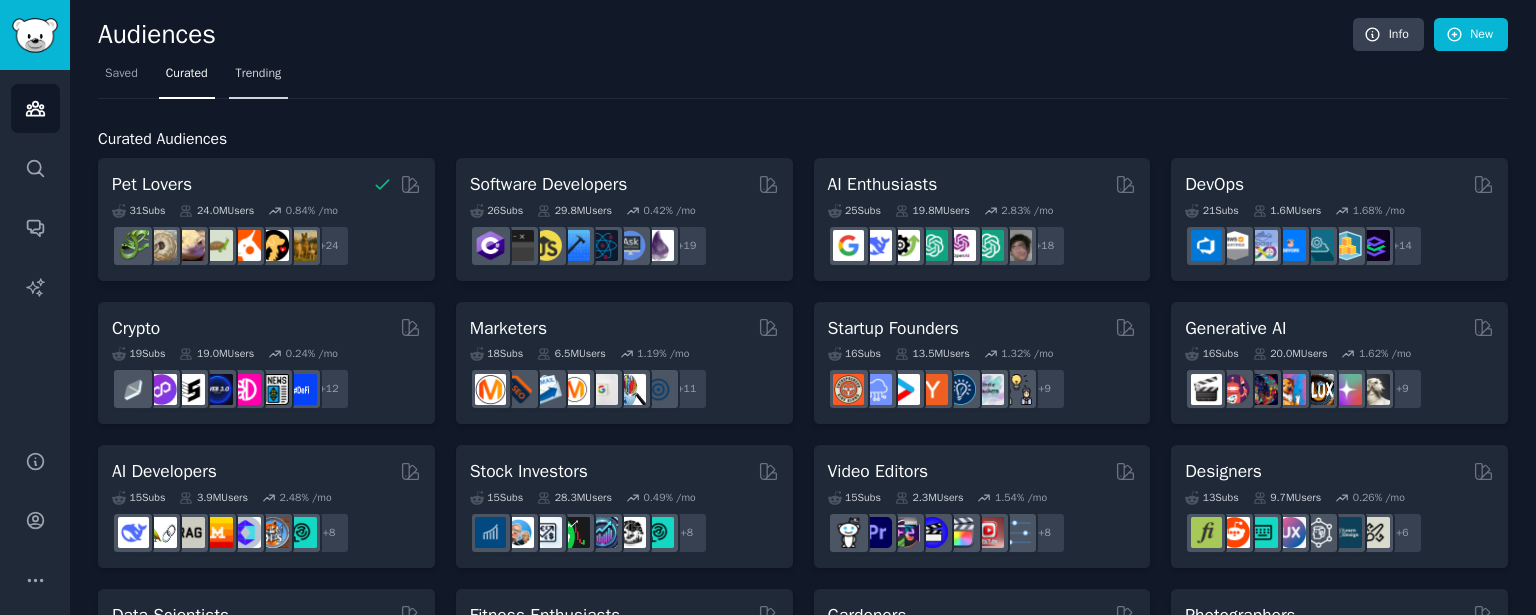 drag, startPoint x: 220, startPoint y: 75, endPoint x: 243, endPoint y: 68, distance: 24.04163 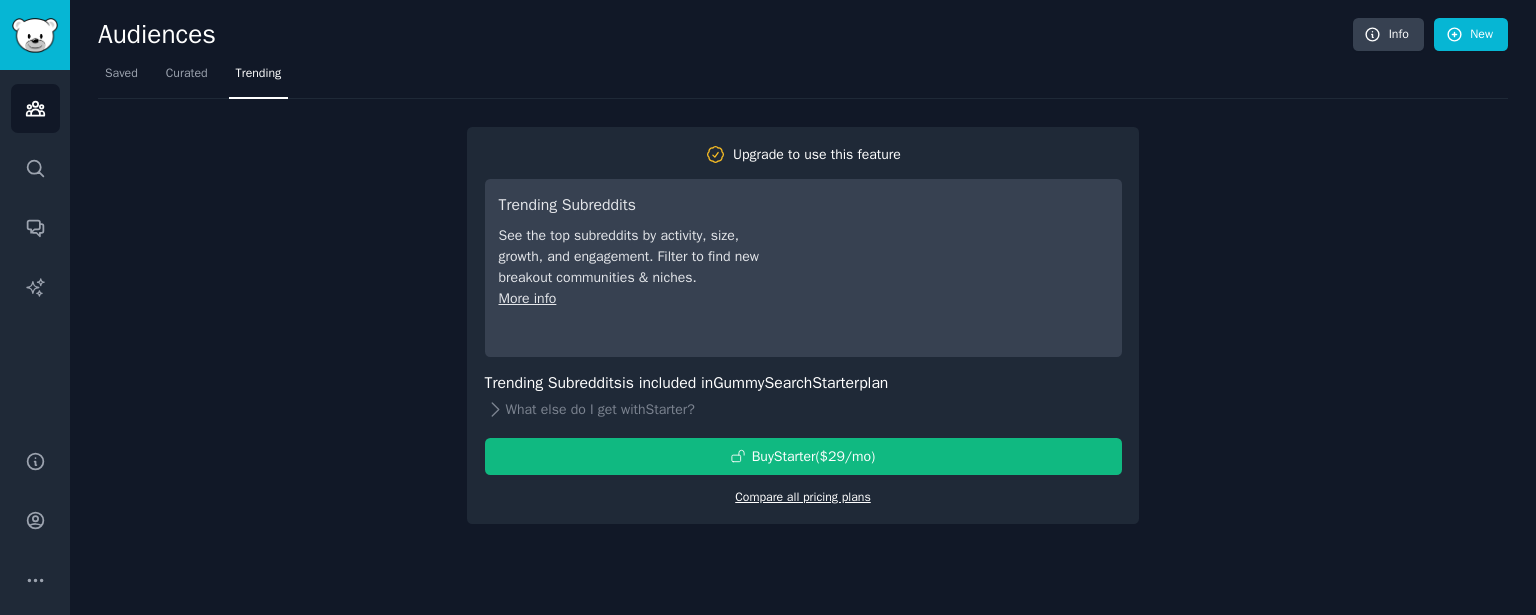 click on "Compare all pricing plans" at bounding box center (803, 497) 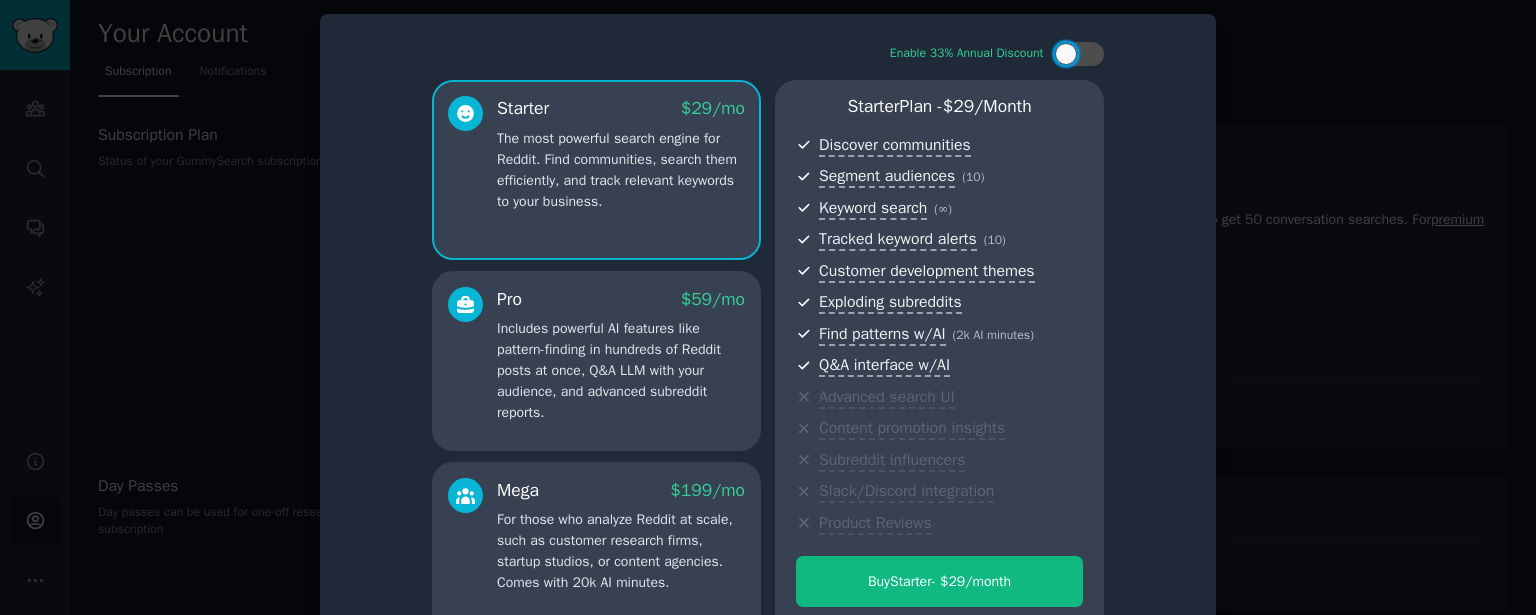 scroll, scrollTop: 0, scrollLeft: 0, axis: both 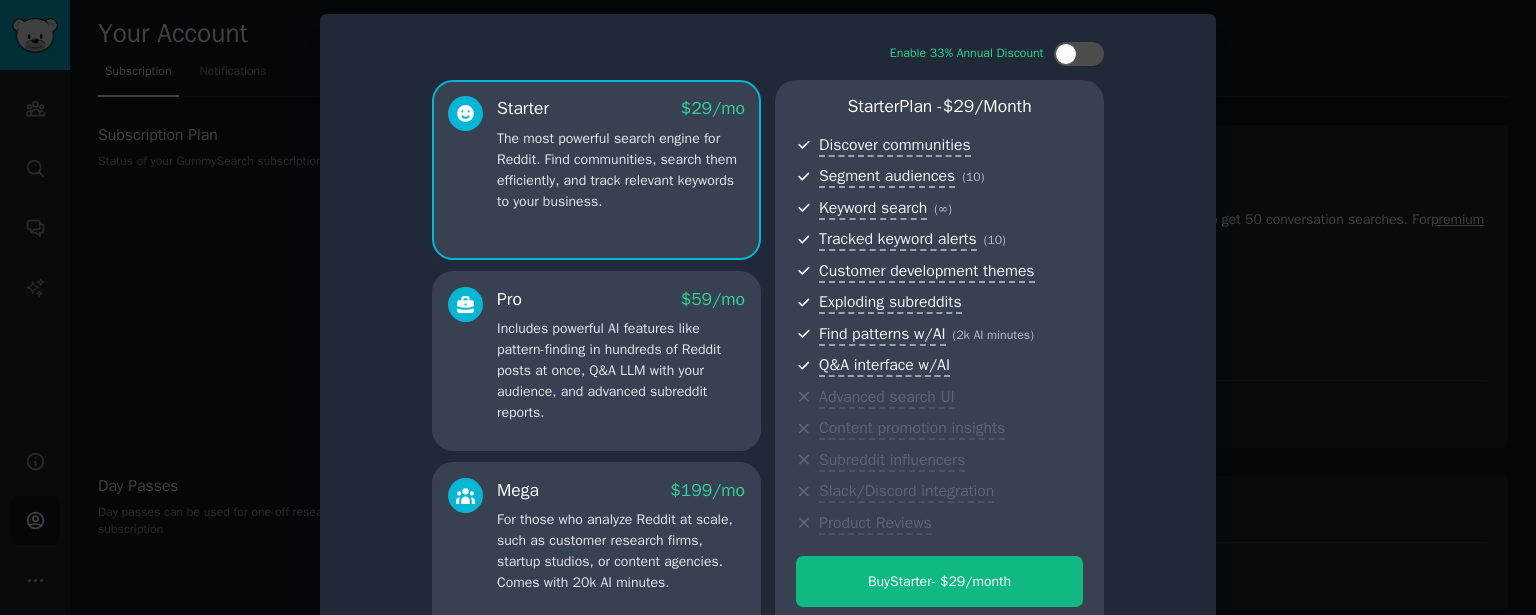 click at bounding box center (768, 307) 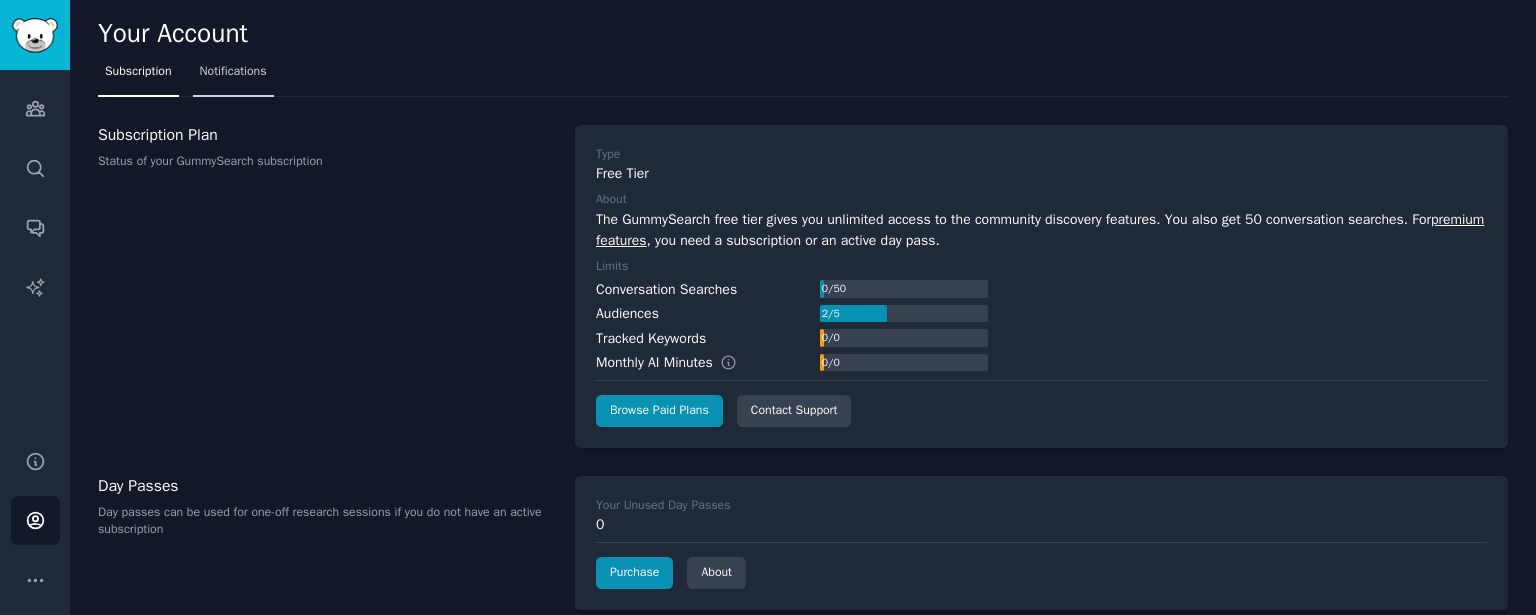 click on "Notifications" at bounding box center [233, 72] 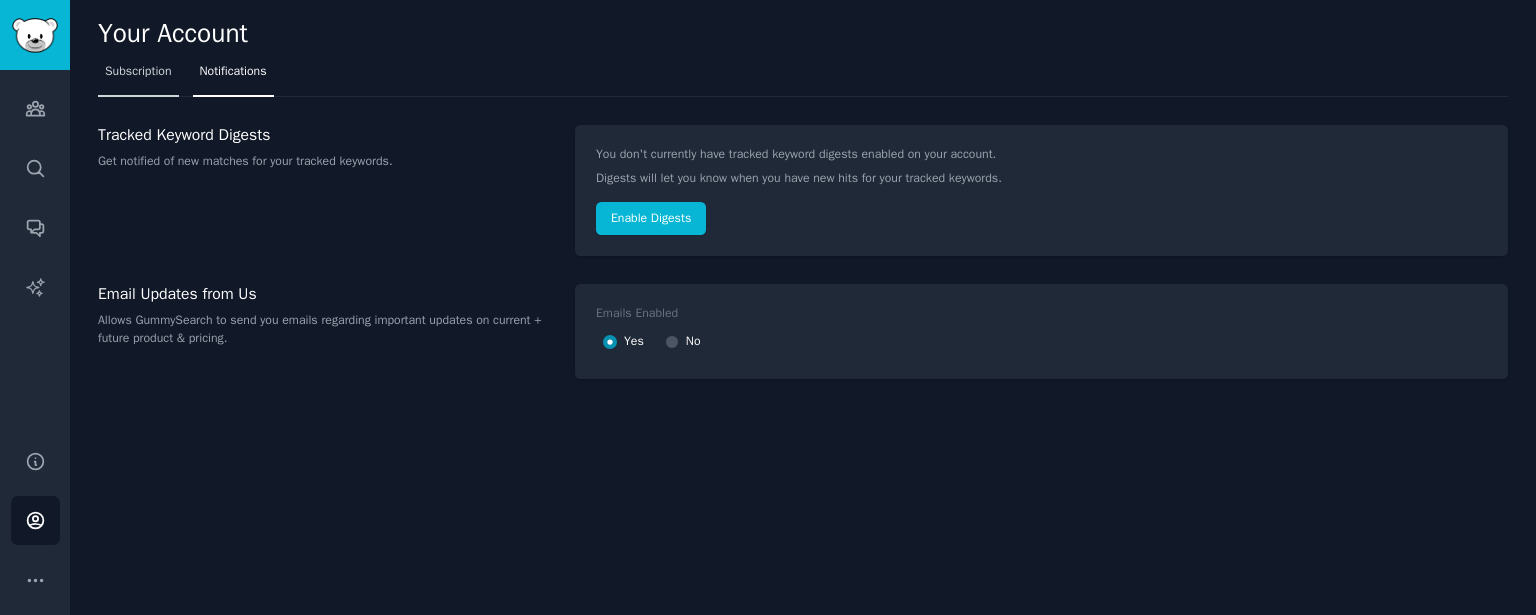 click on "Subscription" at bounding box center [138, 76] 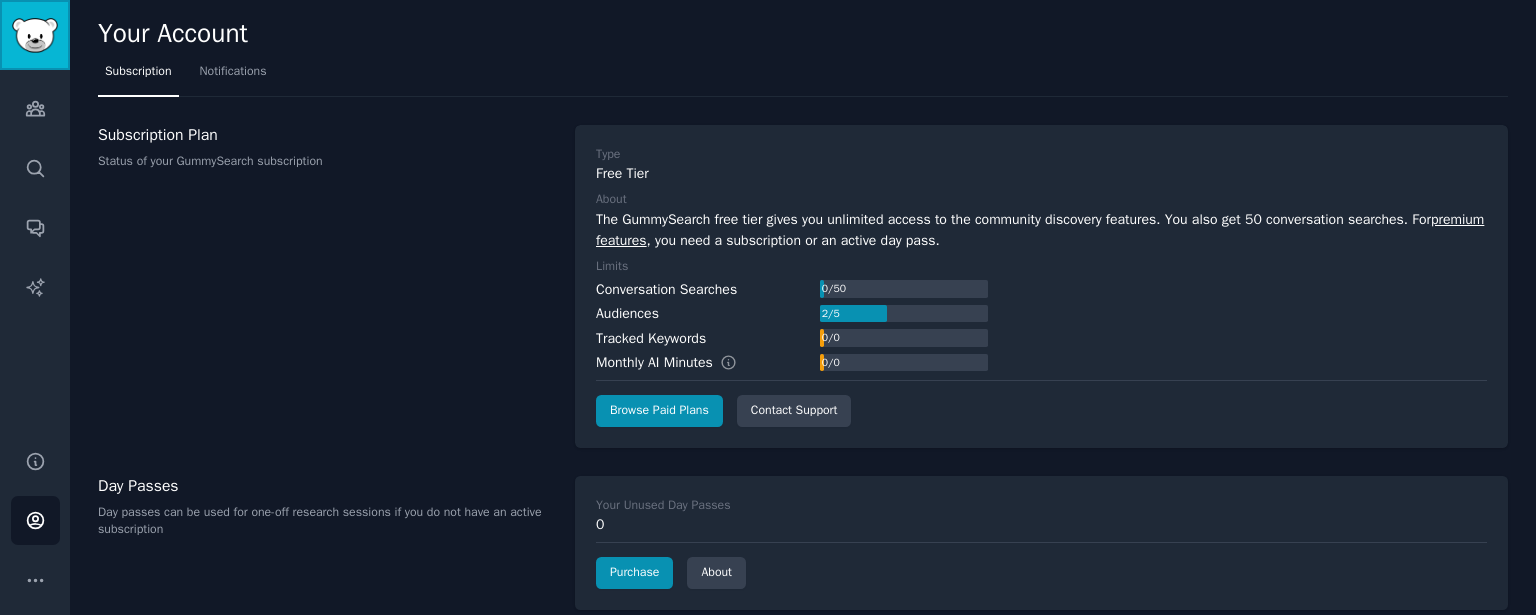 click at bounding box center [35, 35] 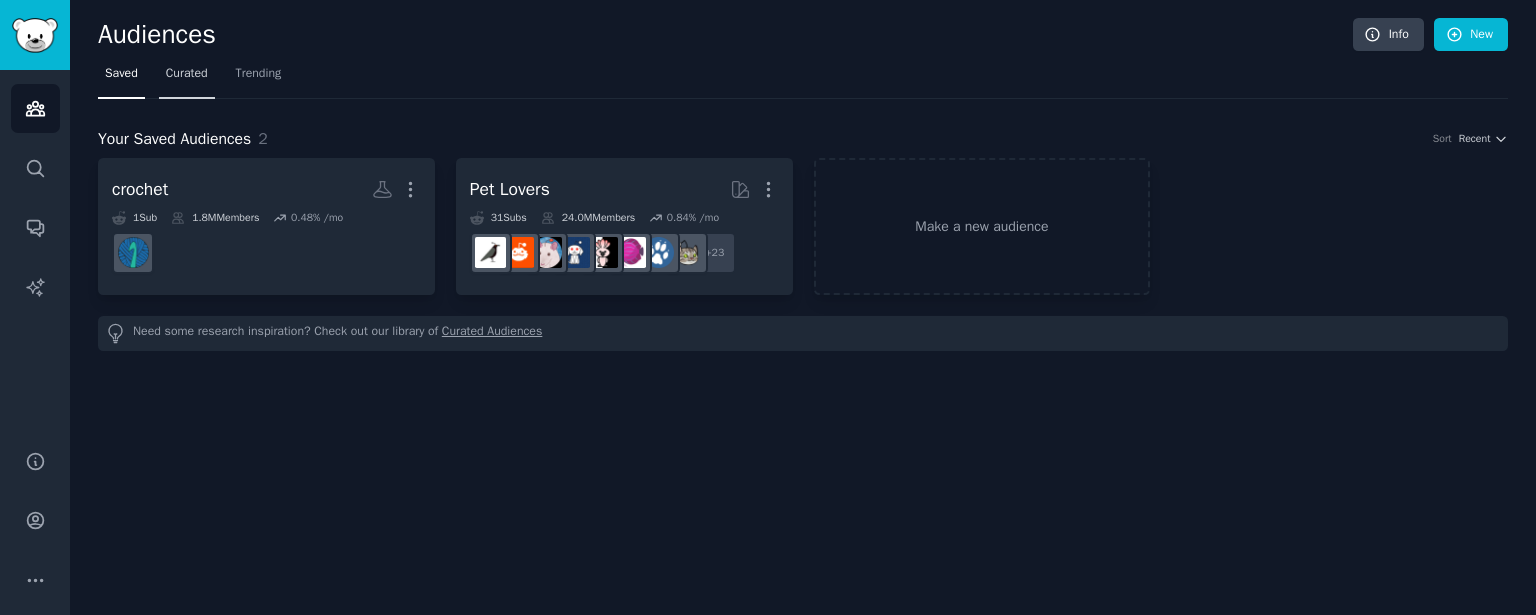 click on "Curated" at bounding box center (187, 78) 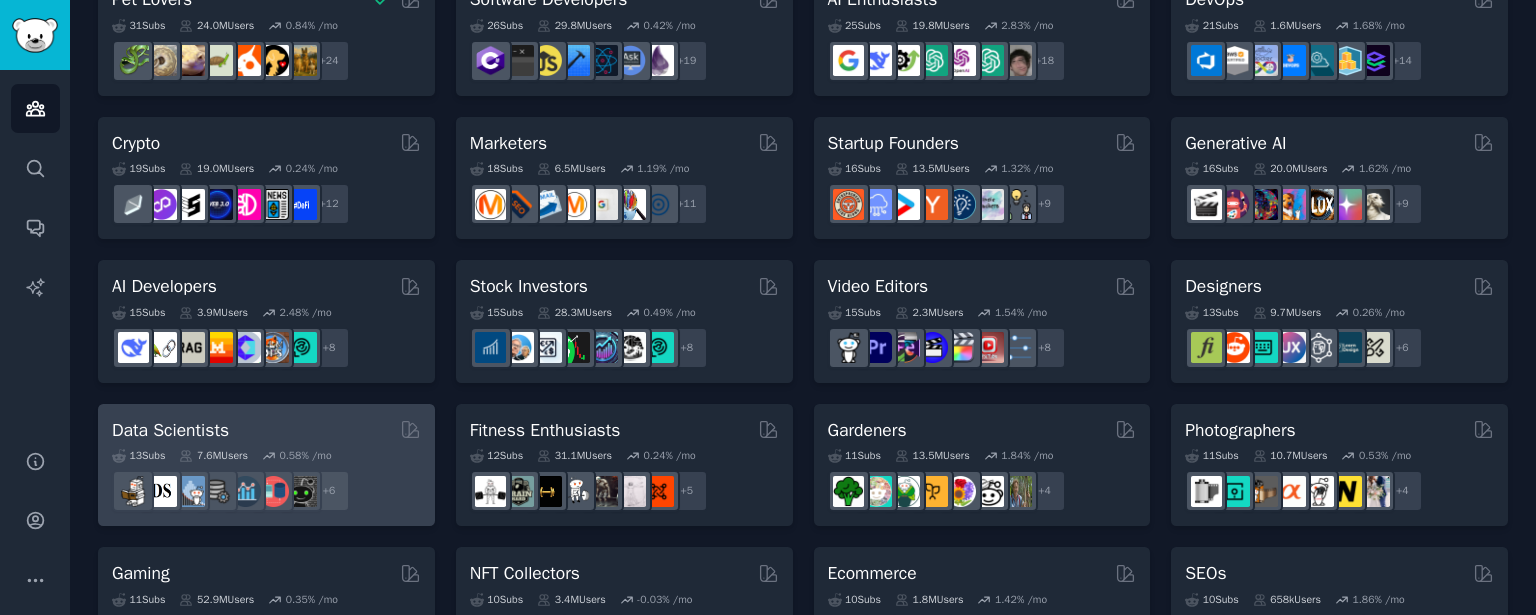 scroll, scrollTop: 184, scrollLeft: 0, axis: vertical 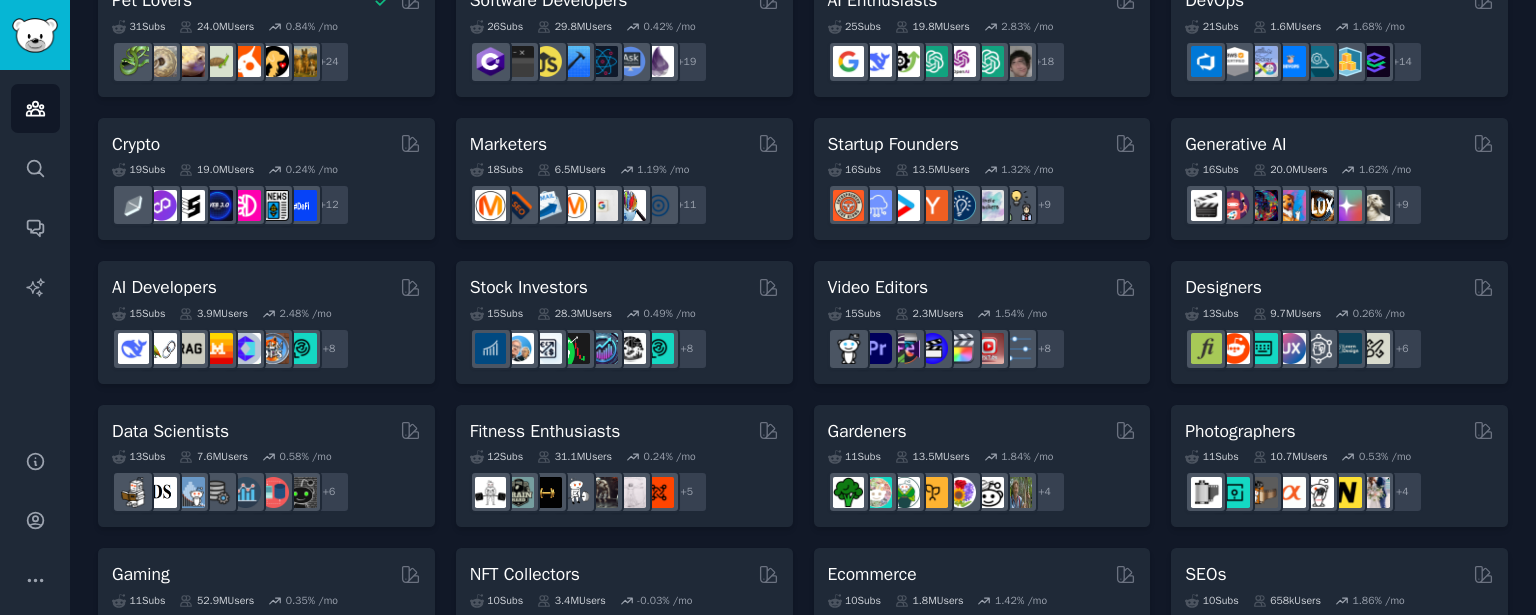 drag, startPoint x: 202, startPoint y: 285, endPoint x: 142, endPoint y: 283, distance: 60.033325 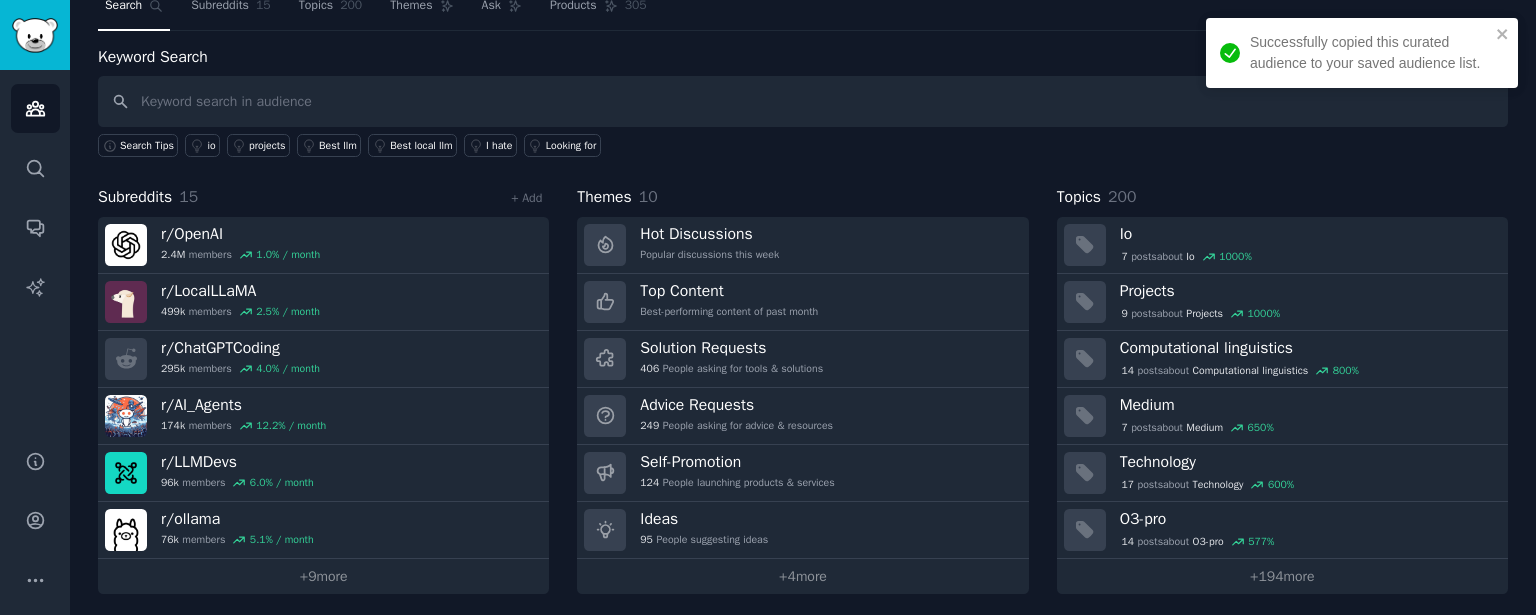 scroll, scrollTop: 71, scrollLeft: 0, axis: vertical 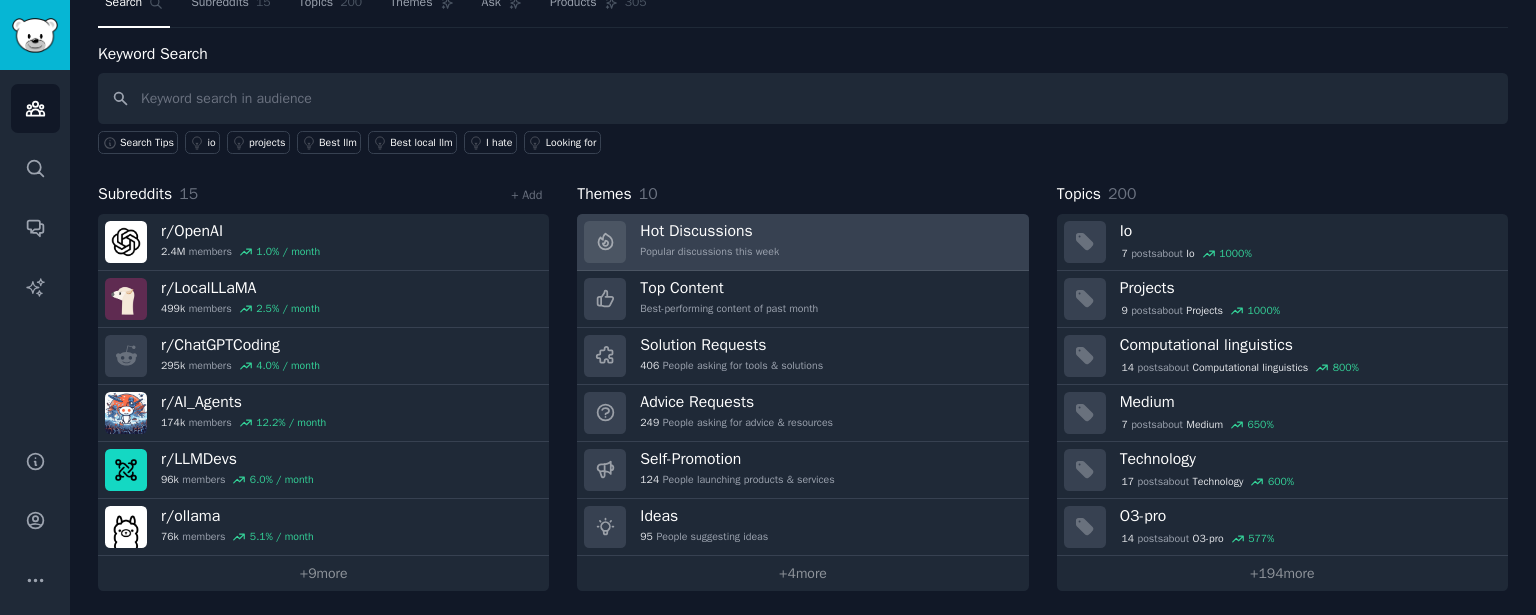 click on "Hot Discussions Popular discussions this week" at bounding box center [802, 242] 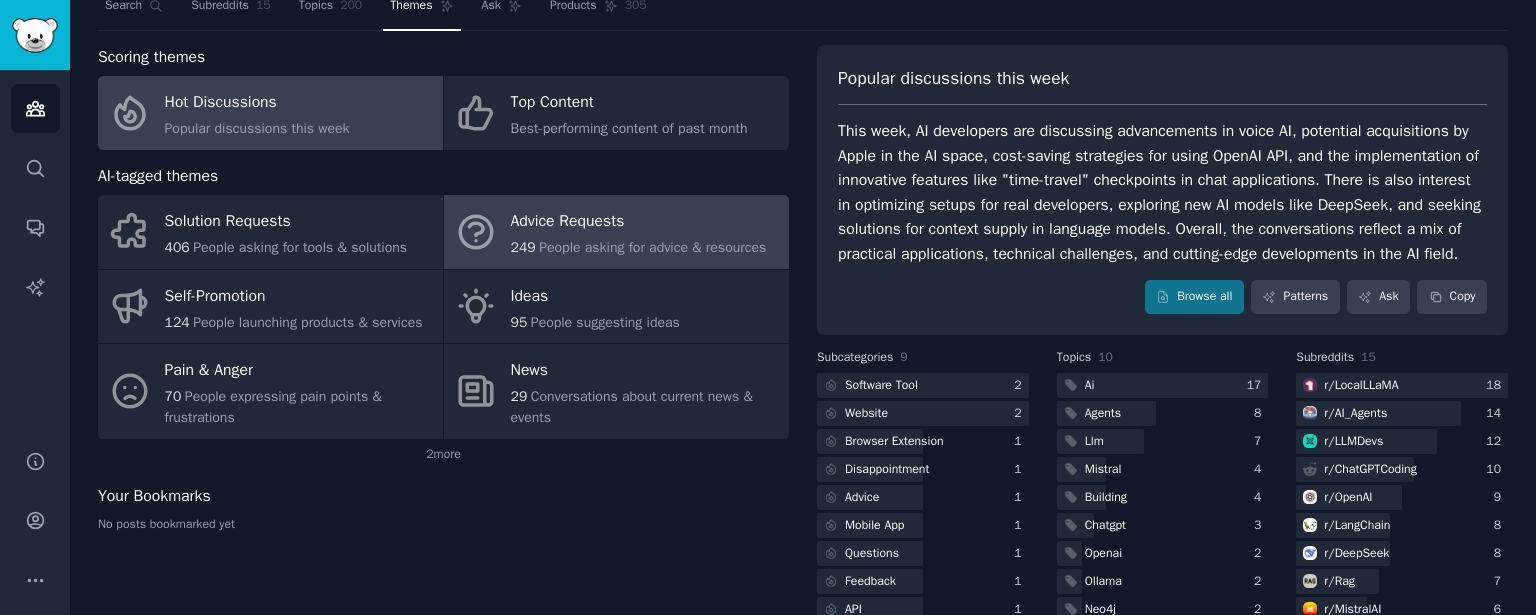 scroll, scrollTop: 71, scrollLeft: 0, axis: vertical 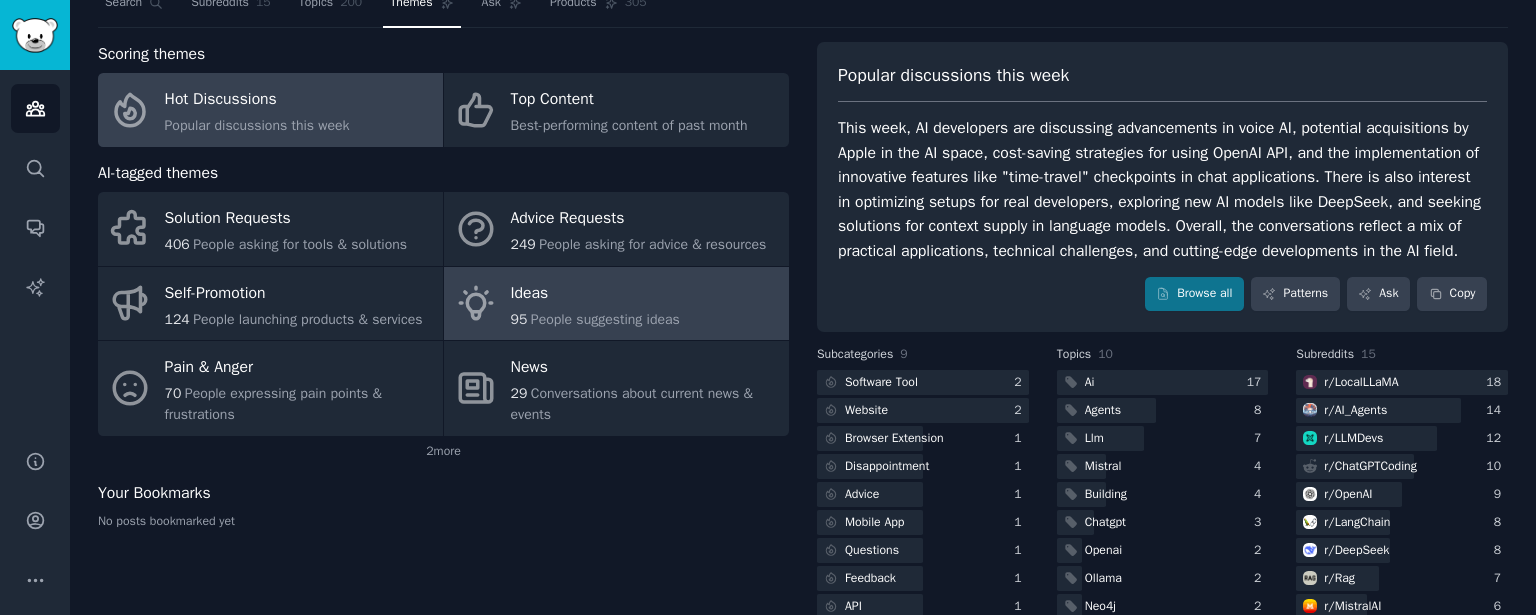 click on "People suggesting ideas" at bounding box center [605, 319] 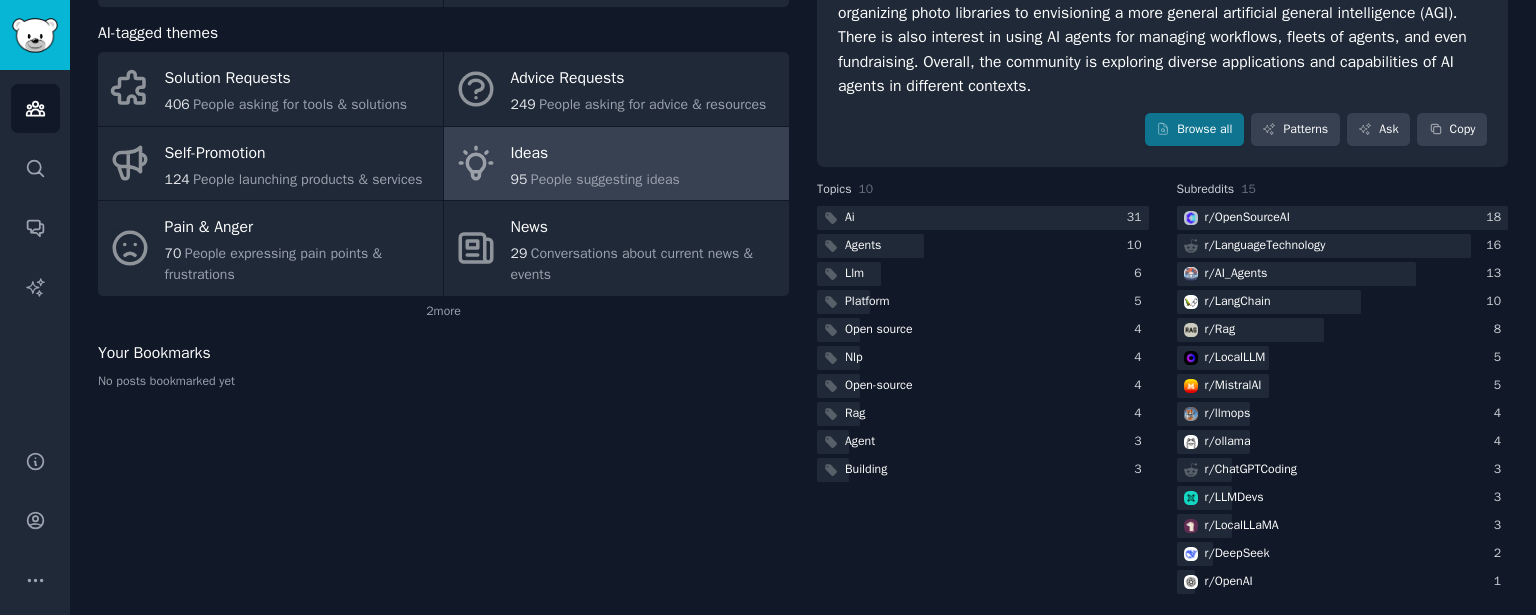 scroll, scrollTop: 220, scrollLeft: 0, axis: vertical 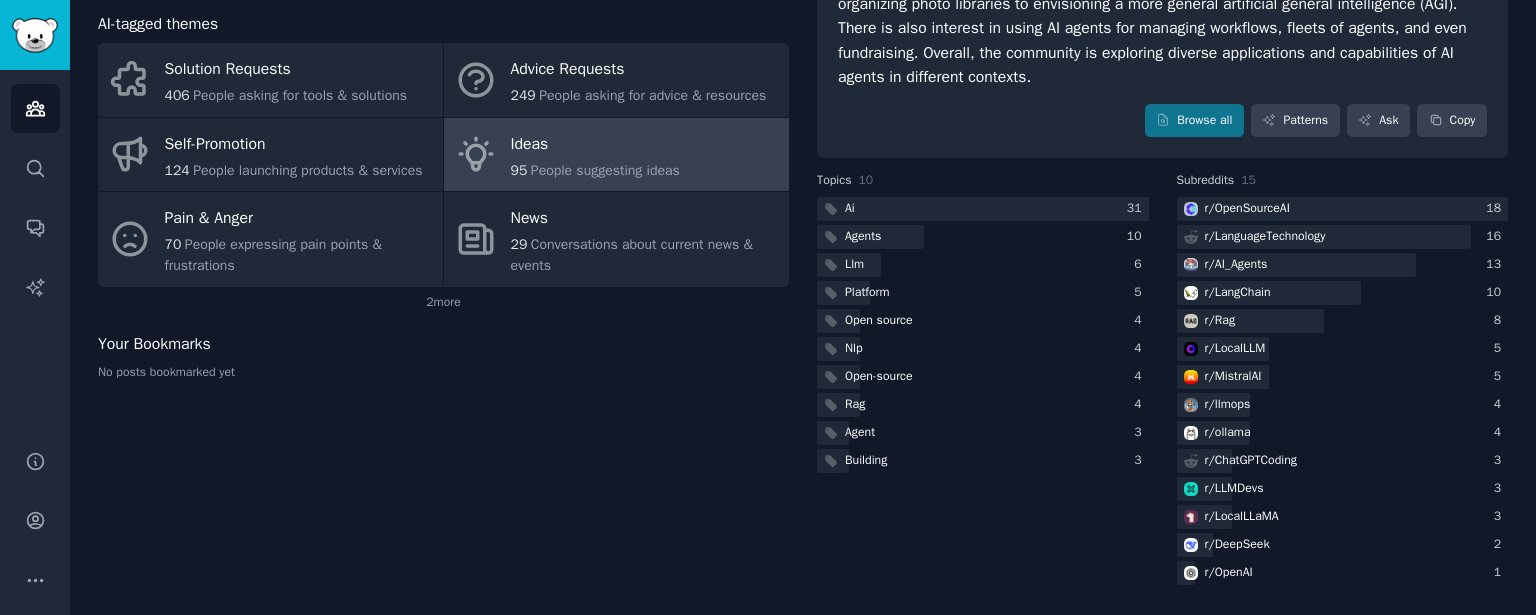 click on "Topics 10   Ai 31   Agents 10   Llm 6   Platform 5   Open source 4   Nlp 4   Open-source 4   Rag 4   Agent 3   Building 3 Subreddits 15  r/ OpenSourceAI 18  r/ LanguageTechnology 16  r/ AI_Agents 13  r/ LangChain 10  r/ Rag 8  r/ LocalLLM 5  r/ MistralAI 5  r/ llmops 4  r/ ollama 4  r/ ChatGPTCoding 3  r/ LLMDevs 3  r/ LocalLLaMA 3  r/ DeepSeek 2  r/ OpenAI 1" at bounding box center [1162, 380] 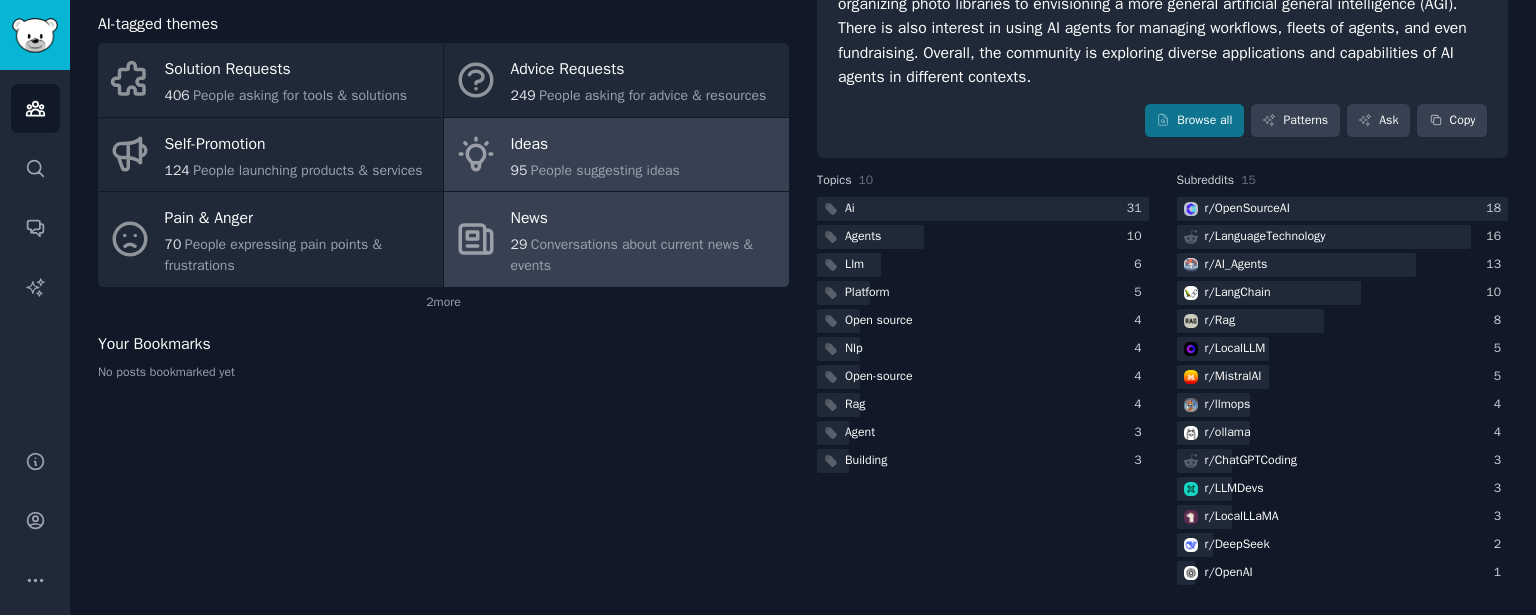 click on "News 29 Conversations about current news & events" at bounding box center (616, 239) 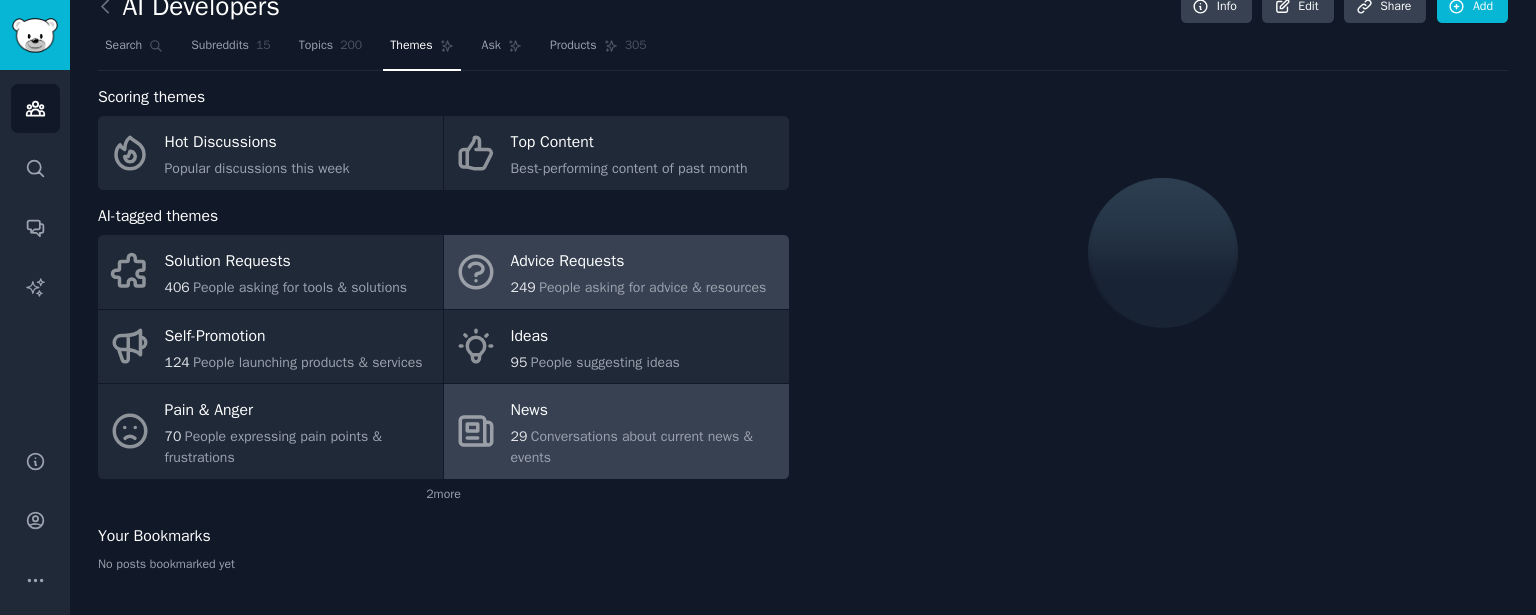 scroll, scrollTop: 132, scrollLeft: 0, axis: vertical 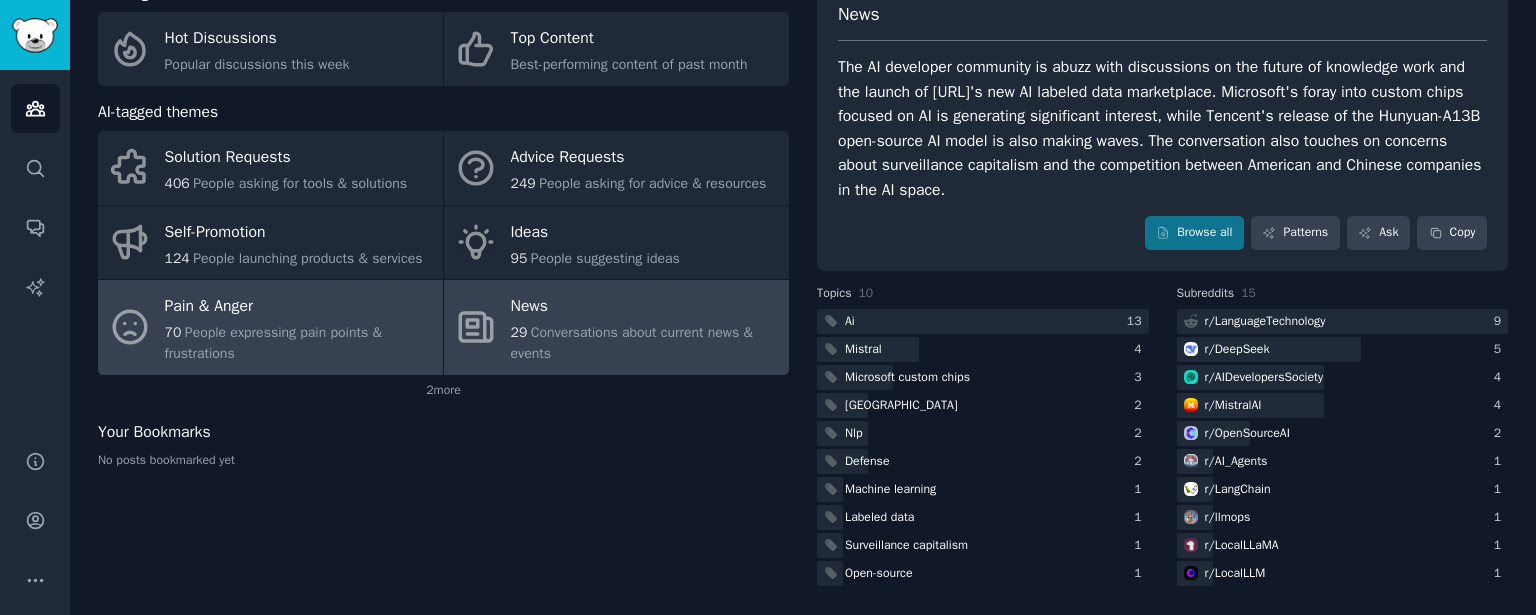 click on "People expressing pain points & frustrations" at bounding box center [273, 343] 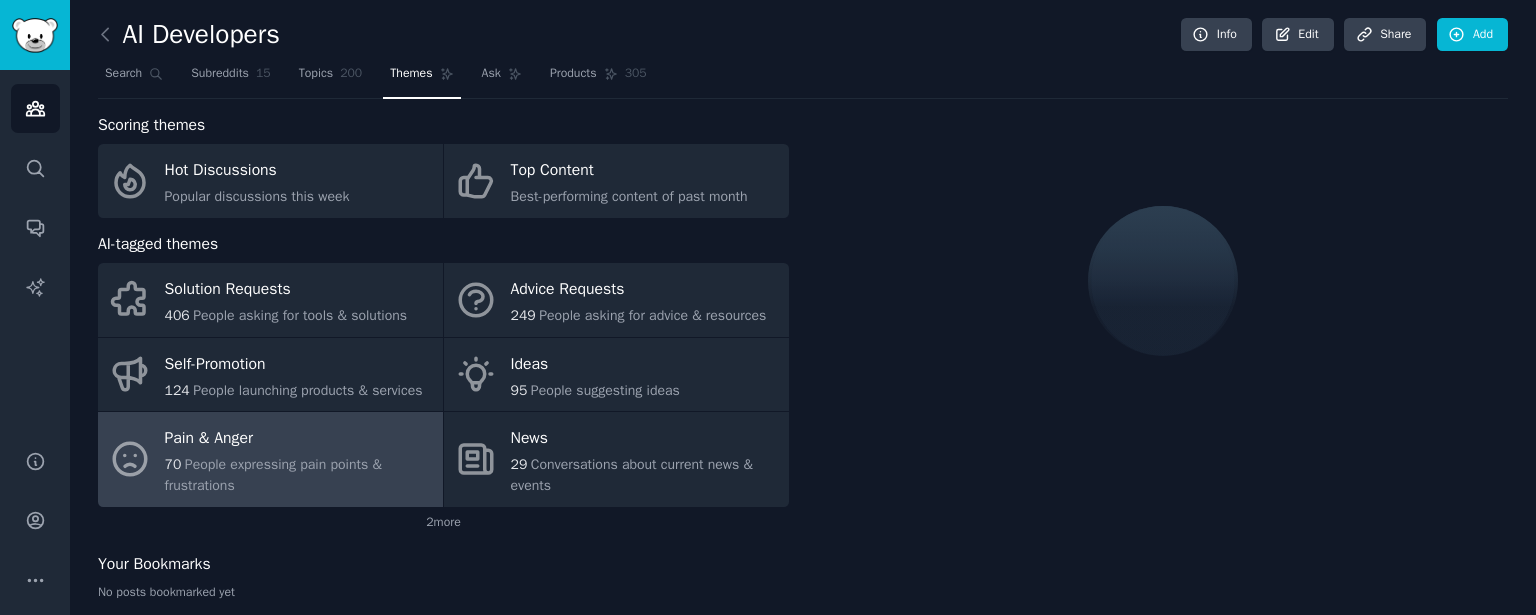 scroll, scrollTop: 0, scrollLeft: 0, axis: both 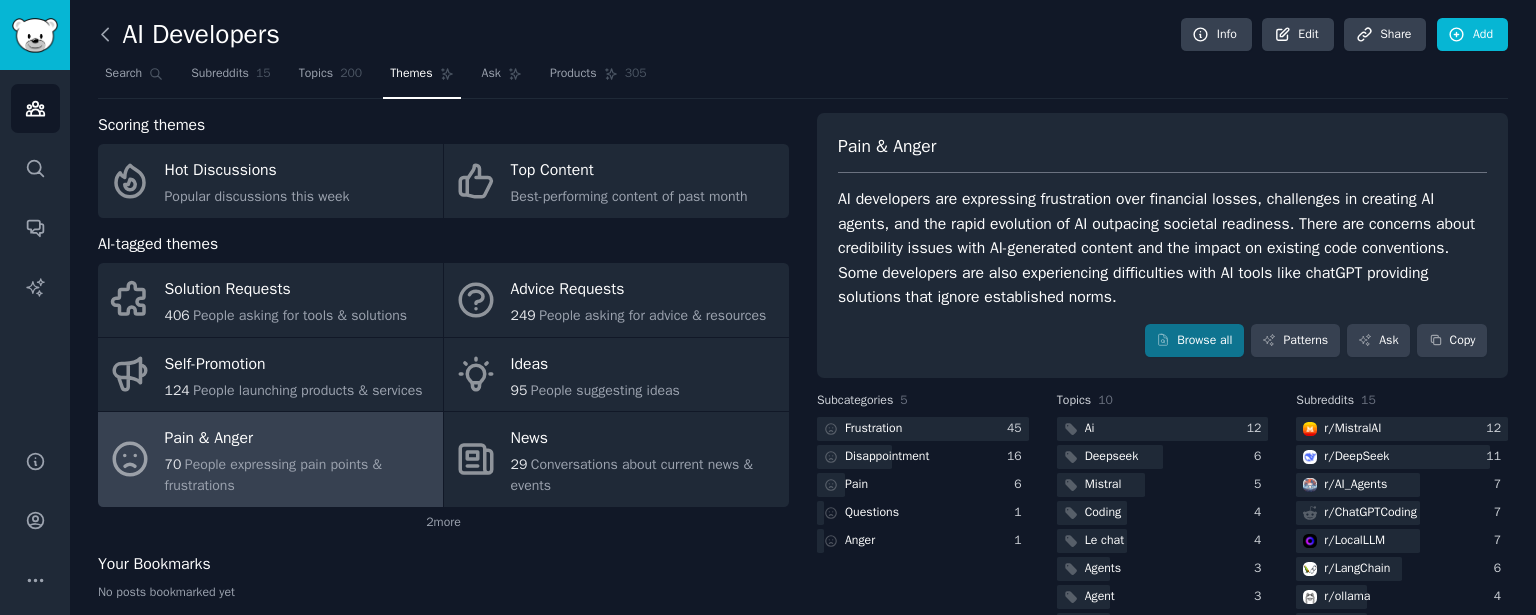 click 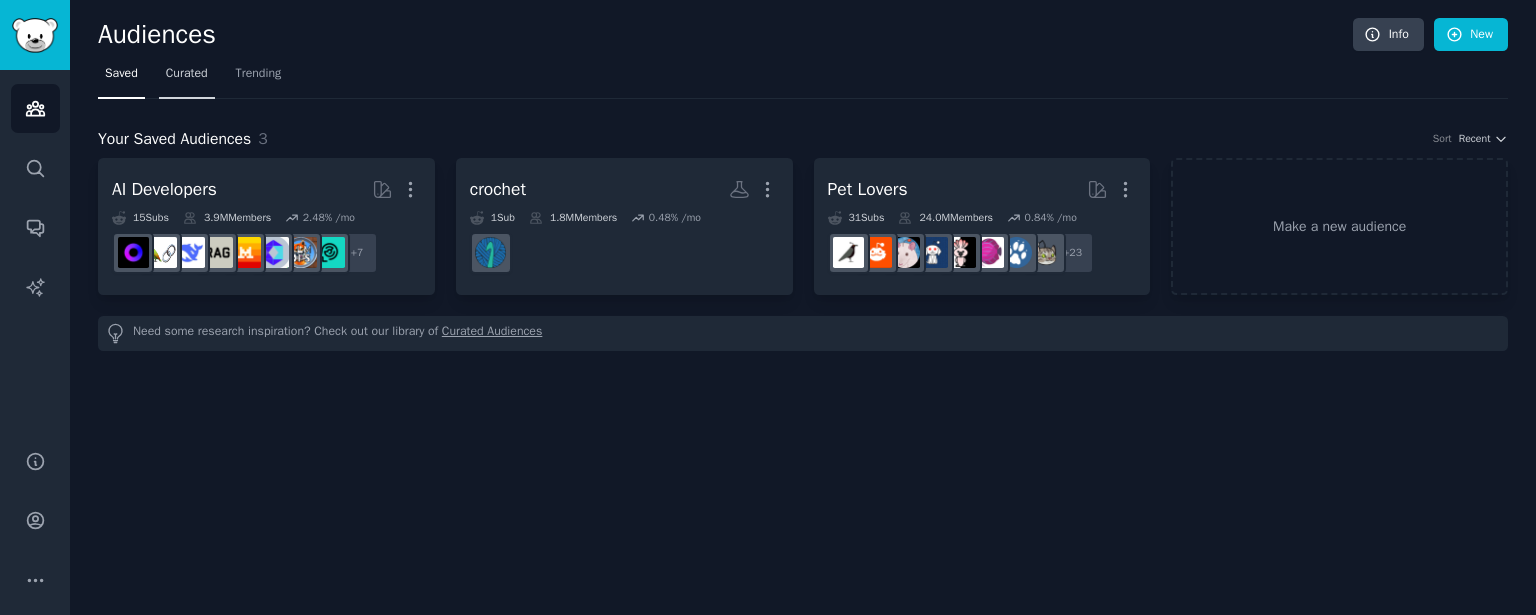 click on "Curated" at bounding box center [187, 74] 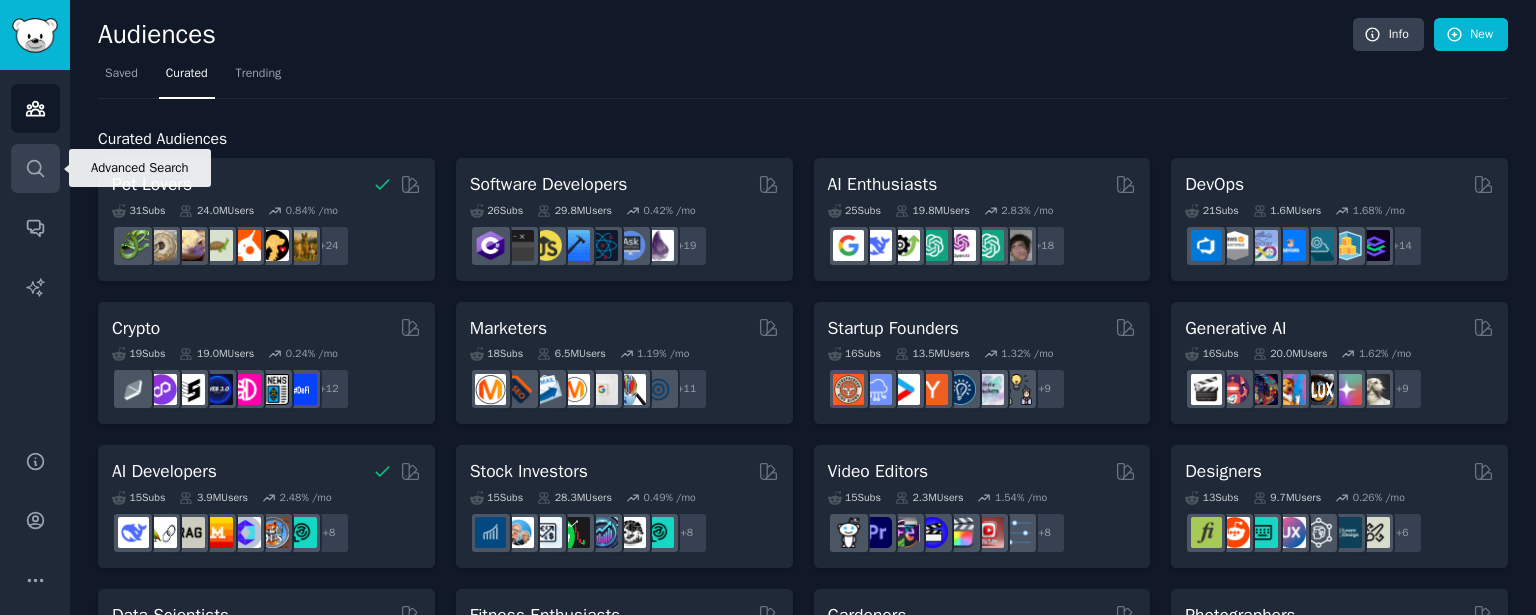 click on "Search" at bounding box center (35, 168) 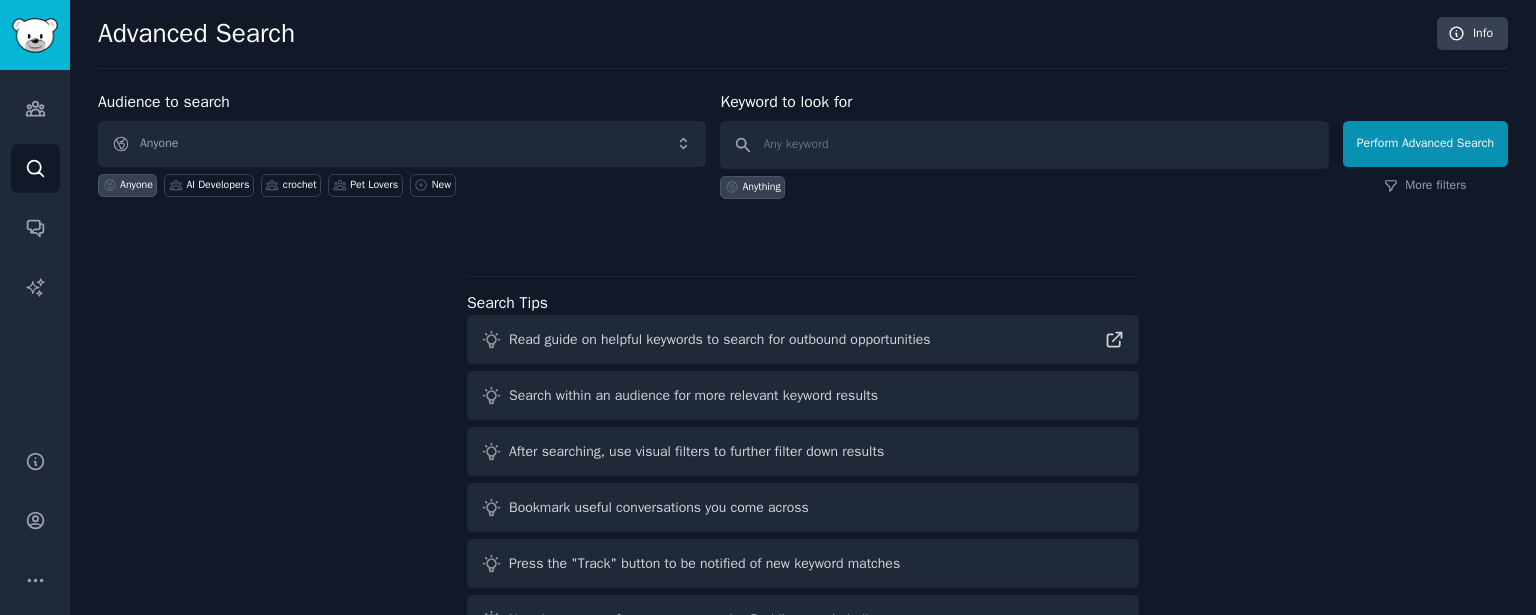 scroll, scrollTop: 0, scrollLeft: 0, axis: both 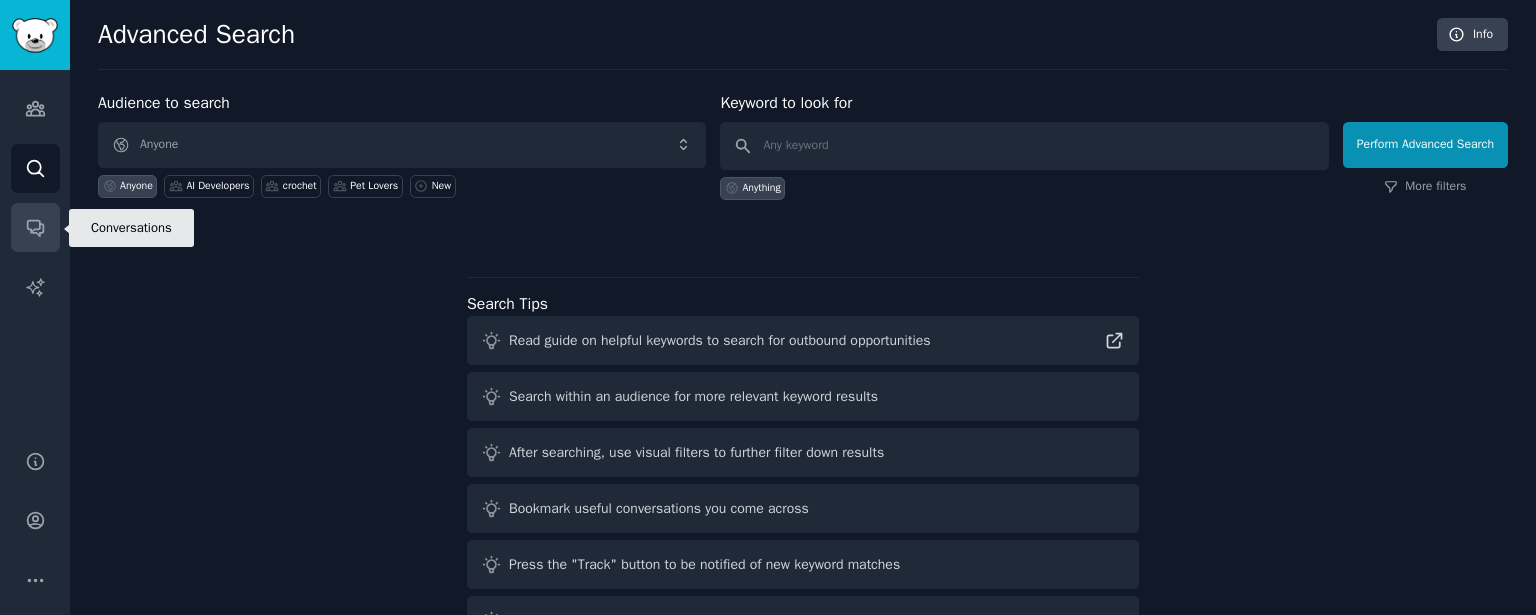 click 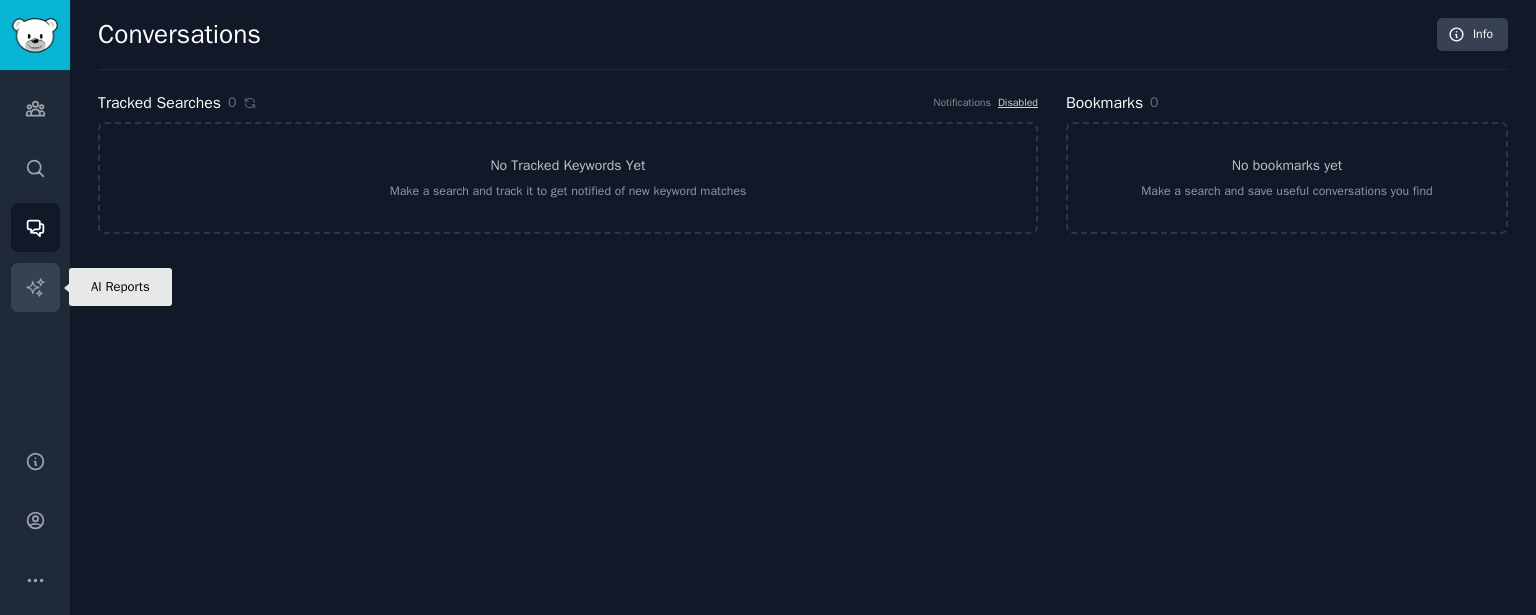 click 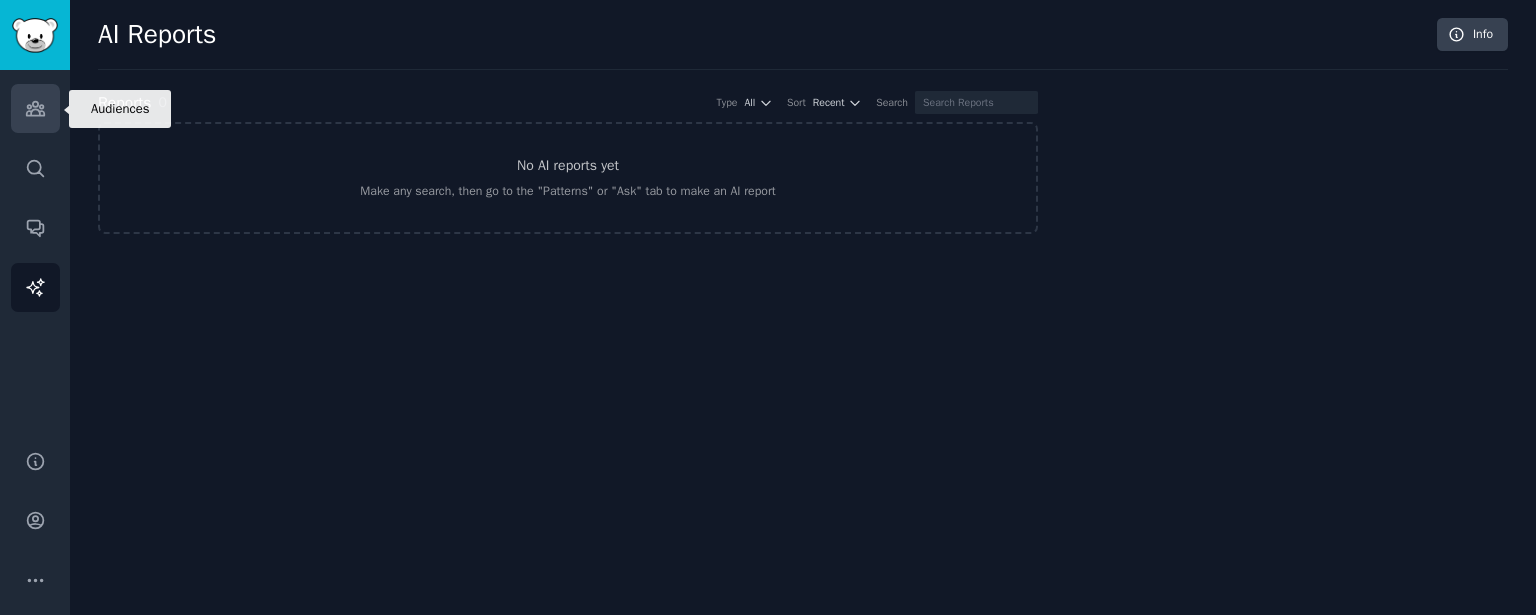 click 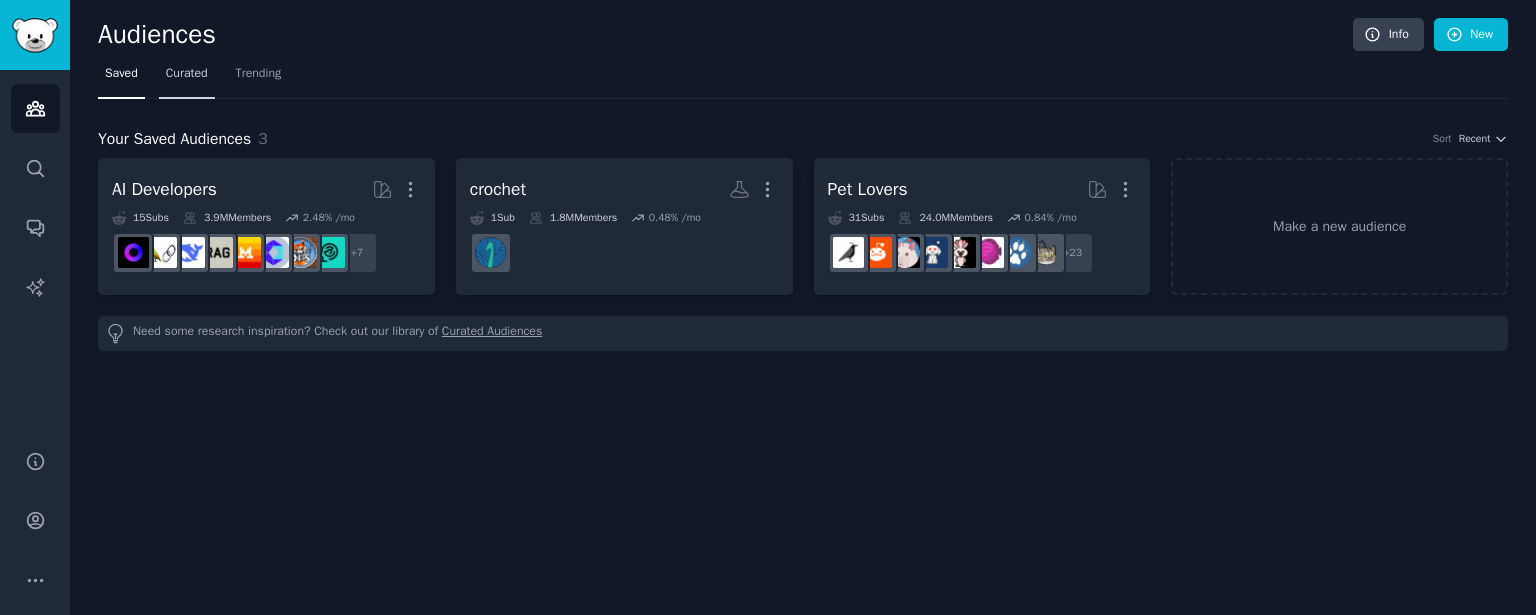 click on "Curated" at bounding box center (187, 74) 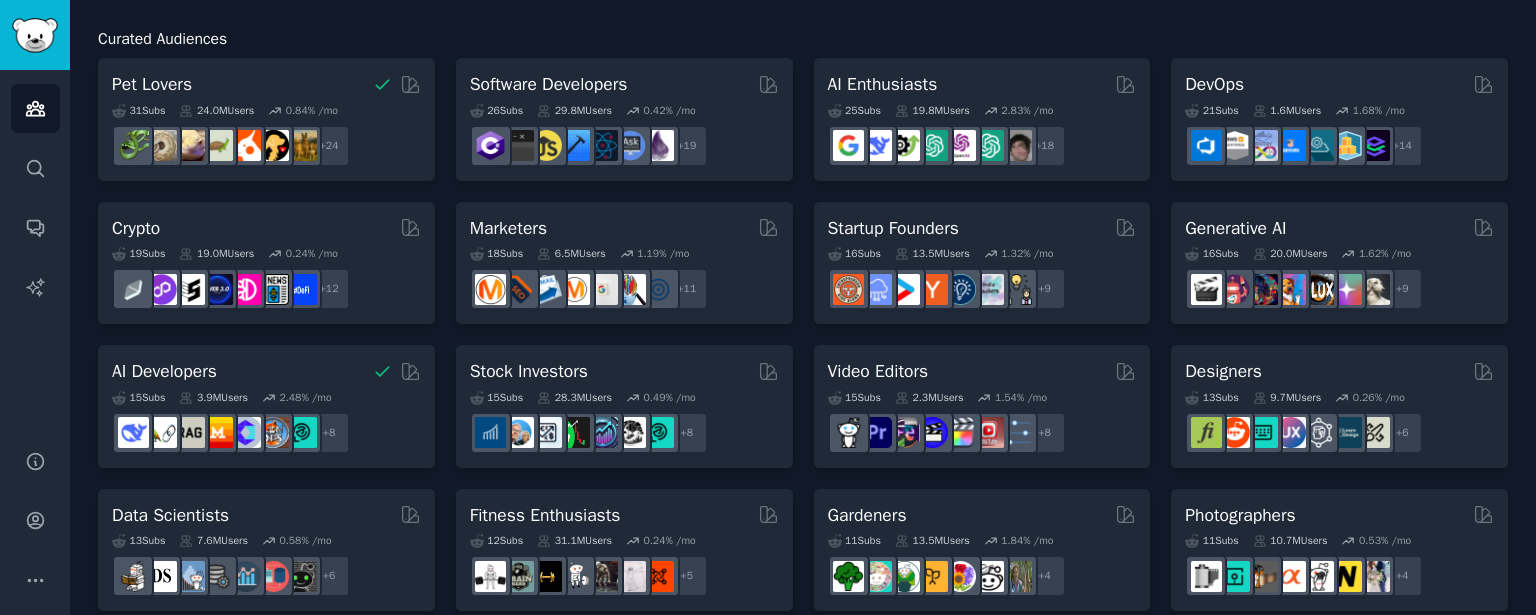 scroll, scrollTop: 0, scrollLeft: 0, axis: both 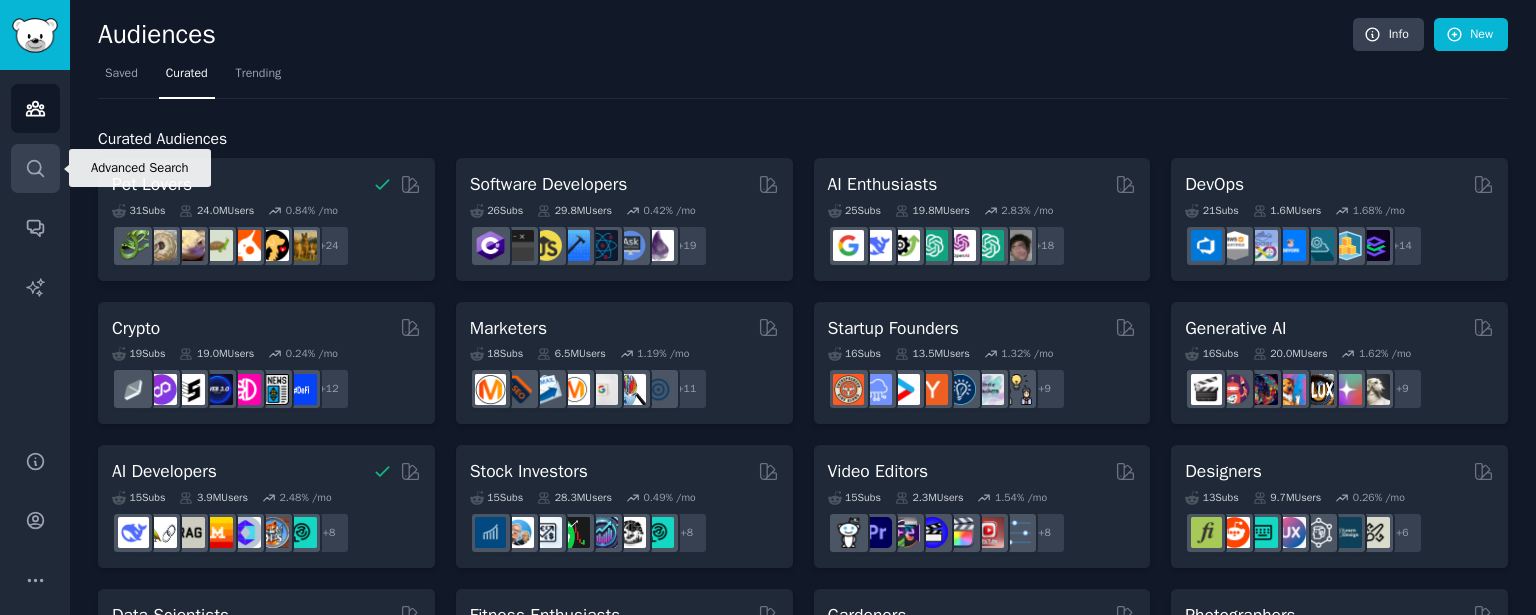 click 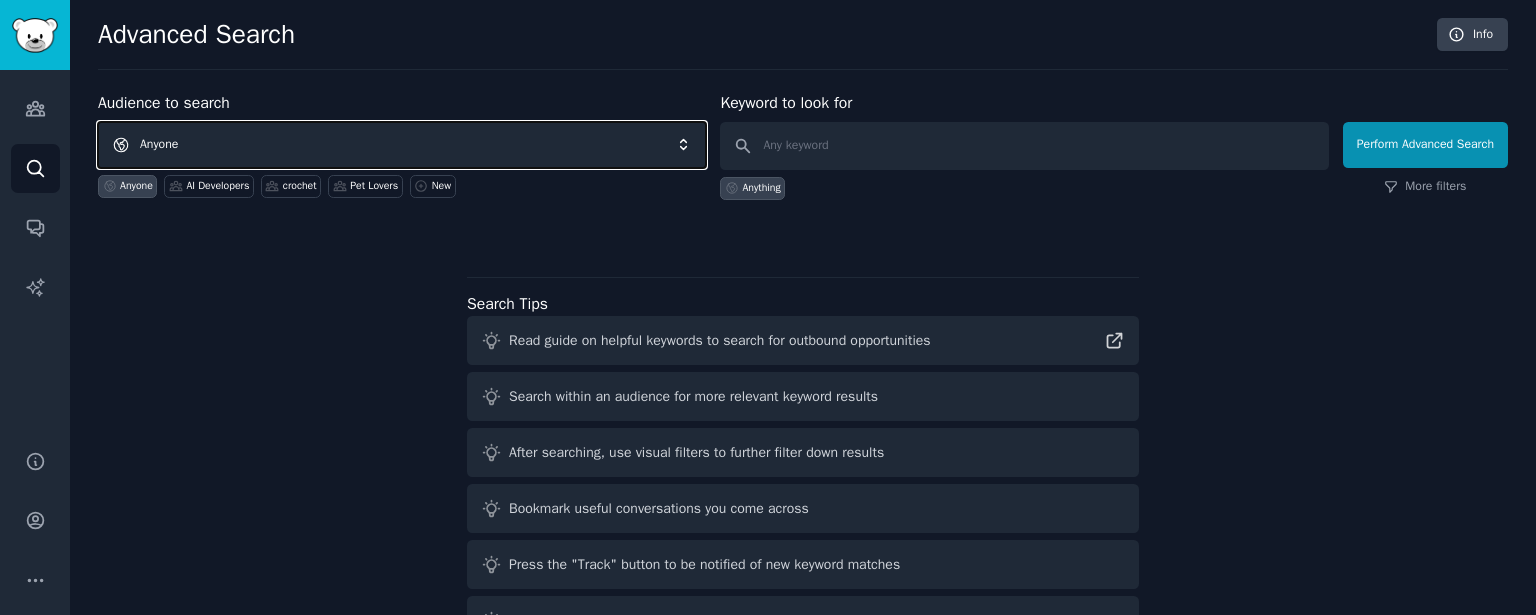 click on "Anyone" at bounding box center [402, 145] 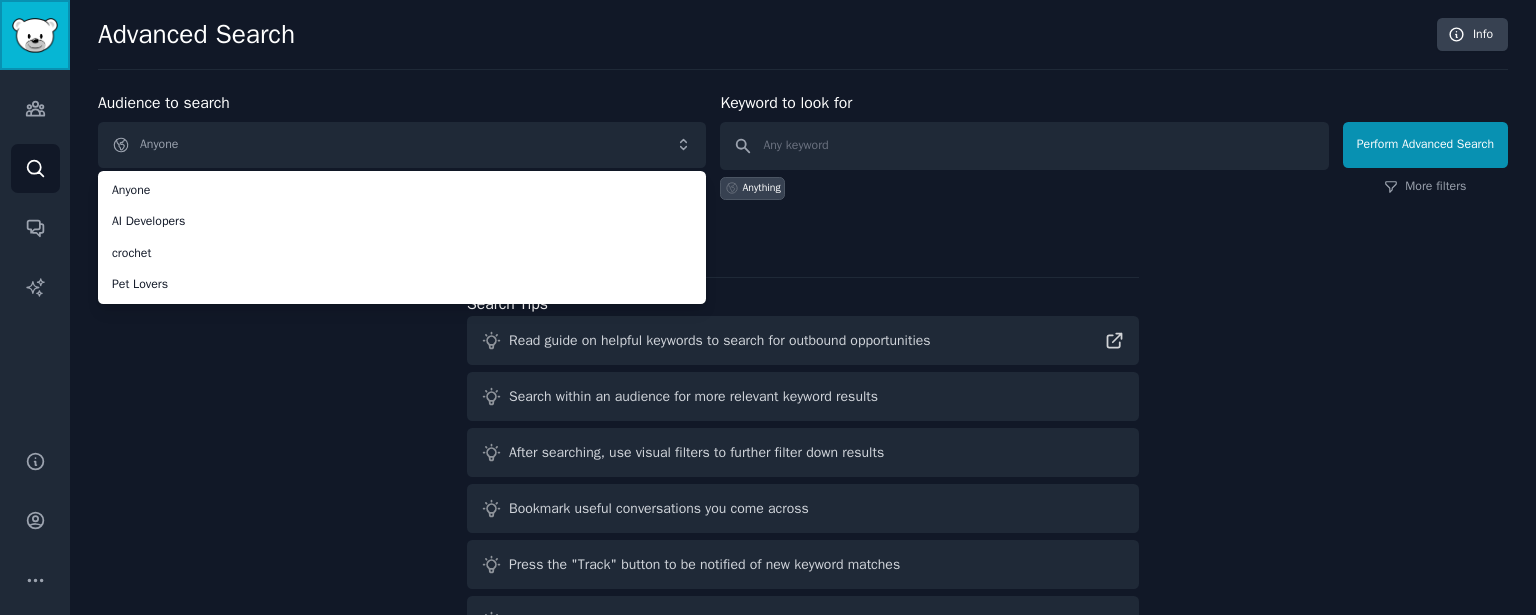 click at bounding box center [35, 35] 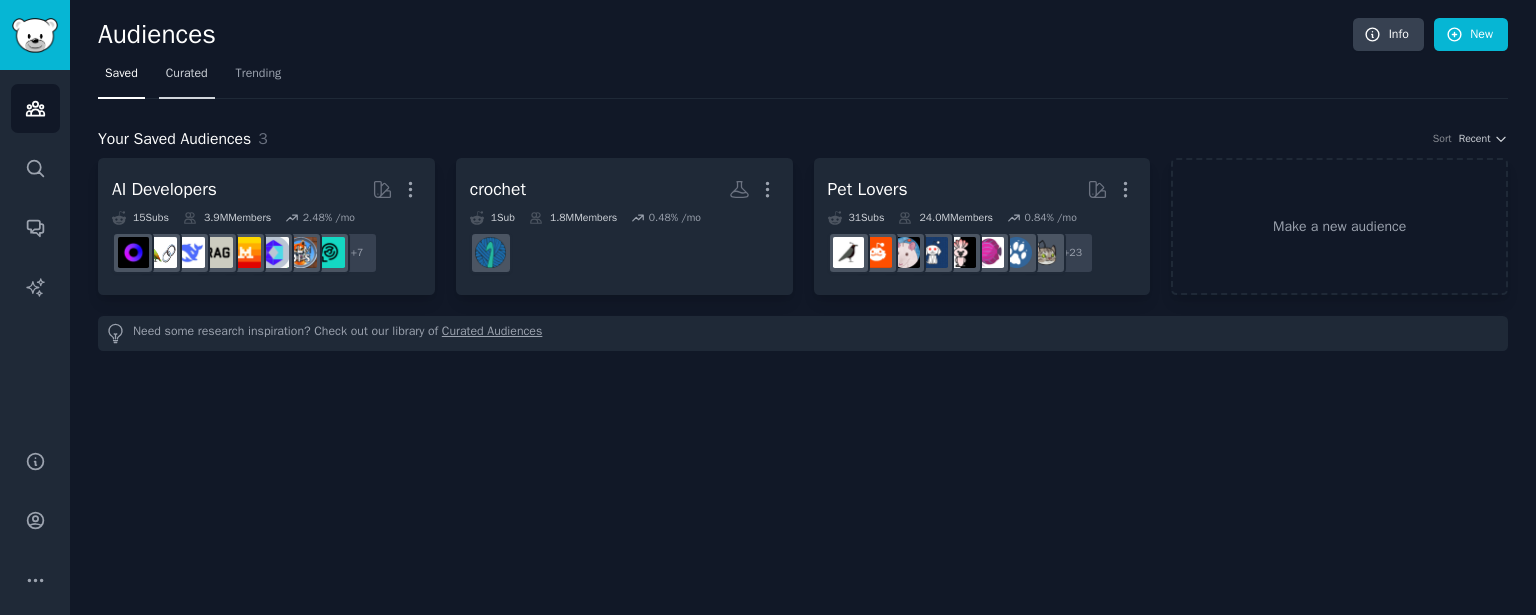 click on "Curated" at bounding box center (187, 74) 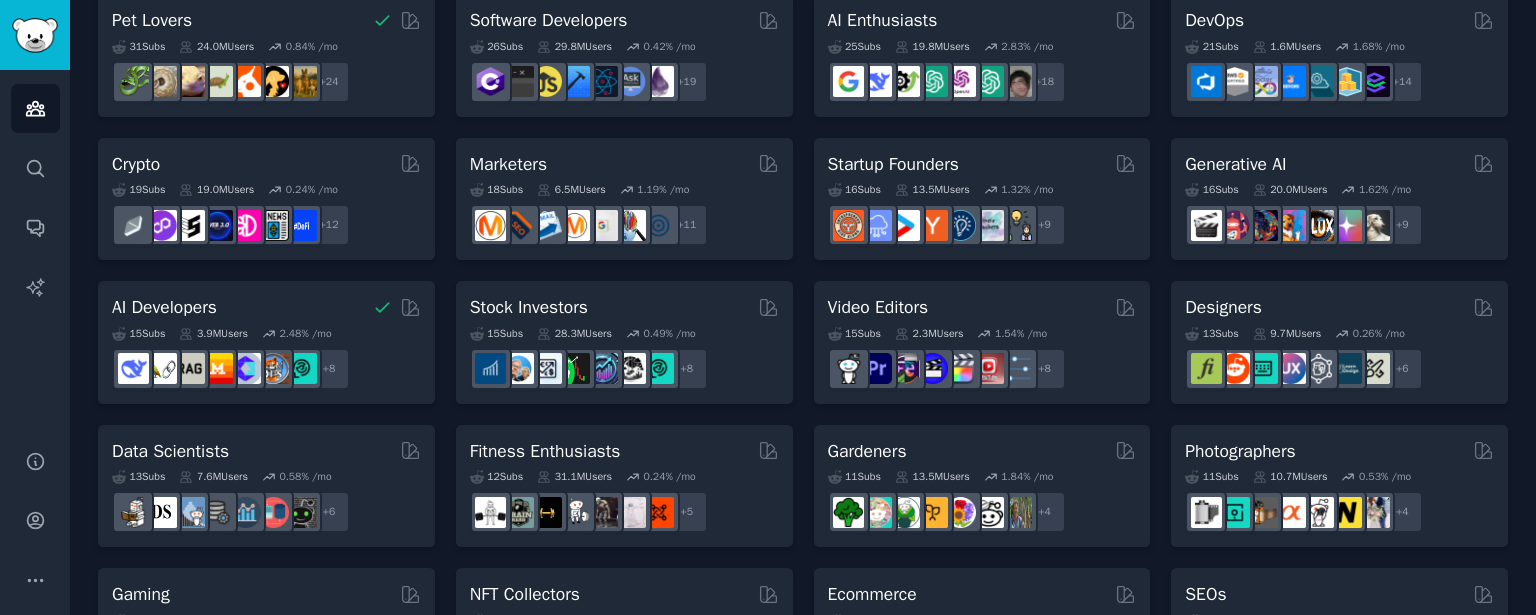scroll, scrollTop: 0, scrollLeft: 0, axis: both 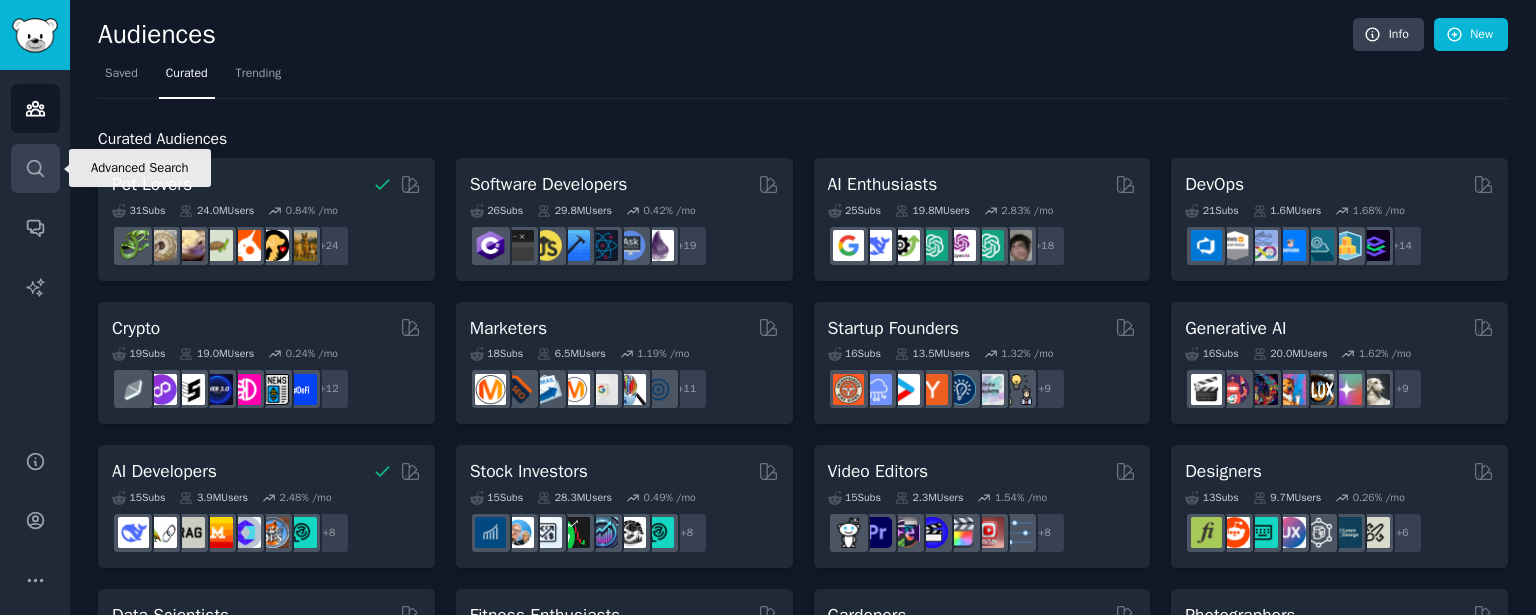 click 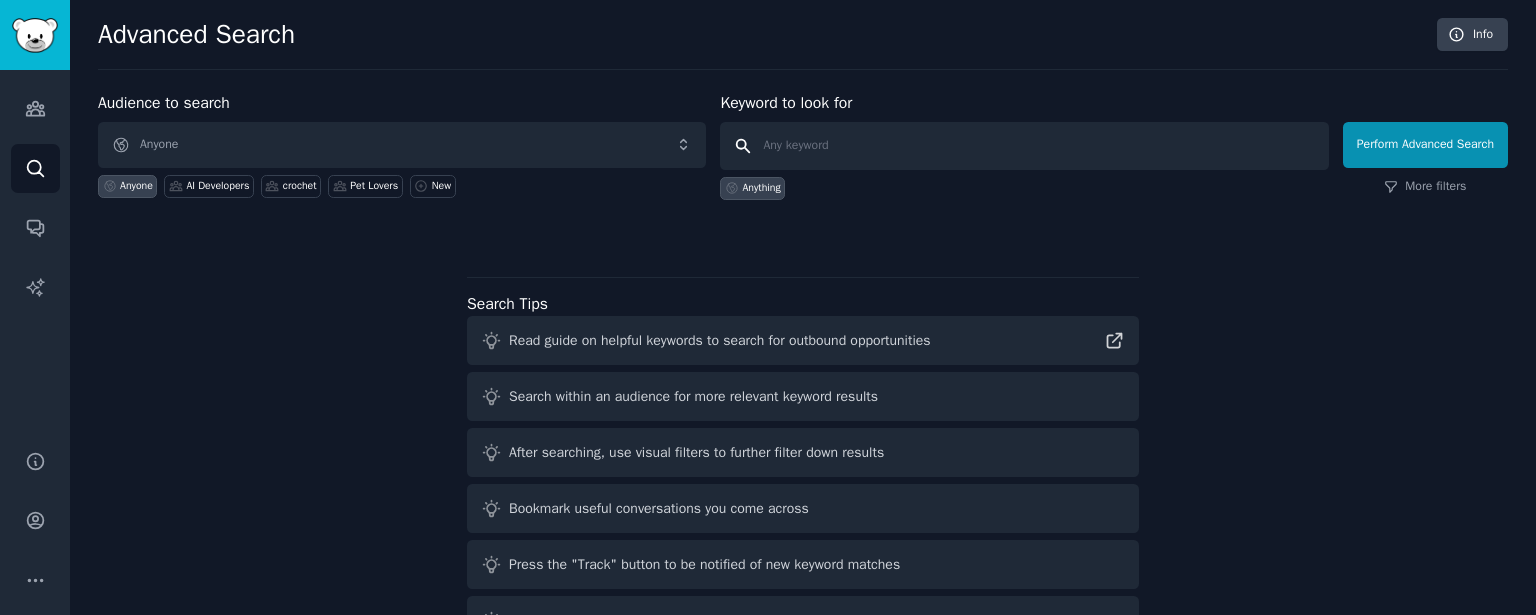 click at bounding box center [1024, 146] 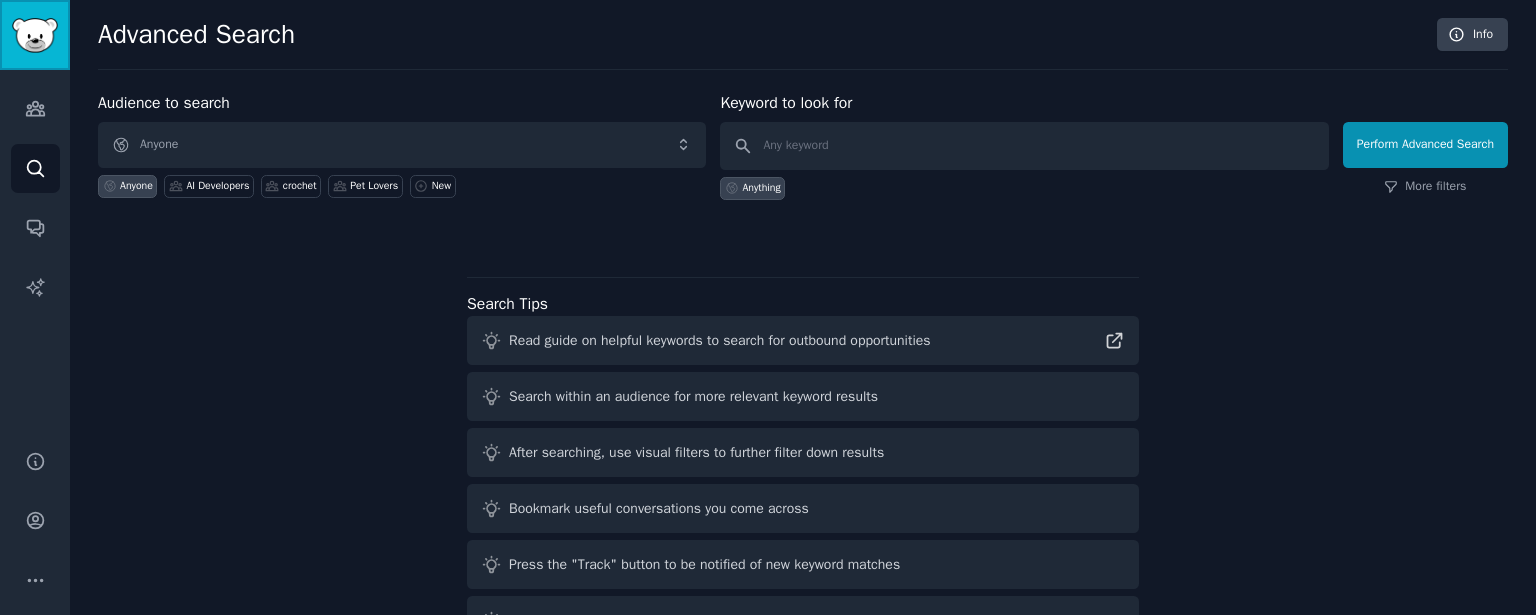 click at bounding box center [35, 35] 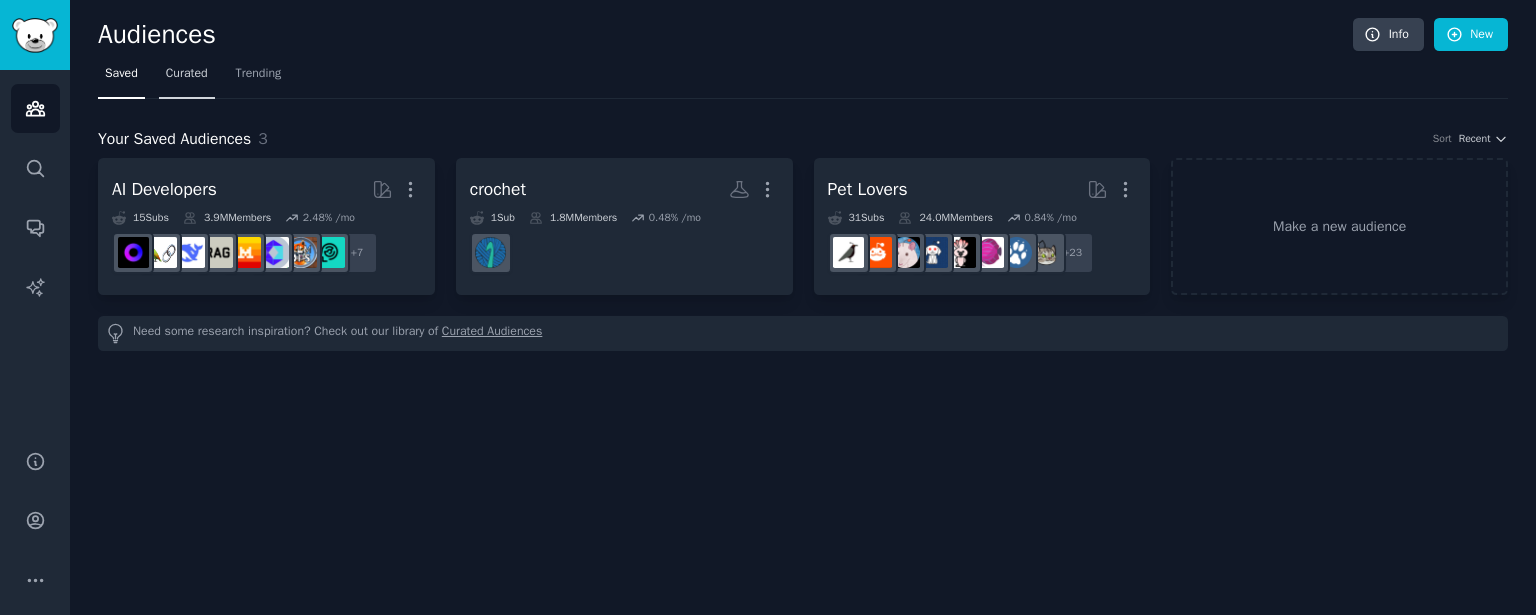click on "Curated" at bounding box center (187, 74) 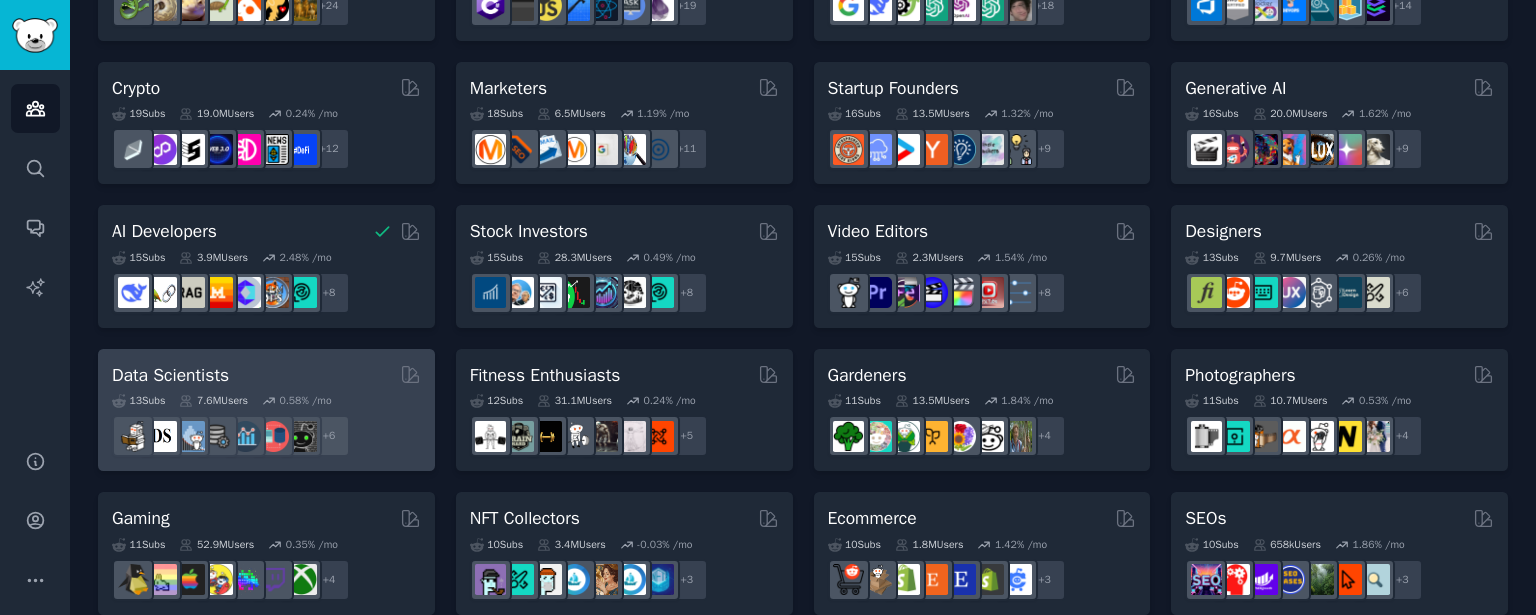 scroll, scrollTop: 0, scrollLeft: 0, axis: both 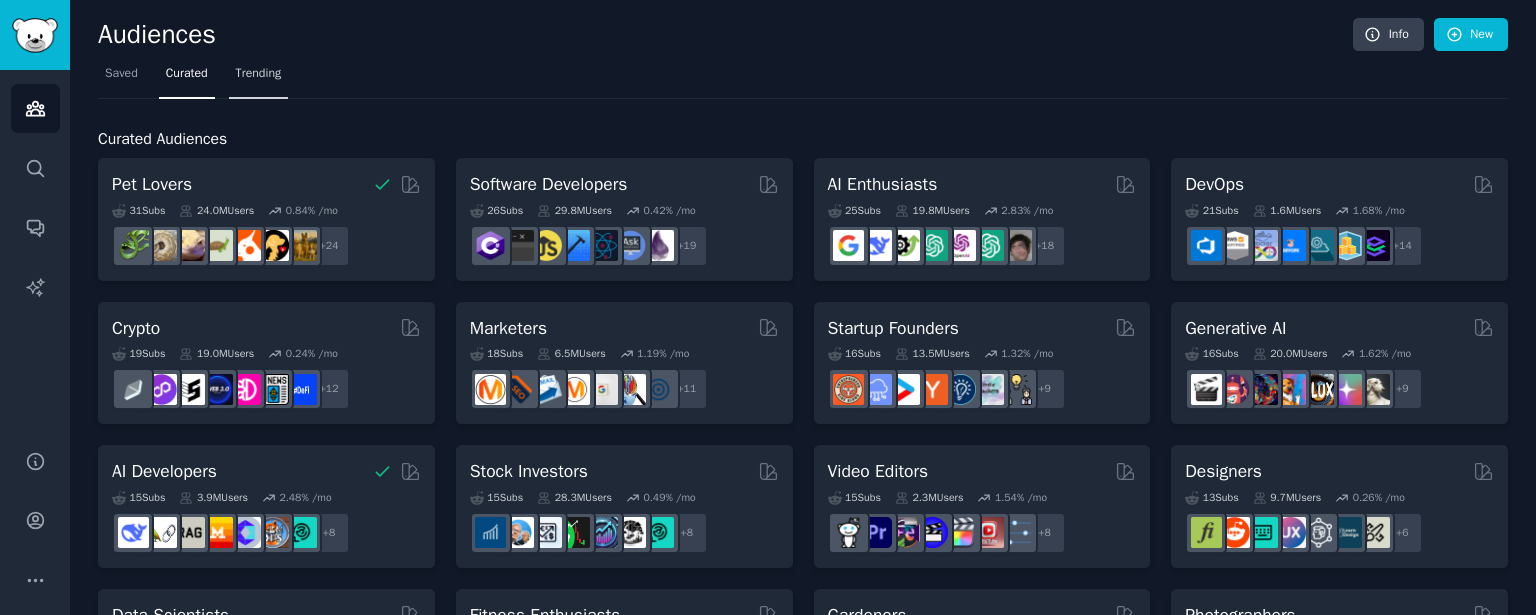 click on "Trending" at bounding box center [259, 78] 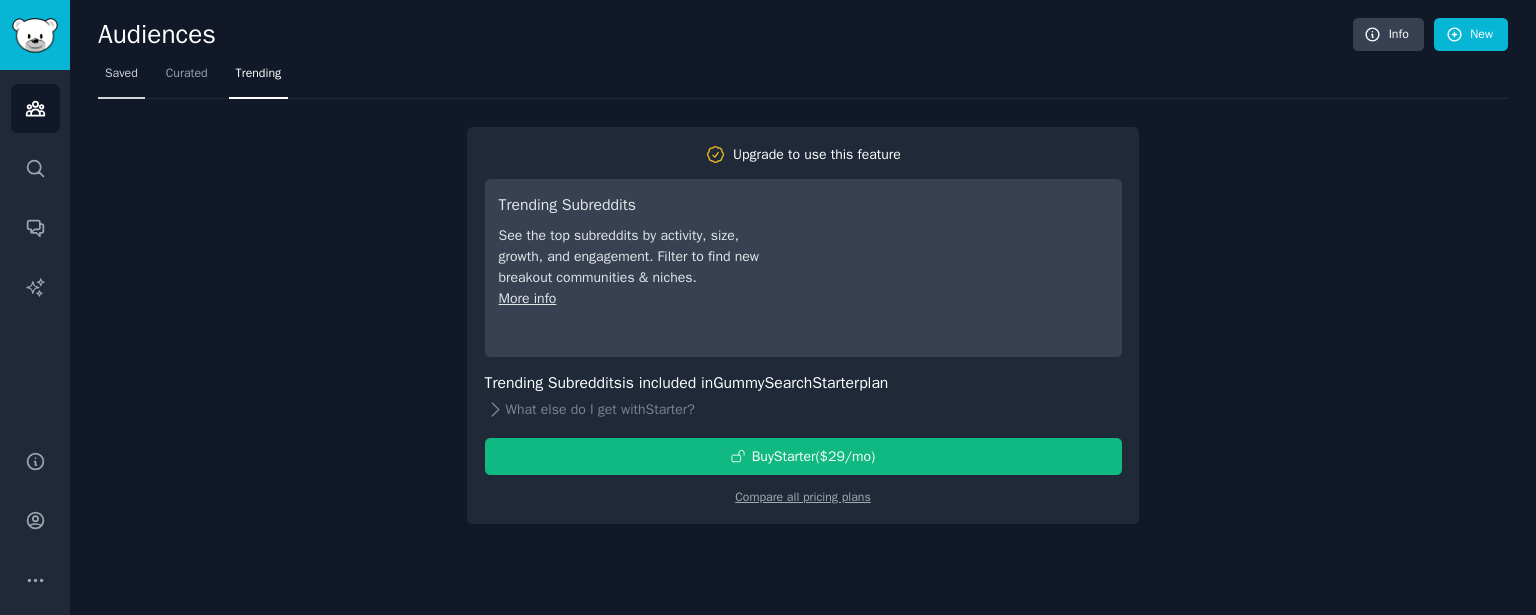 click on "Saved" at bounding box center [121, 74] 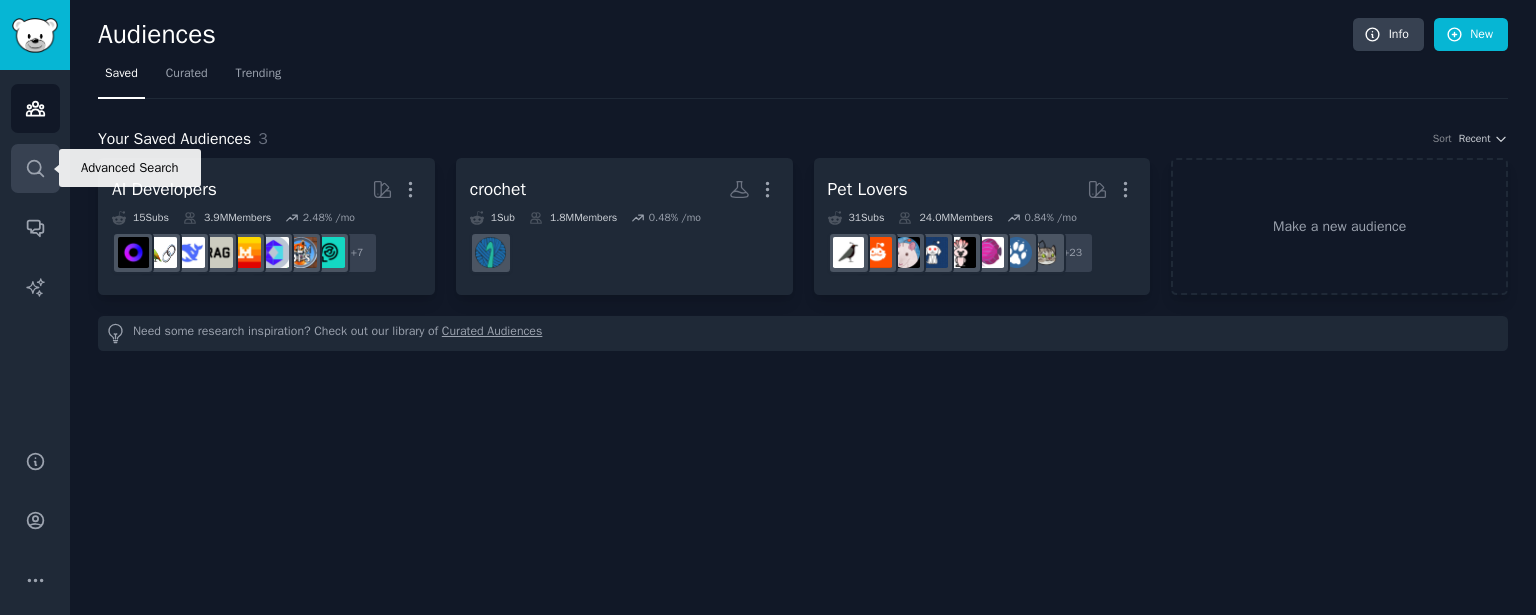 click 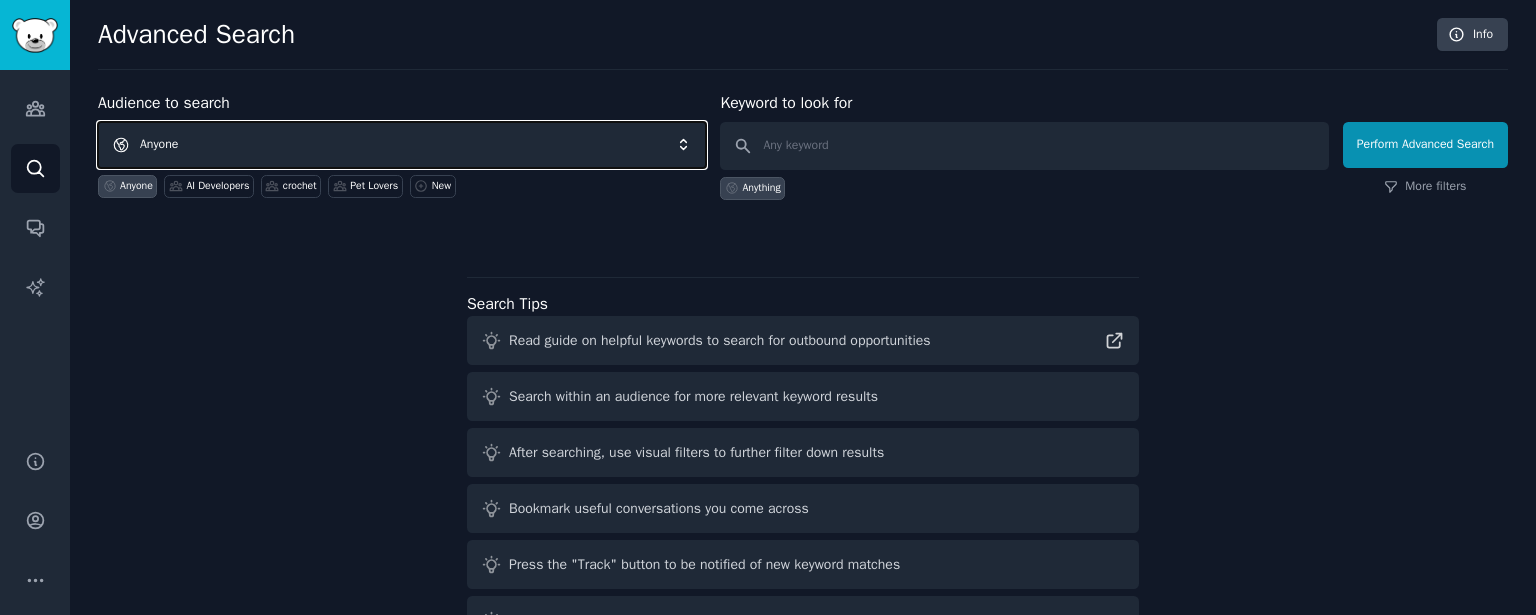 click on "Anyone" at bounding box center (402, 145) 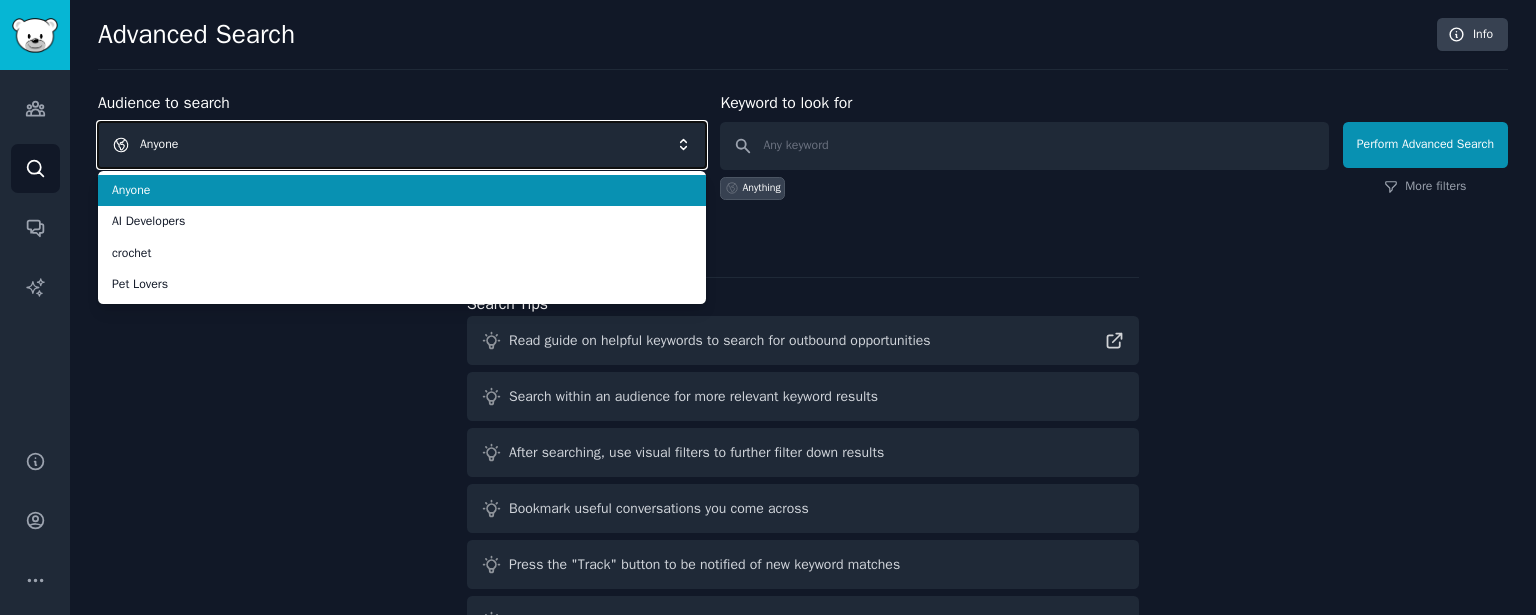 click on "Anyone" at bounding box center [402, 145] 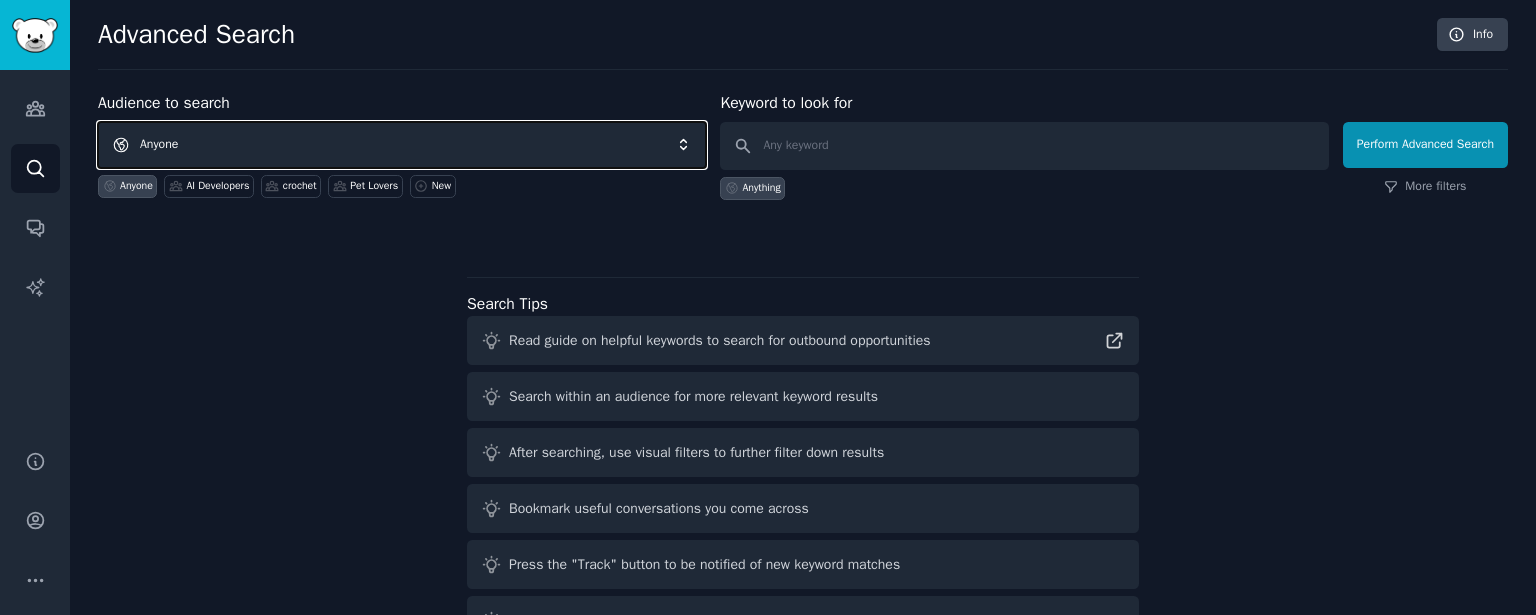 click on "Anyone" at bounding box center [402, 145] 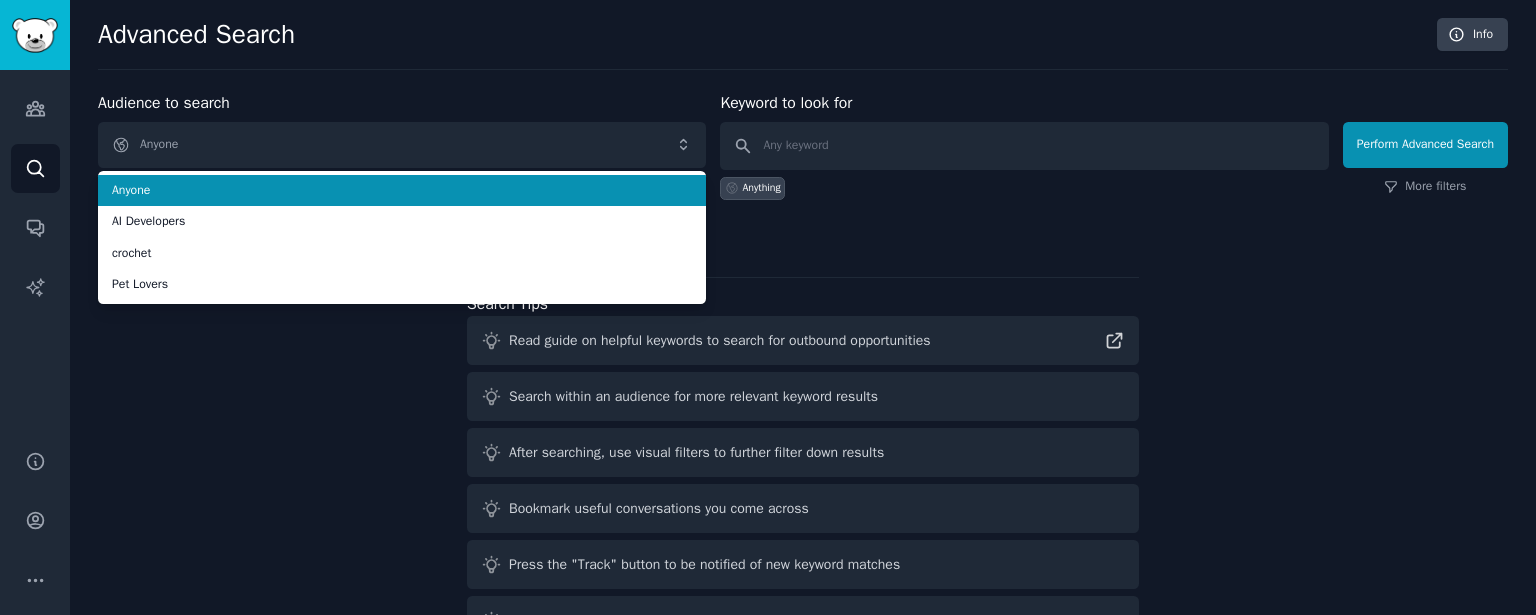 click on "Anything" at bounding box center [1024, 185] 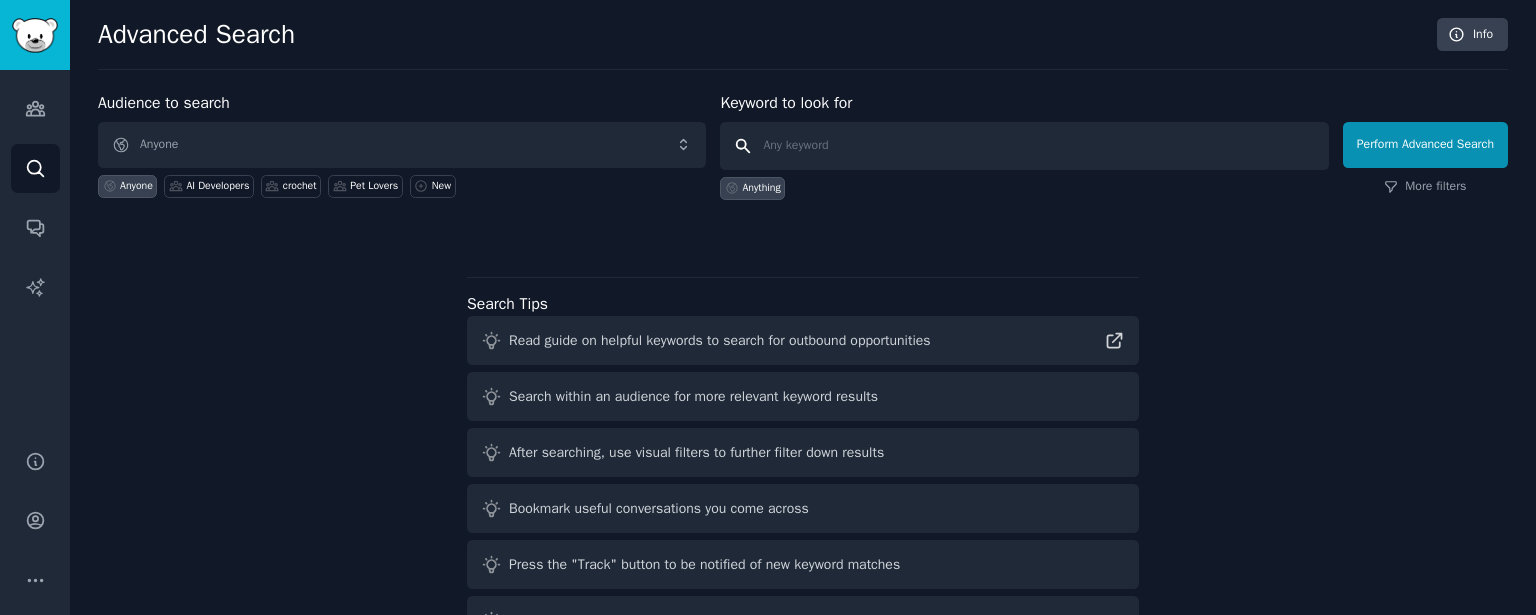 click at bounding box center [1024, 146] 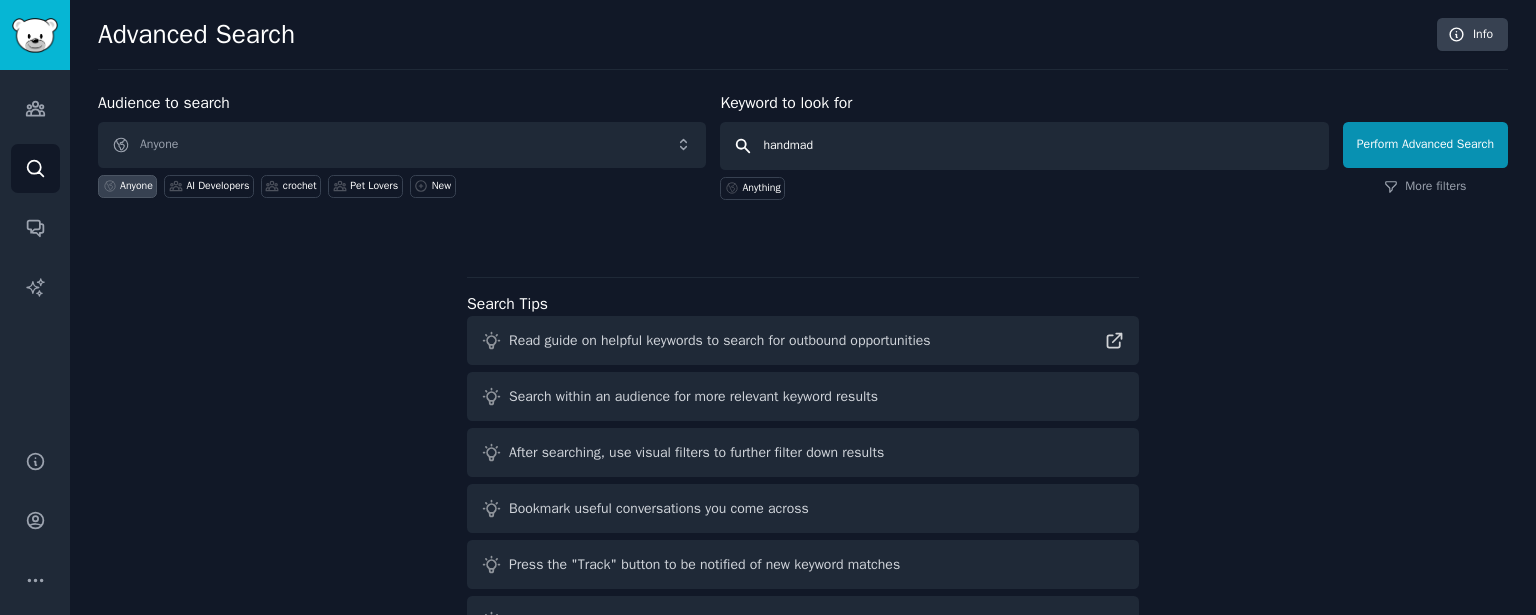 type on "handmade" 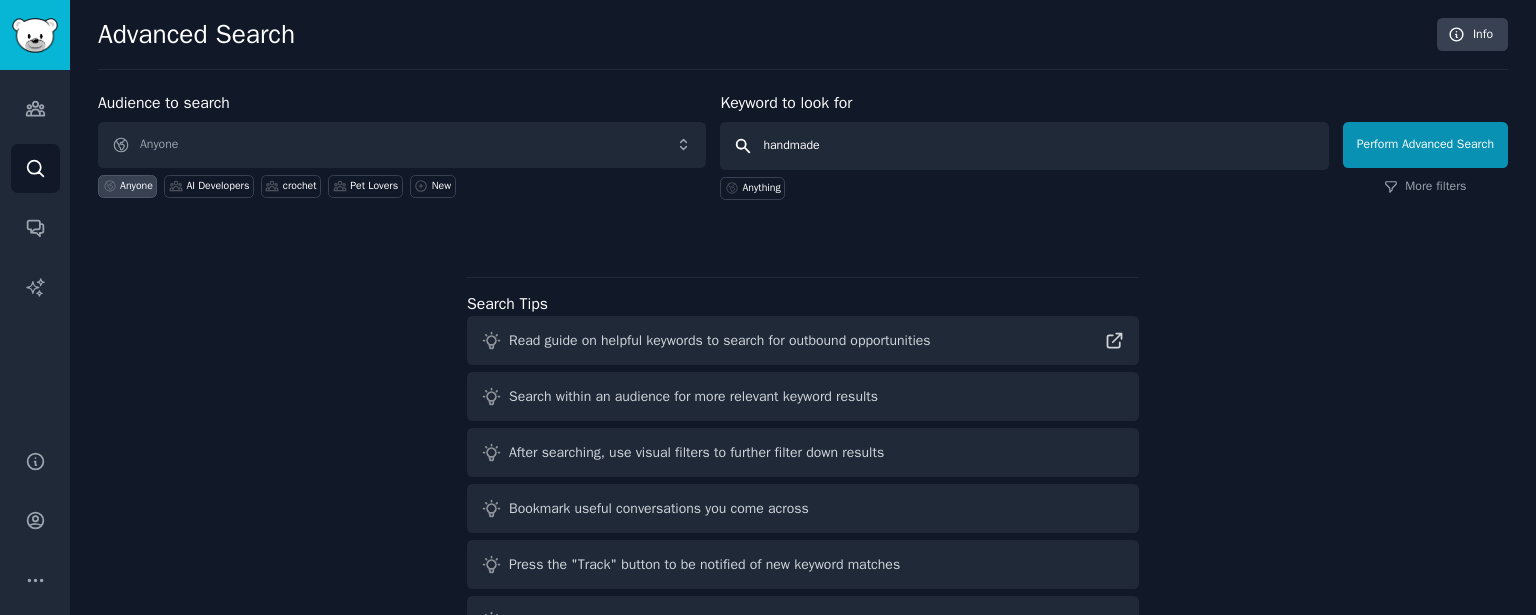 click on "Perform Advanced Search" at bounding box center (1425, 145) 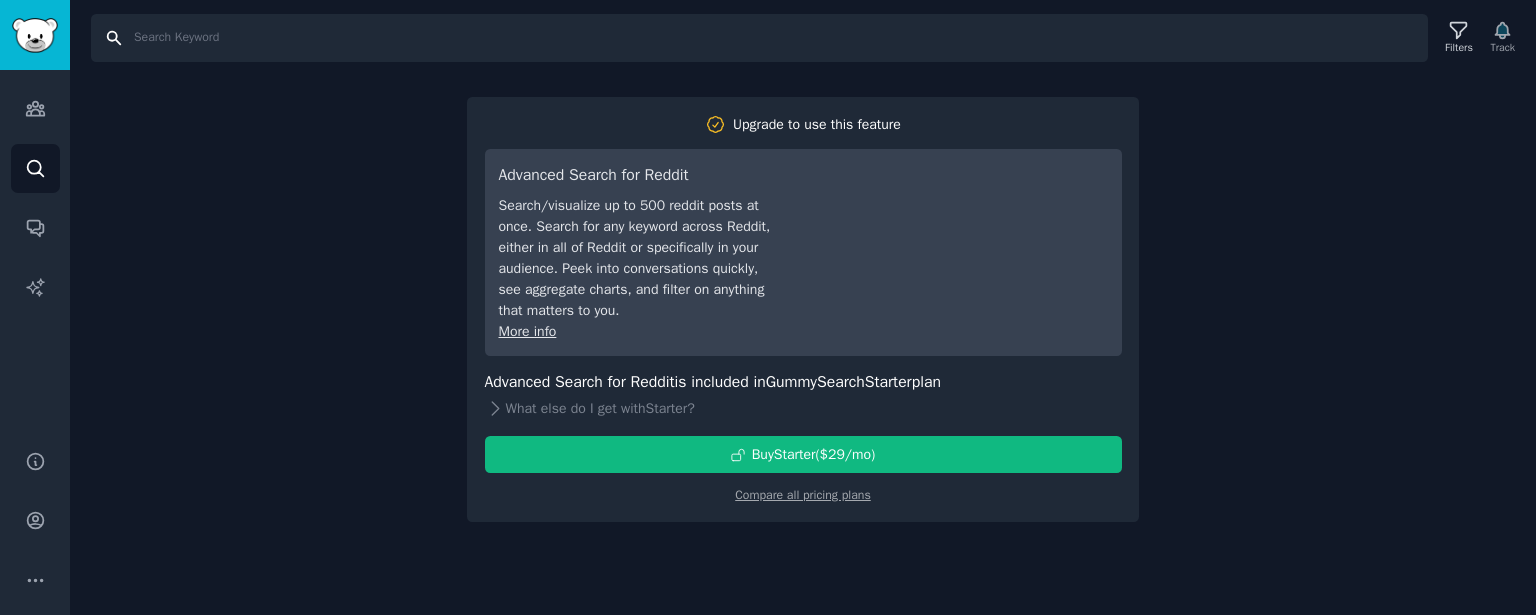 click on "Search" at bounding box center [759, 38] 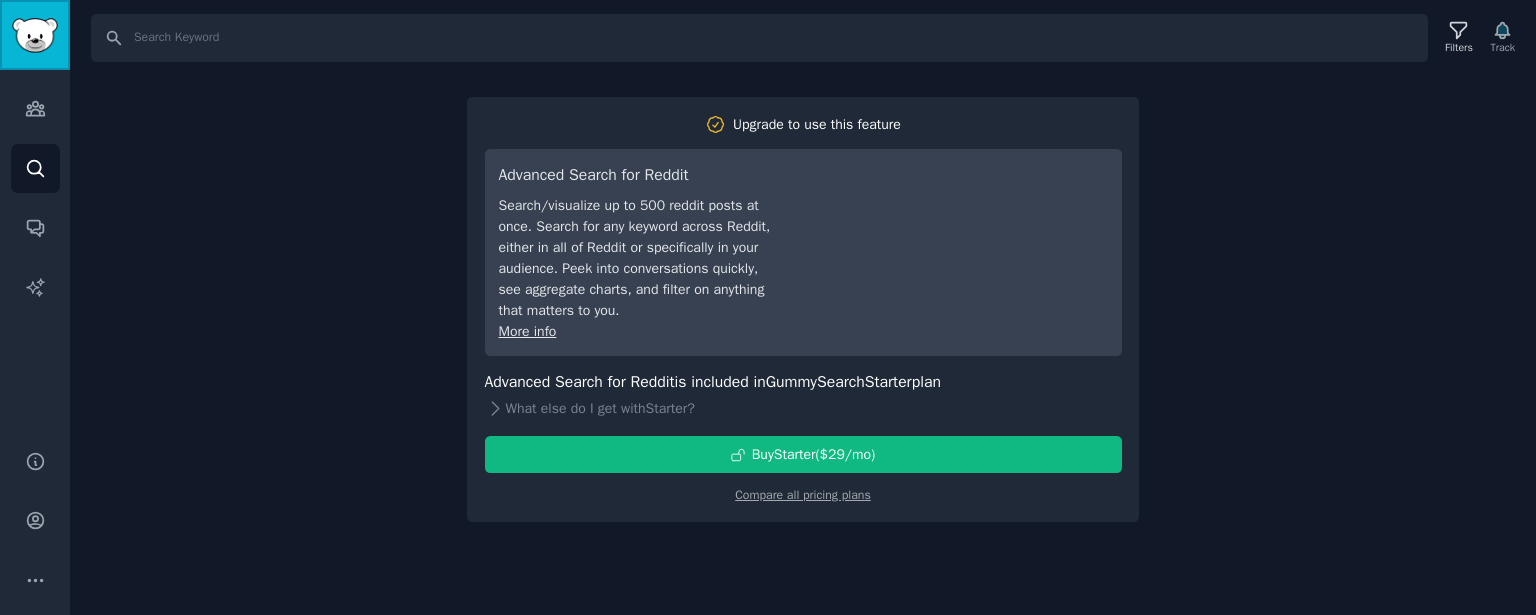 click at bounding box center (35, 35) 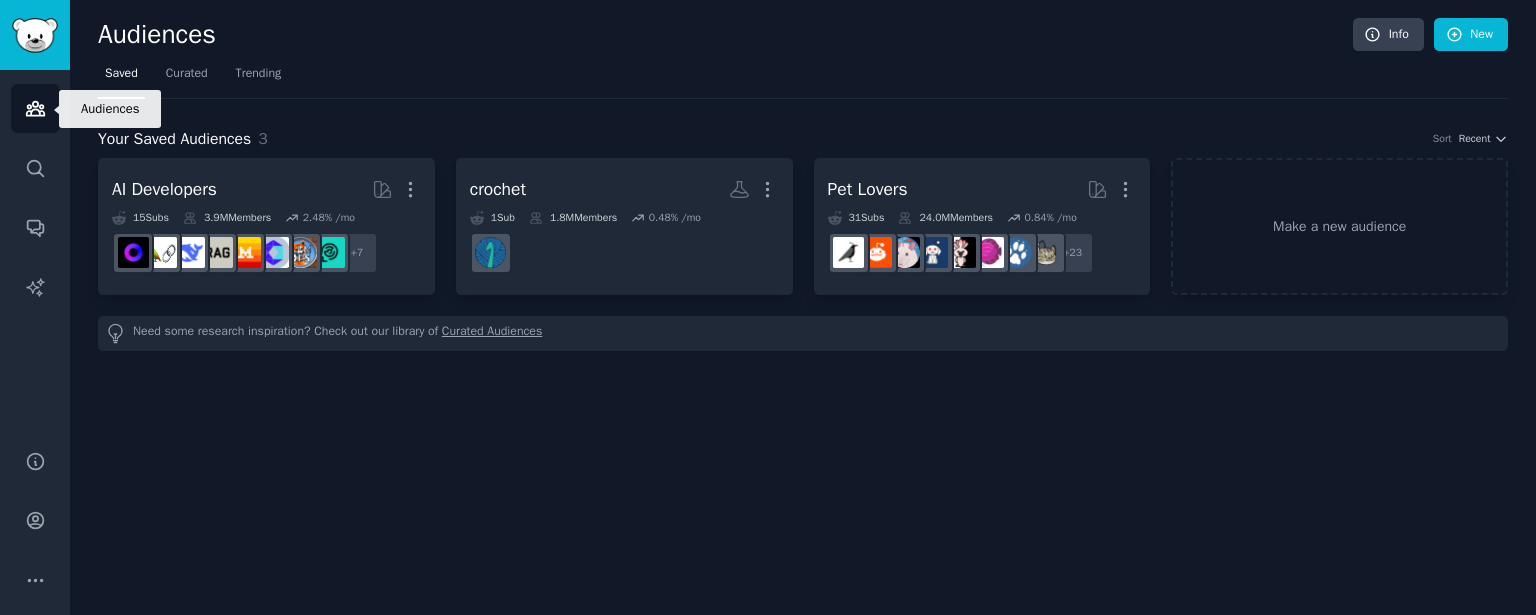 click on "Audiences" at bounding box center (35, 108) 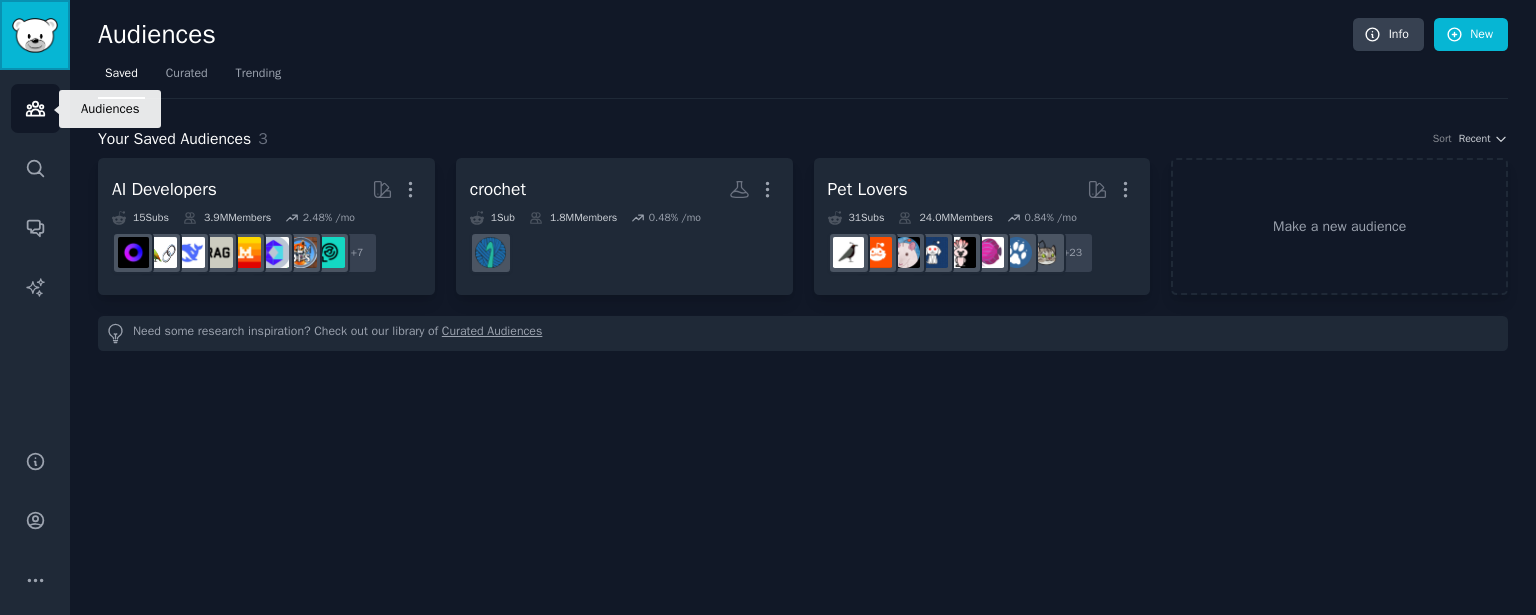 click at bounding box center (35, 35) 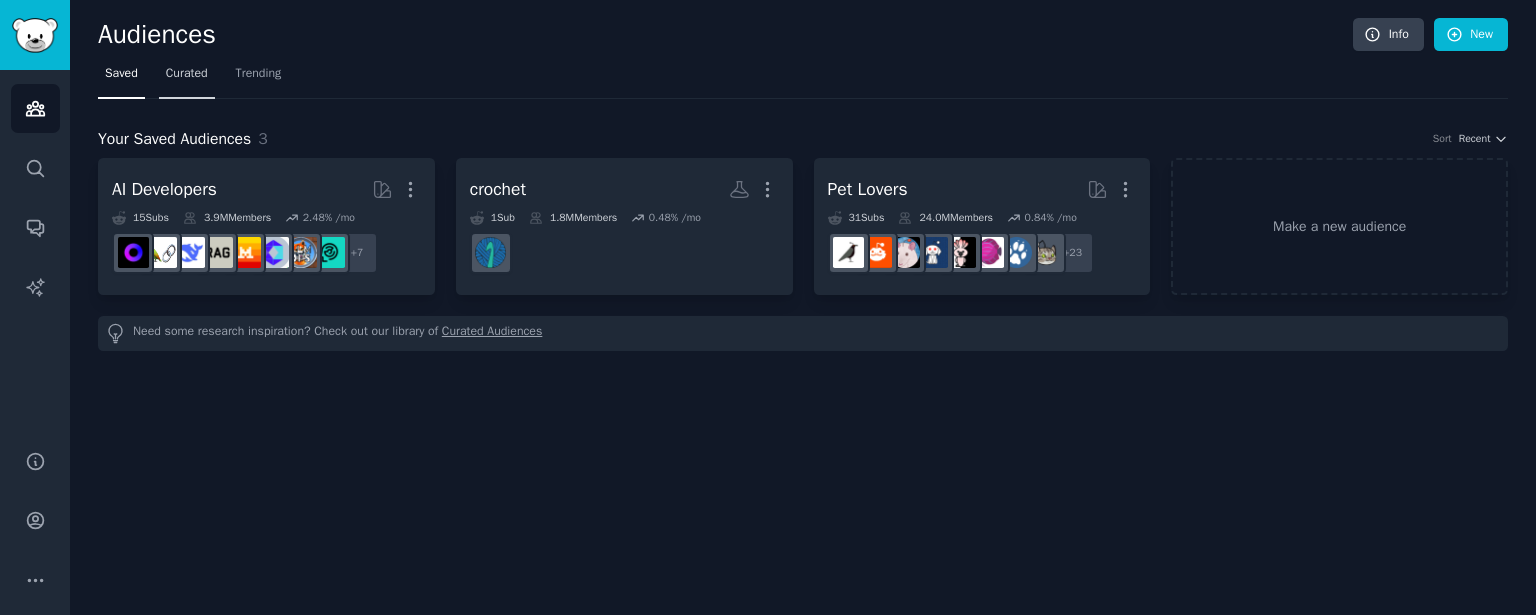 click on "Curated" at bounding box center (187, 74) 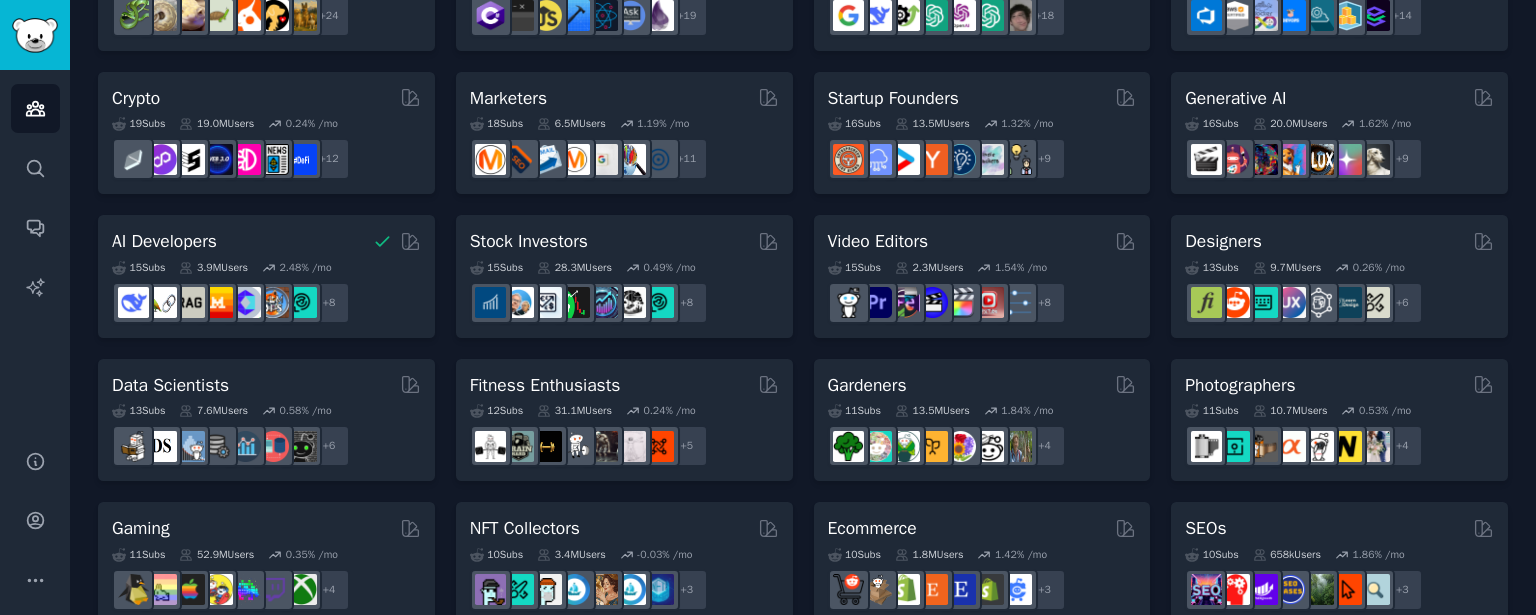 scroll, scrollTop: 0, scrollLeft: 0, axis: both 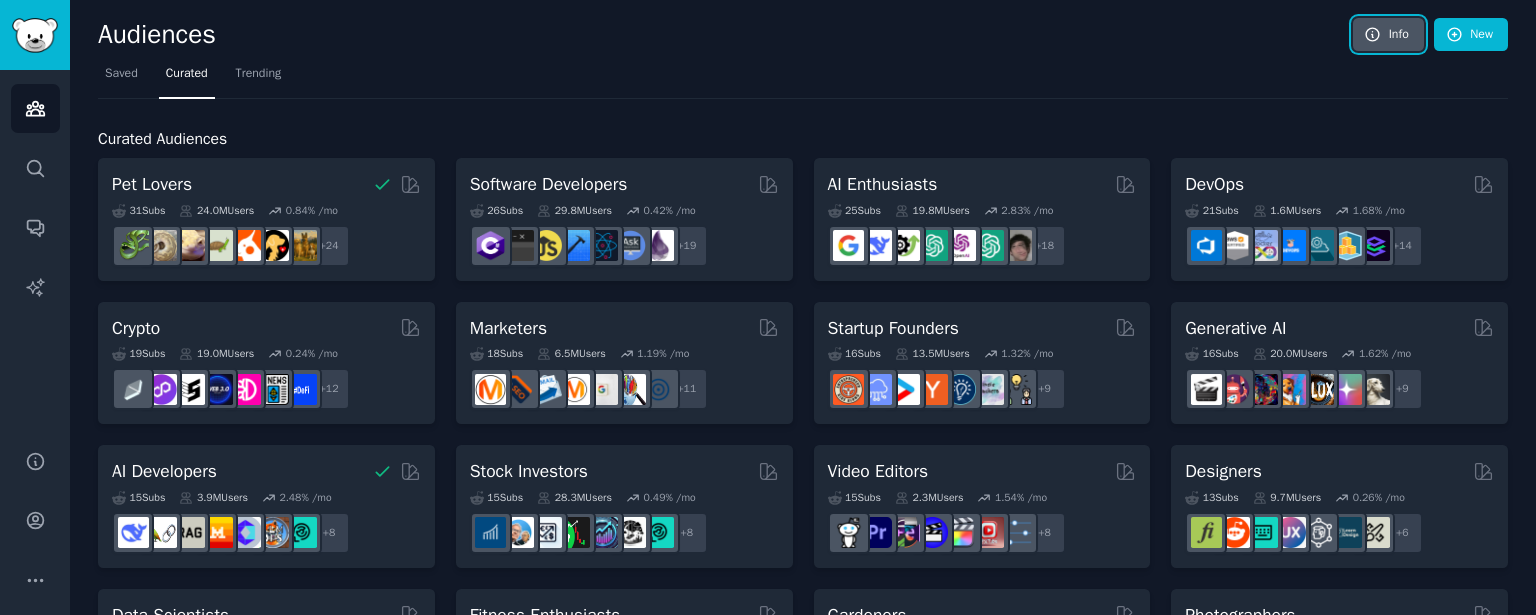 click on "Info" at bounding box center (1388, 35) 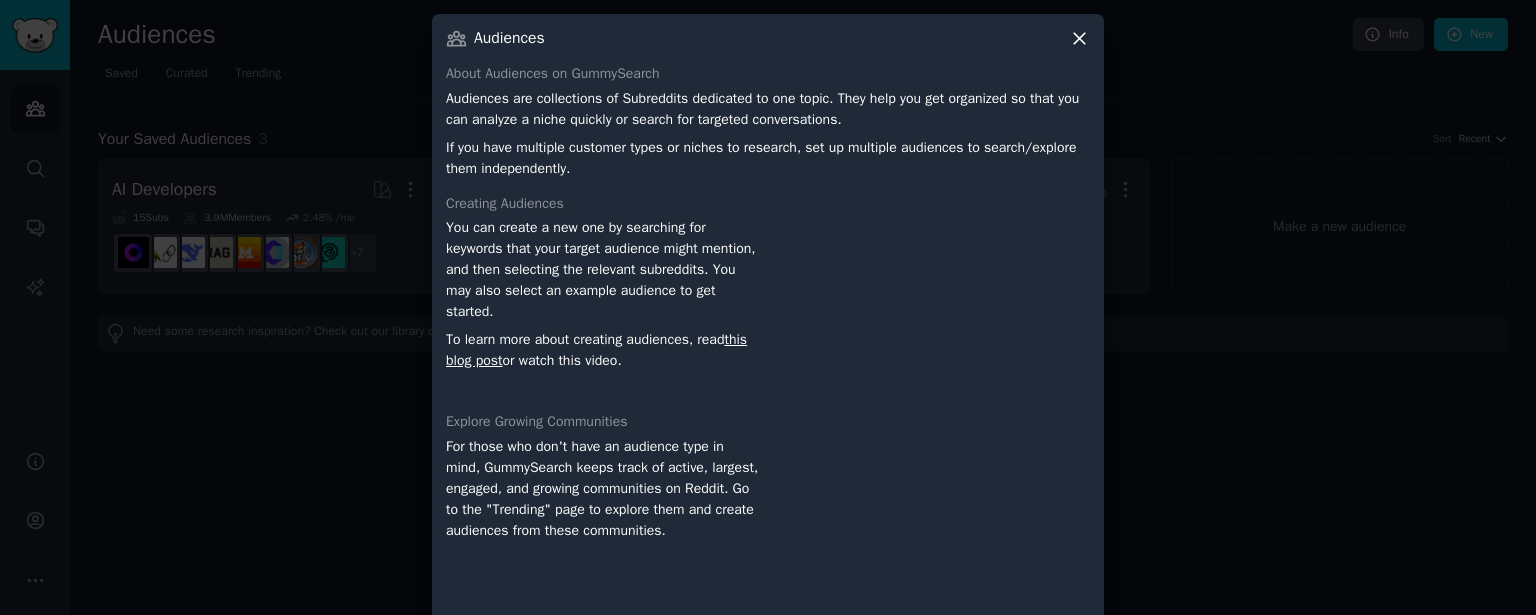 click 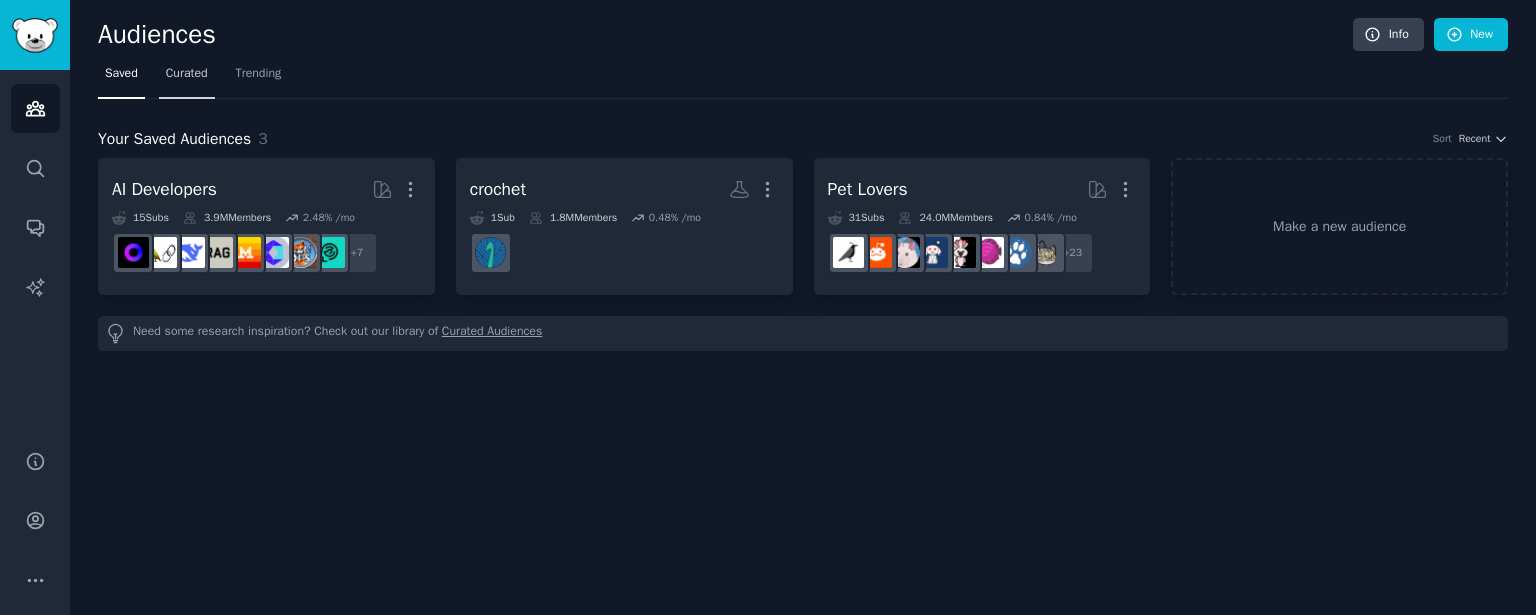 click on "Curated" at bounding box center [187, 78] 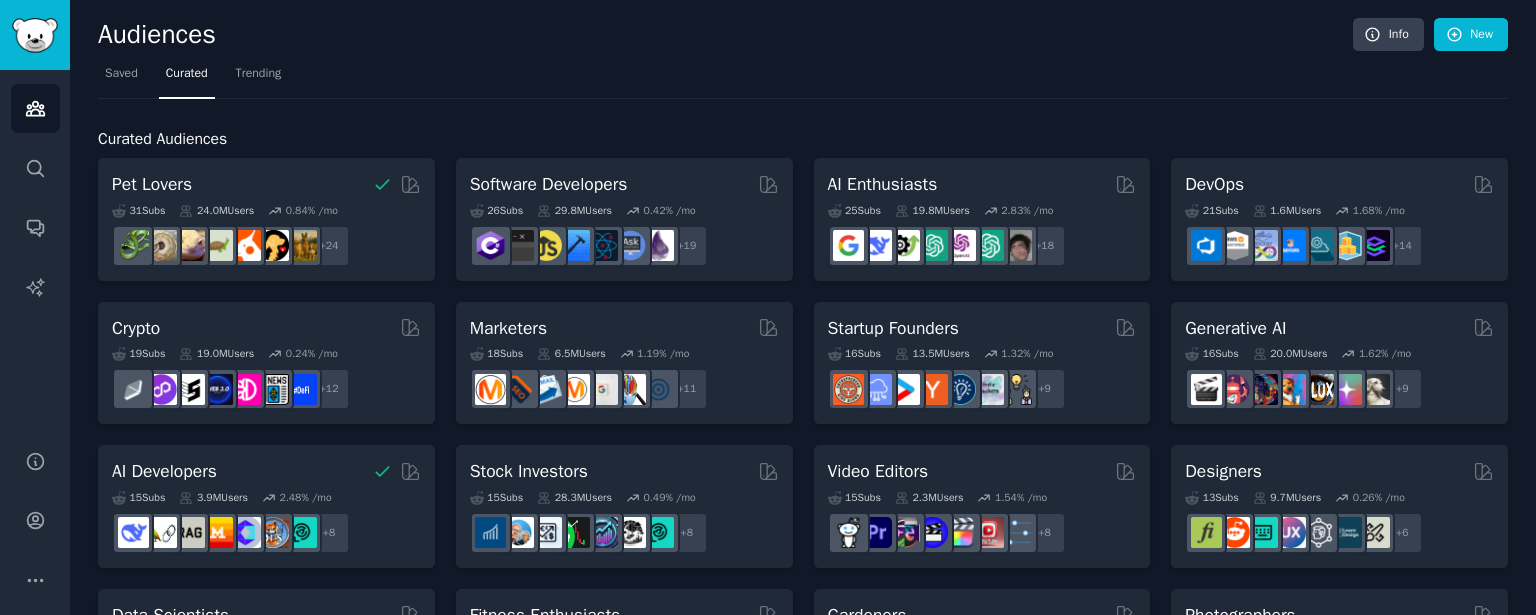 drag, startPoint x: 484, startPoint y: 335, endPoint x: 463, endPoint y: 408, distance: 75.96052 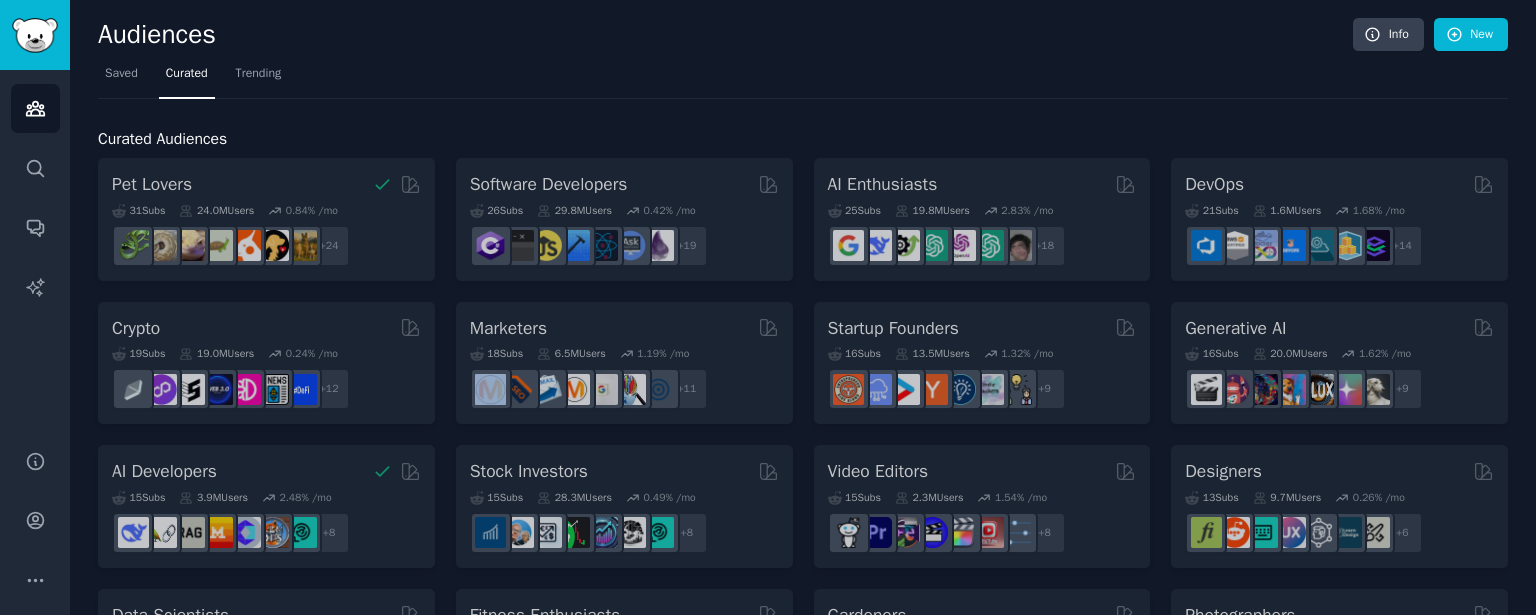 click on "Pet Lovers 31  Sub s 24.0M  Users 0.84 % /mo r/herpetology + 24 Software Developers 26  Sub s 29.8M  Users 0.42 % /mo + 19 AI Enthusiasts 25  Sub s 19.8M  Users 2.83 % /mo + 18 DevOps 21  Sub s 1.6M  Users 1.68 % /mo + 14 Crypto 19  Sub s 19.0M  Users 0.24 % /mo + 12 Marketers 18  Sub s 6.5M  Users 1.19 % /mo + 11 Startup Founders 16  Sub s 13.5M  Users 1.32 % /mo + 9 Generative AI 16  Sub s 20.0M  Users 1.62 % /mo + 9 AI Developers 15  Sub s 3.9M  Users 2.48 % /mo + 8 Stock Investors 15  Sub s 28.3M  Users 0.49 % /mo + 8 Video Editors 15  Sub s 2.3M  Users 1.54 % /mo + 8 Designers 13  Sub s 9.7M  Users 0.26 % /mo + 6 Data Scientists 13  Sub s 7.6M  Users 0.58 % /mo + 6 Fitness Enthusiasts 12  Sub s 31.1M  Users 0.24 % /mo + 5 Gardeners 11  Sub s 13.5M  Users 1.84 % /mo + 4 Photographers 11  Sub s 10.7M  Users 0.53 % /mo + 4 Gaming 11  Sub s 52.9M  Users 0.35 % /mo + 4 NFT Collectors 10  Sub s 3.4M  Users -0.03 % /mo + 3 Ecommerce 10  Sub s 1.8M  Users 1.42 % /mo + 3 SEOs 10  Sub s 658k  Users 1.86 % /mo + 3" at bounding box center [803, 865] 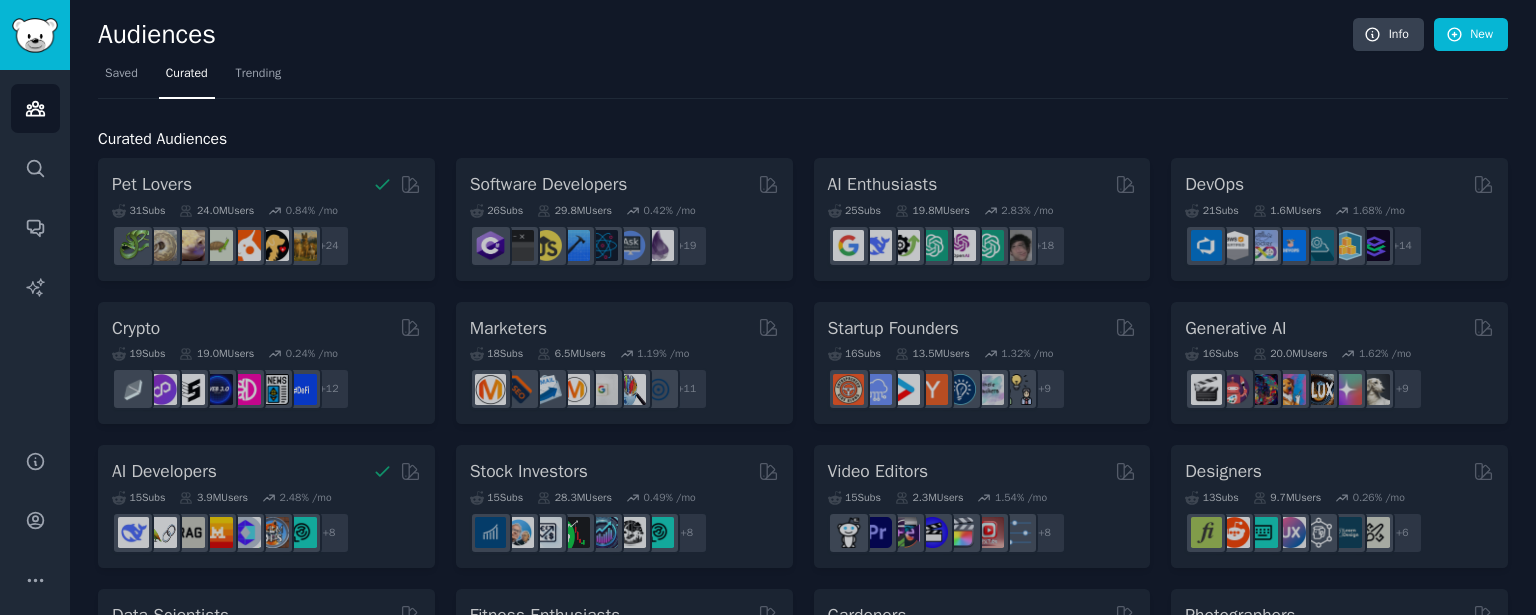click on "Pet Lovers 31  Sub s 24.0M  Users 0.84 % /mo r/herpetology + 24 Software Developers 26  Sub s 29.8M  Users 0.42 % /mo + 19 AI Enthusiasts 25  Sub s 19.8M  Users 2.83 % /mo + 18 DevOps 21  Sub s 1.6M  Users 1.68 % /mo + 14 Crypto 19  Sub s 19.0M  Users 0.24 % /mo + 12 Marketers 18  Sub s 6.5M  Users 1.19 % /mo + 11 Startup Founders 16  Sub s 13.5M  Users 1.32 % /mo + 9 Generative AI 16  Sub s 20.0M  Users 1.62 % /mo + 9 AI Developers 15  Sub s 3.9M  Users 2.48 % /mo + 8 Stock Investors 15  Sub s 28.3M  Users 0.49 % /mo + 8 Video Editors 15  Sub s 2.3M  Users 1.54 % /mo + 8 Designers 13  Sub s 9.7M  Users 0.26 % /mo + 6 Data Scientists 13  Sub s 7.6M  Users 0.58 % /mo + 6 Fitness Enthusiasts 12  Sub s 31.1M  Users 0.24 % /mo + 5 Gardeners 11  Sub s 13.5M  Users 1.84 % /mo + 4 Photographers 11  Sub s 10.7M  Users 0.53 % /mo + 4 Gaming 11  Sub s 52.9M  Users 0.35 % /mo + 4 NFT Collectors 10  Sub s 3.4M  Users -0.03 % /mo + 3 Ecommerce 10  Sub s 1.8M  Users 1.42 % /mo + 3 SEOs 10  Sub s 658k  Users 1.86 % /mo + 3" at bounding box center [803, 865] 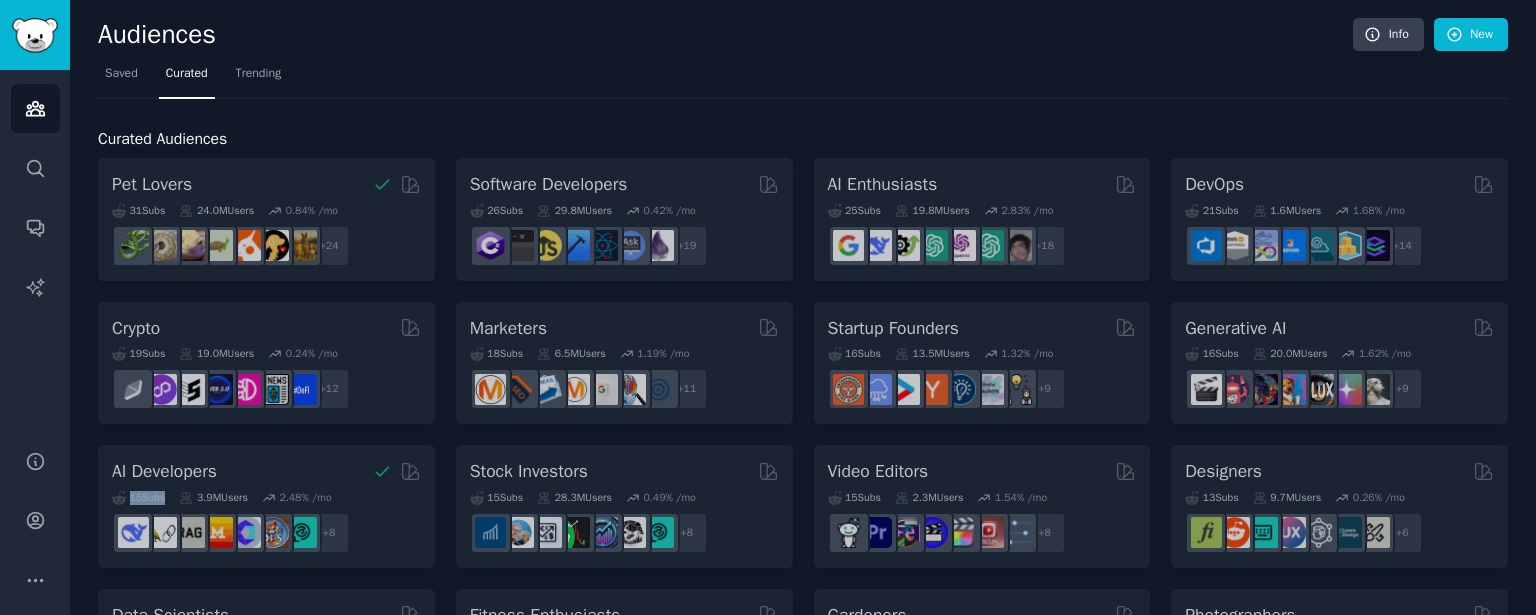 click on "Pet Lovers 31  Sub s 24.0M  Users 0.84 % /mo r/herpetology + 24 Software Developers 26  Sub s 29.8M  Users 0.42 % /mo + 19 AI Enthusiasts 25  Sub s 19.8M  Users 2.83 % /mo + 18 DevOps 21  Sub s 1.6M  Users 1.68 % /mo + 14 Crypto 19  Sub s 19.0M  Users 0.24 % /mo + 12 Marketers 18  Sub s 6.5M  Users 1.19 % /mo + 11 Startup Founders 16  Sub s 13.5M  Users 1.32 % /mo + 9 Generative AI 16  Sub s 20.0M  Users 1.62 % /mo + 9 AI Developers 15  Sub s 3.9M  Users 2.48 % /mo + 8 Stock Investors 15  Sub s 28.3M  Users 0.49 % /mo + 8 Video Editors 15  Sub s 2.3M  Users 1.54 % /mo + 8 Designers 13  Sub s 9.7M  Users 0.26 % /mo + 6 Data Scientists 13  Sub s 7.6M  Users 0.58 % /mo + 6 Fitness Enthusiasts 12  Sub s 31.1M  Users 0.24 % /mo + 5 Gardeners 11  Sub s 13.5M  Users 1.84 % /mo + 4 Photographers 11  Sub s 10.7M  Users 0.53 % /mo + 4 Gaming 11  Sub s 52.9M  Users 0.35 % /mo + 4 NFT Collectors 10  Sub s 3.4M  Users -0.03 % /mo + 3 Ecommerce 10  Sub s 1.8M  Users 1.42 % /mo + 3 SEOs 10  Sub s 658k  Users 1.86 % /mo + 3" at bounding box center [803, 865] 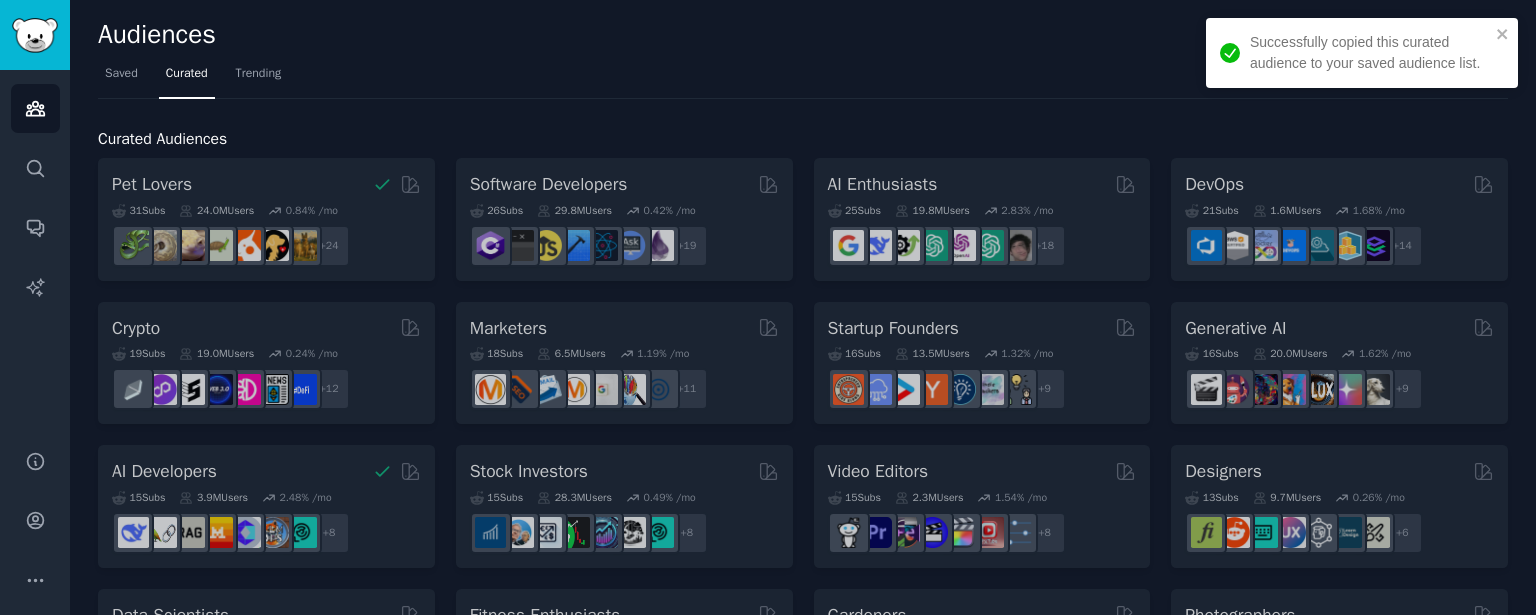 click on "Pet Lovers 31  Sub s 24.0M  Users 0.84 % /mo r/herpetology + 24 Software Developers 26  Sub s 29.8M  Users 0.42 % /mo + 19 AI Enthusiasts 25  Sub s 19.8M  Users 2.83 % /mo + 18 DevOps 21  Sub s 1.6M  Users 1.68 % /mo + 14 Crypto 19  Sub s 19.0M  Users 0.24 % /mo + 12 Marketers 18  Sub s 6.5M  Users 1.19 % /mo + 11 Startup Founders 16  Sub s 13.5M  Users 1.32 % /mo + 9 Generative AI 16  Sub s 20.0M  Users 1.62 % /mo + 9 AI Developers 15  Sub s 3.9M  Users 2.48 % /mo + 8 Stock Investors 15  Sub s 28.3M  Users 0.49 % /mo + 8 Video Editors 15  Sub s 2.3M  Users 1.54 % /mo + 8 Designers 13  Sub s 9.7M  Users 0.26 % /mo + 6 Data Scientists 13  Sub s 7.6M  Users 0.58 % /mo + 6 Fitness Enthusiasts 12  Sub s 31.1M  Users 0.24 % /mo + 5 Gardeners 11  Sub s 13.5M  Users 1.84 % /mo + 4 Photographers 11  Sub s 10.7M  Users 0.53 % /mo + 4 Gaming 11  Sub s 52.9M  Users 0.35 % /mo + 4 NFT Collectors 10  Sub s 3.4M  Users -0.03 % /mo + 3 Ecommerce 10  Sub s 1.8M  Users 1.42 % /mo + 3 SEOs 10  Sub s 658k  Users 1.86 % /mo + 3" at bounding box center (803, 865) 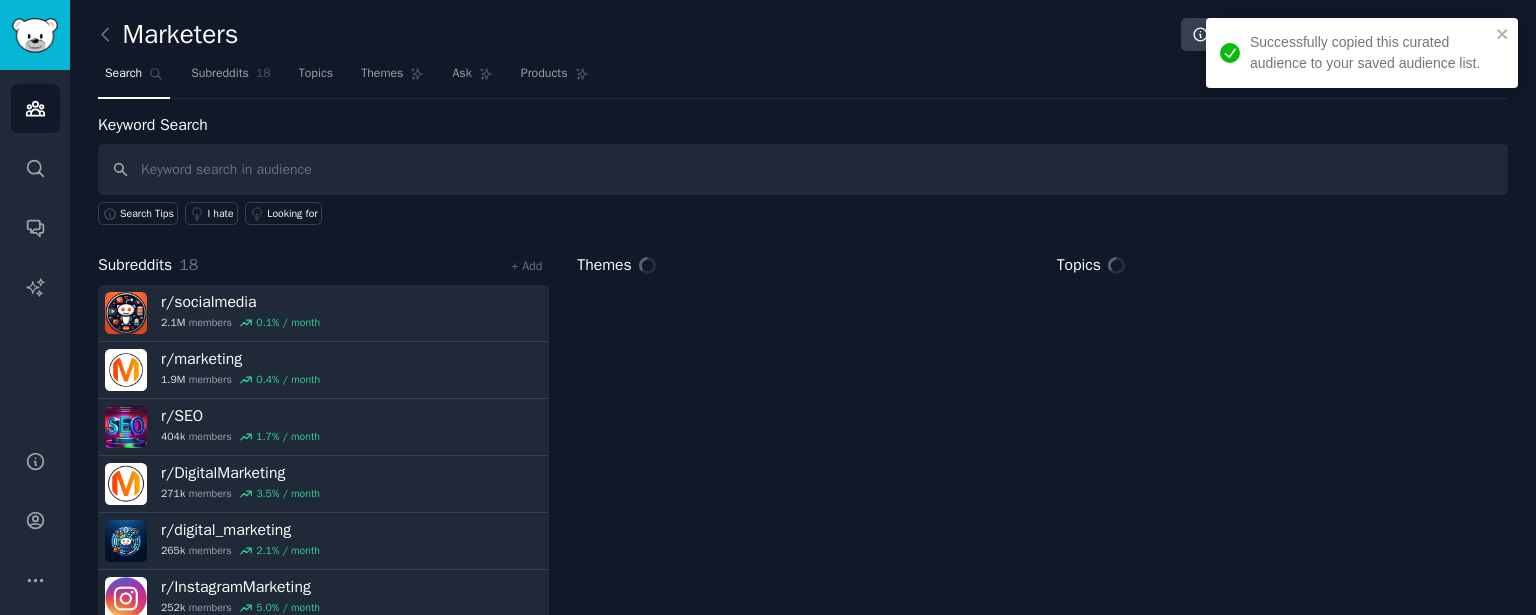 click on "Marketers Info Edit Share Add Search Subreddits 18 Topics Themes Ask Products Keyword Search Search Tips I hate Looking for Subreddits 18 + Add r/ socialmedia 2.1M  members 0.1 % / month r/ marketing 1.9M  members 0.4 % / month r/ SEO 404k  members 1.7 % / month r/ DigitalMarketing 271k  members 3.5 % / month r/ digital_marketing 265k  members 2.1 % / month r/ InstagramMarketing 252k  members 5.0 % / month +  12  more Themes Topics" 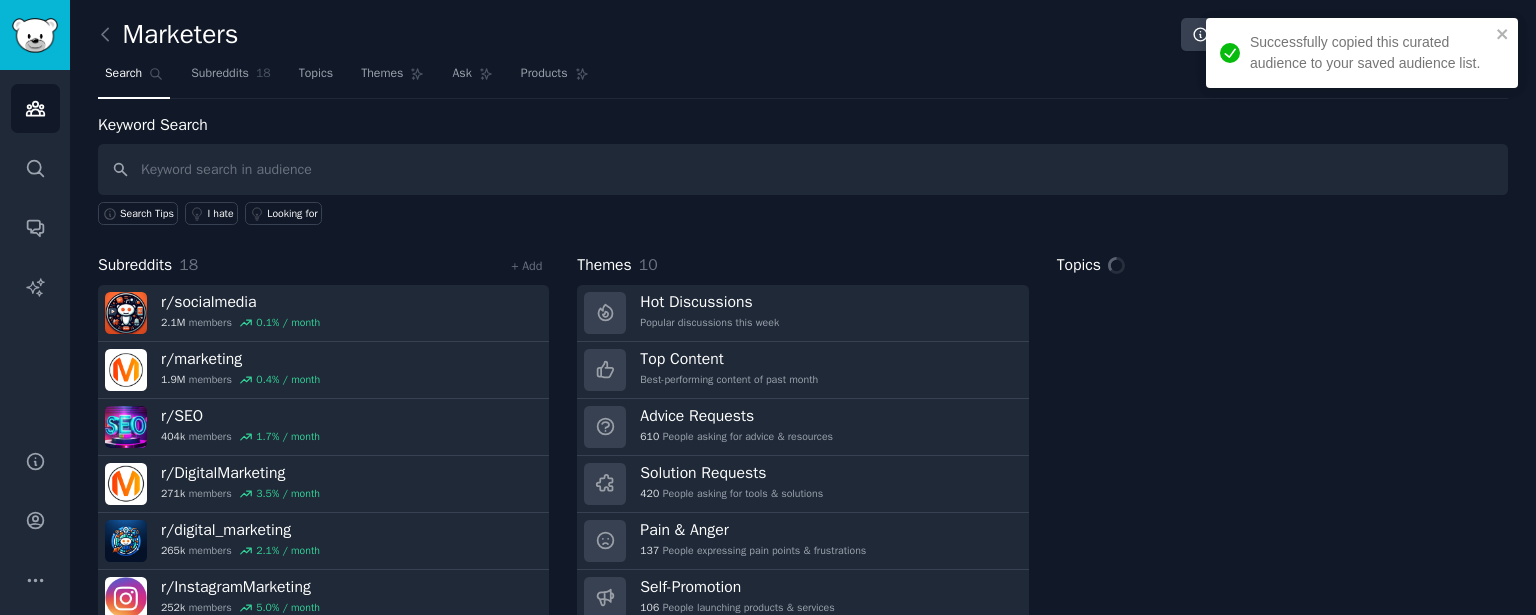 click on "r/ digital_marketing" at bounding box center (240, 530) 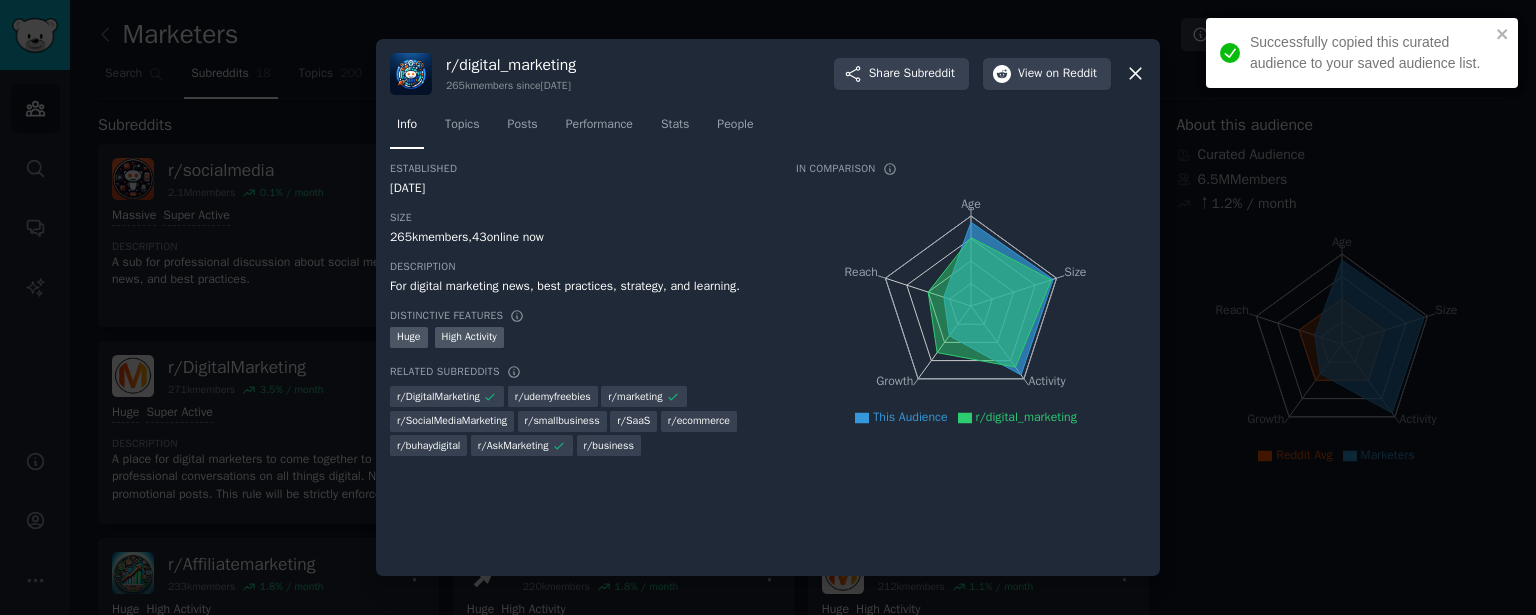 click 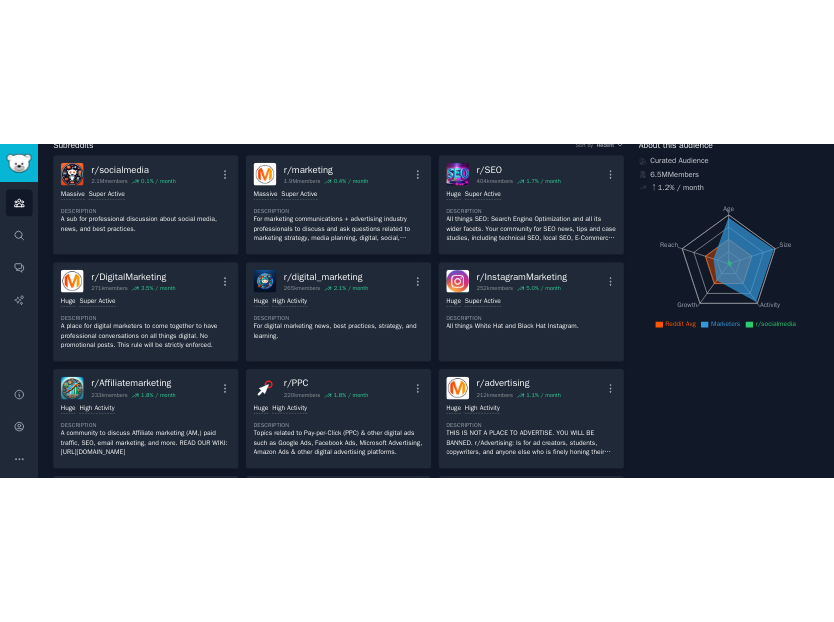 scroll, scrollTop: 0, scrollLeft: 0, axis: both 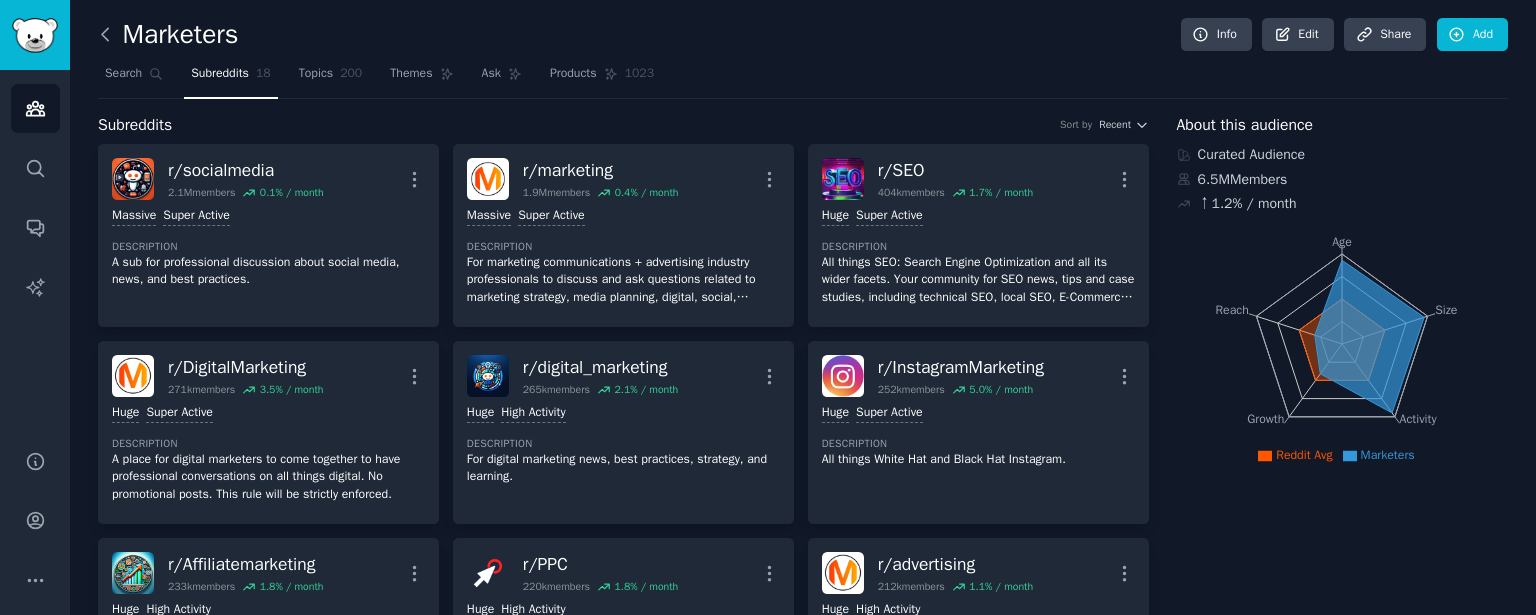 click 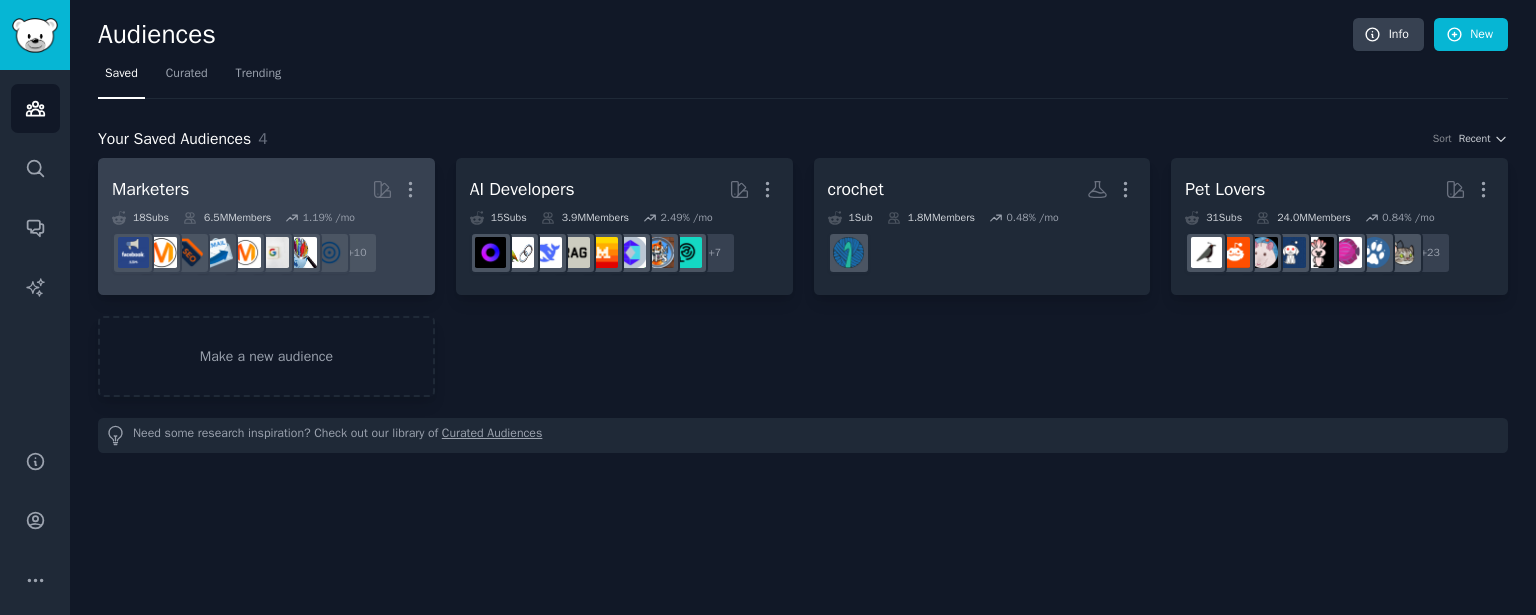 click on "Marketers More" at bounding box center [266, 189] 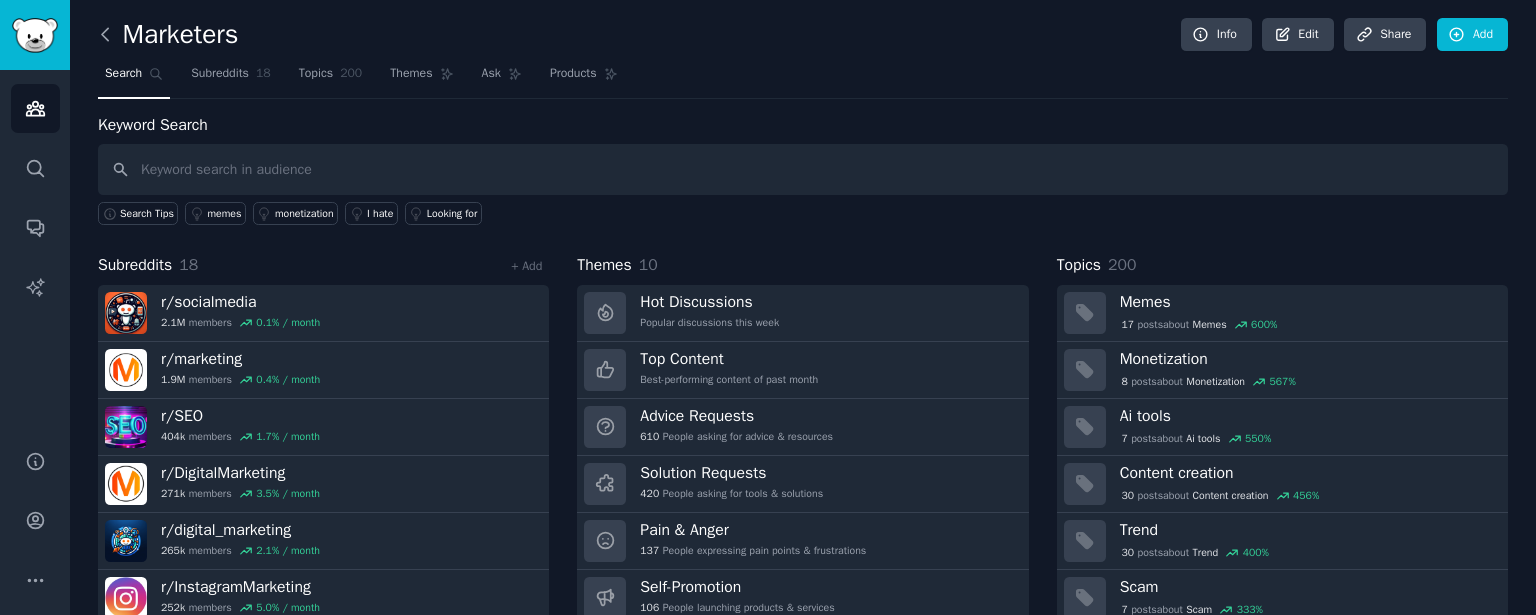 click 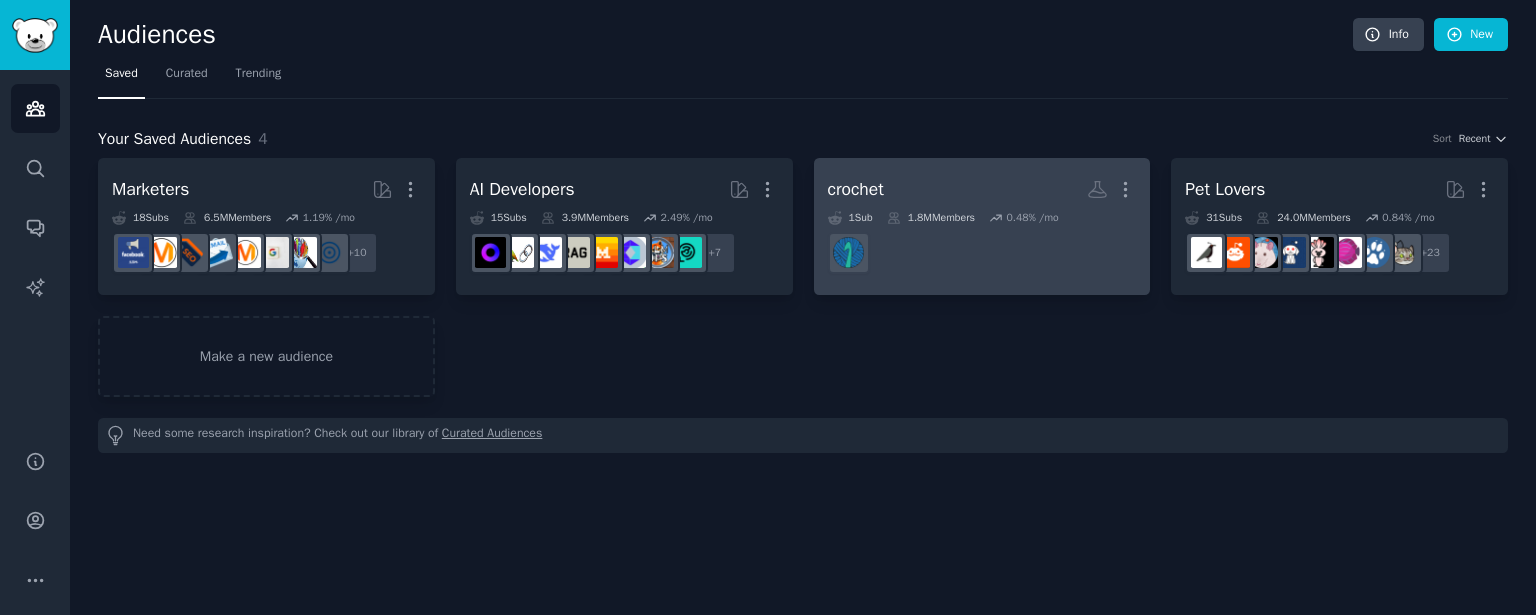 click on "r/crochet" at bounding box center (982, 253) 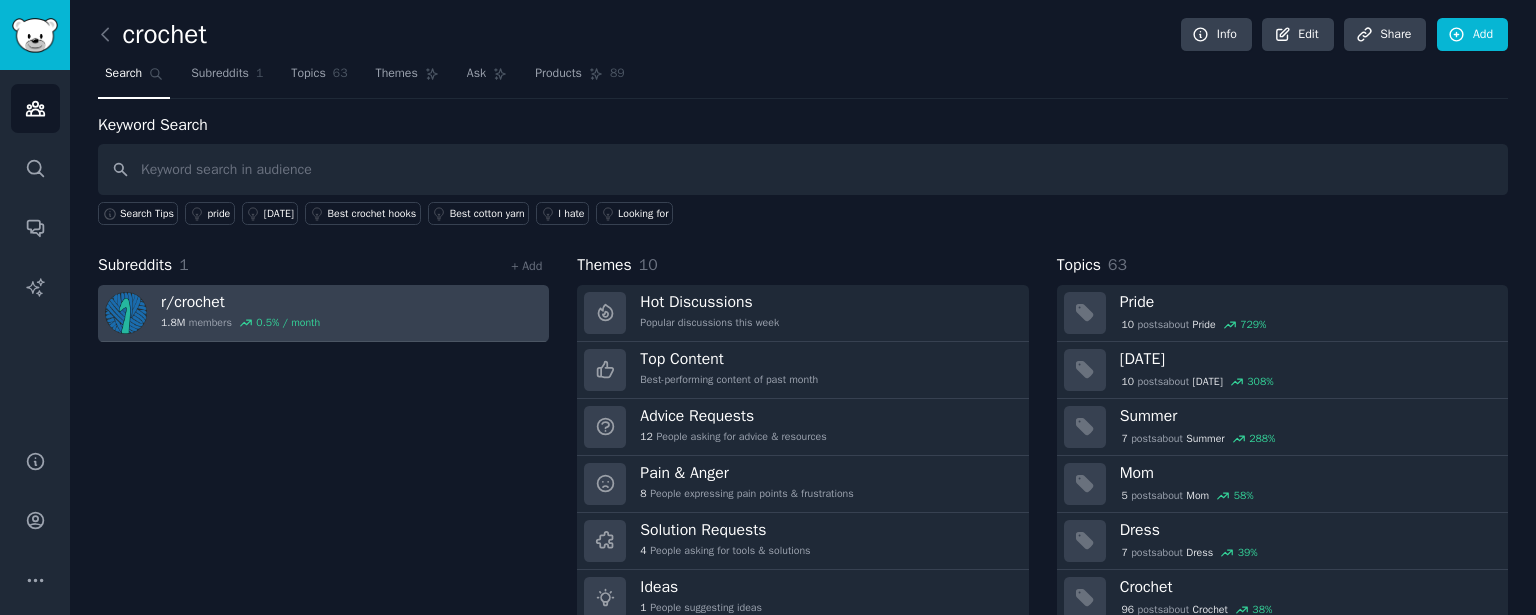 click on "r/ crochet 1.8M  members 0.5 % / month" at bounding box center [323, 313] 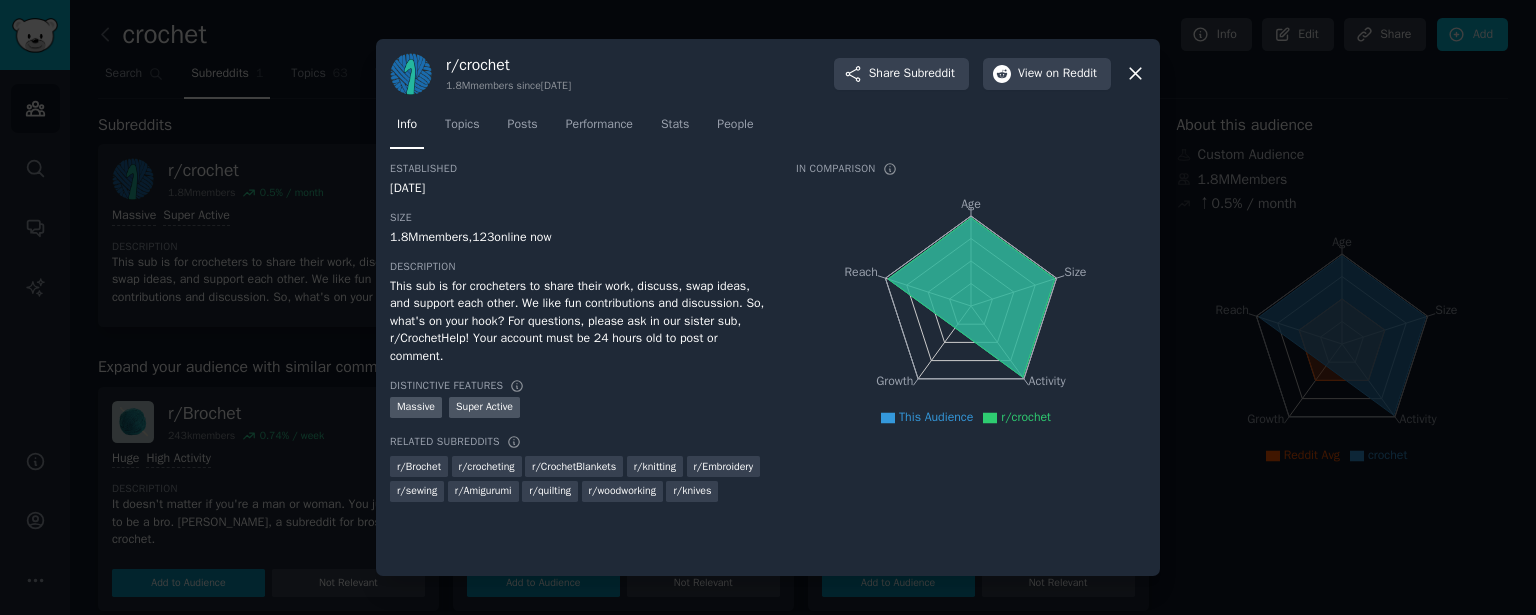 click on "r/ crochet" at bounding box center (508, 65) 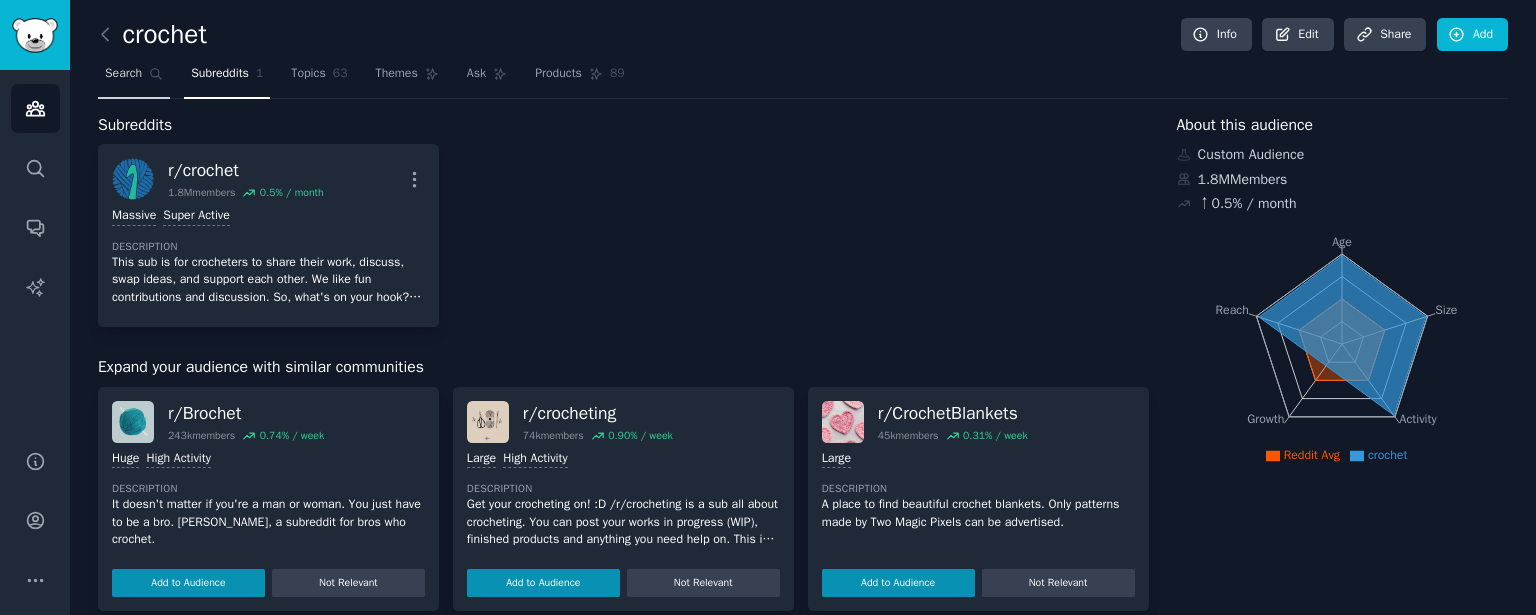 click on "Search" at bounding box center (134, 78) 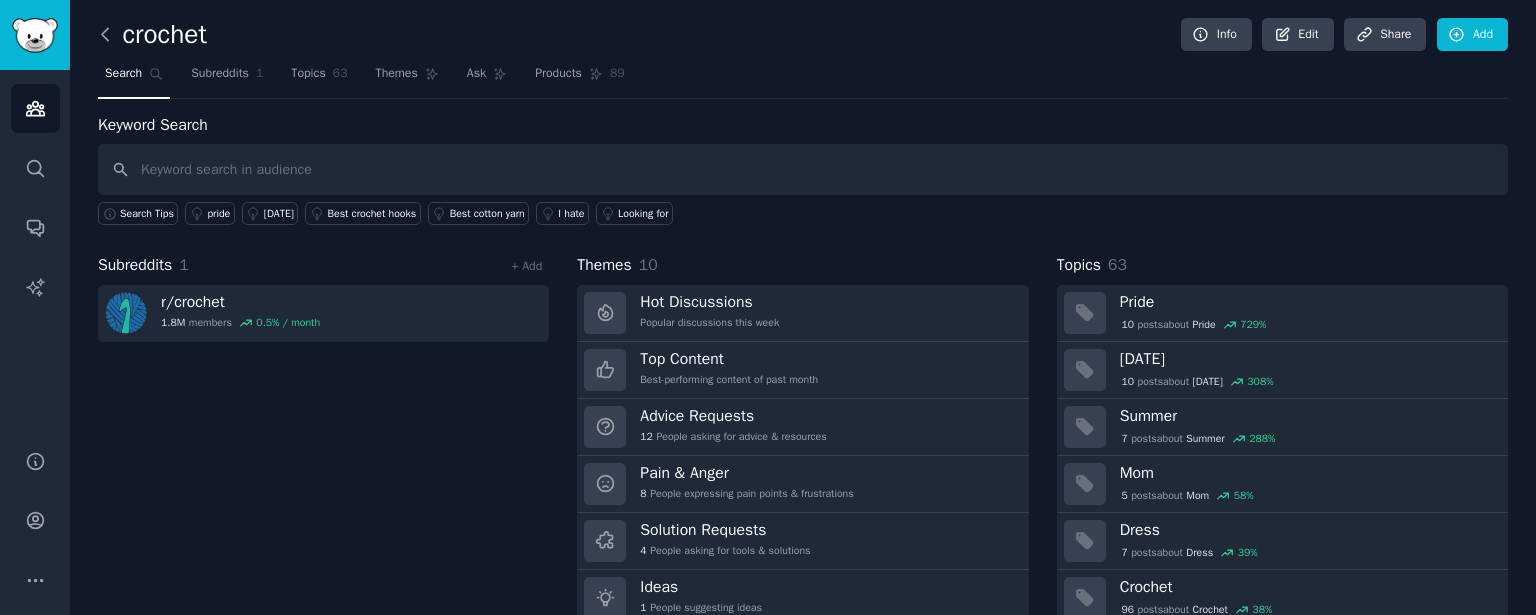 click 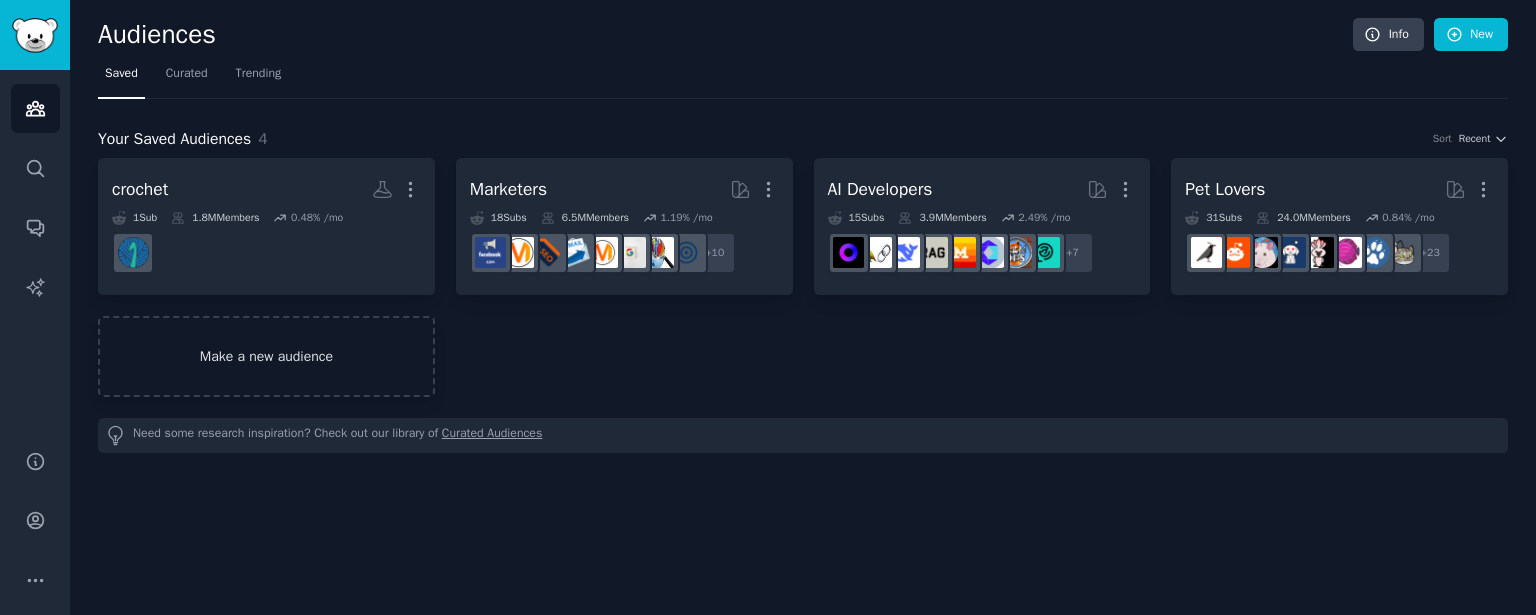 click on "Make a new audience" at bounding box center [266, 356] 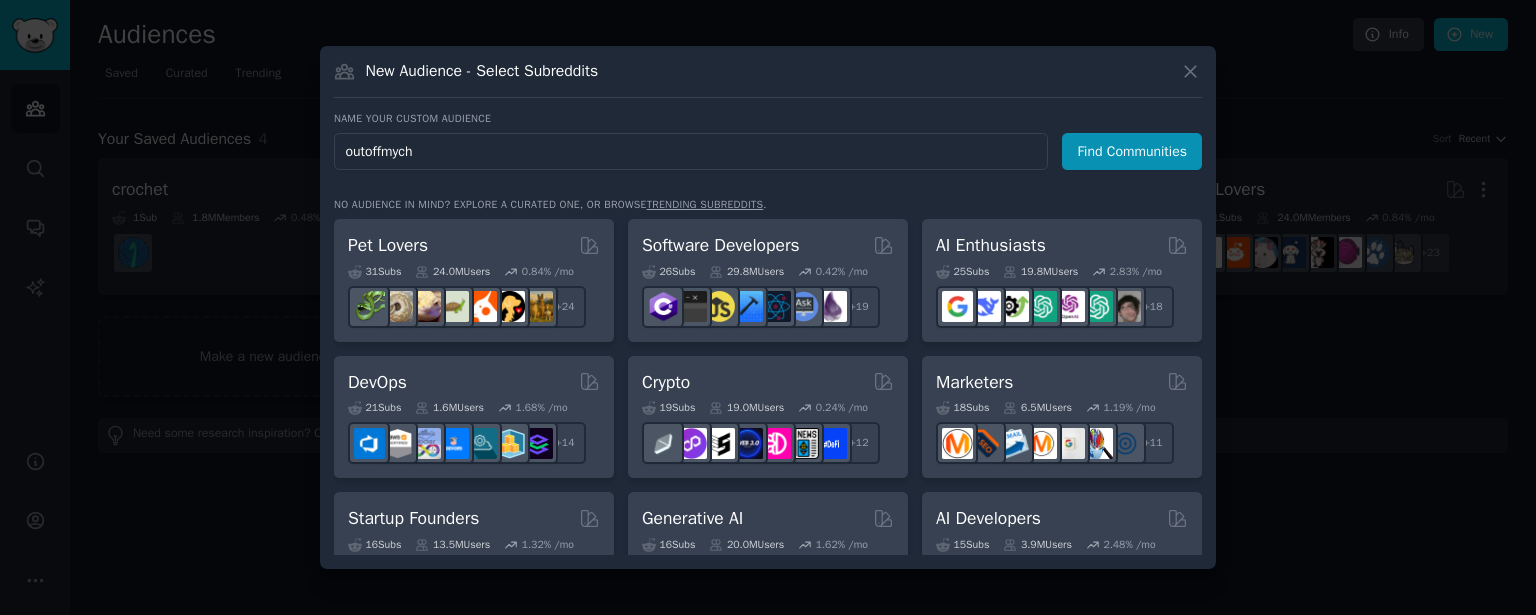 type on "outoffmych" 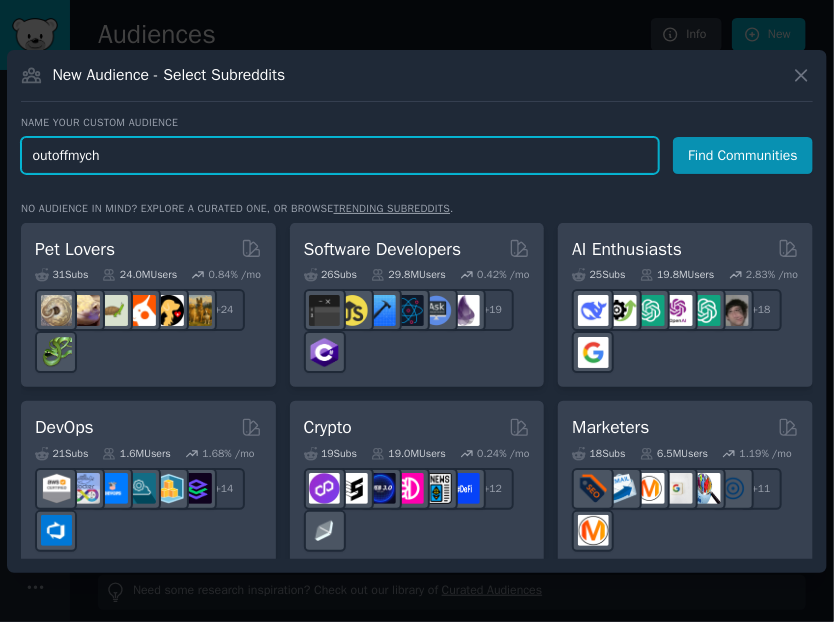 drag, startPoint x: 0, startPoint y: 151, endPoint x: -17, endPoint y: 151, distance: 17 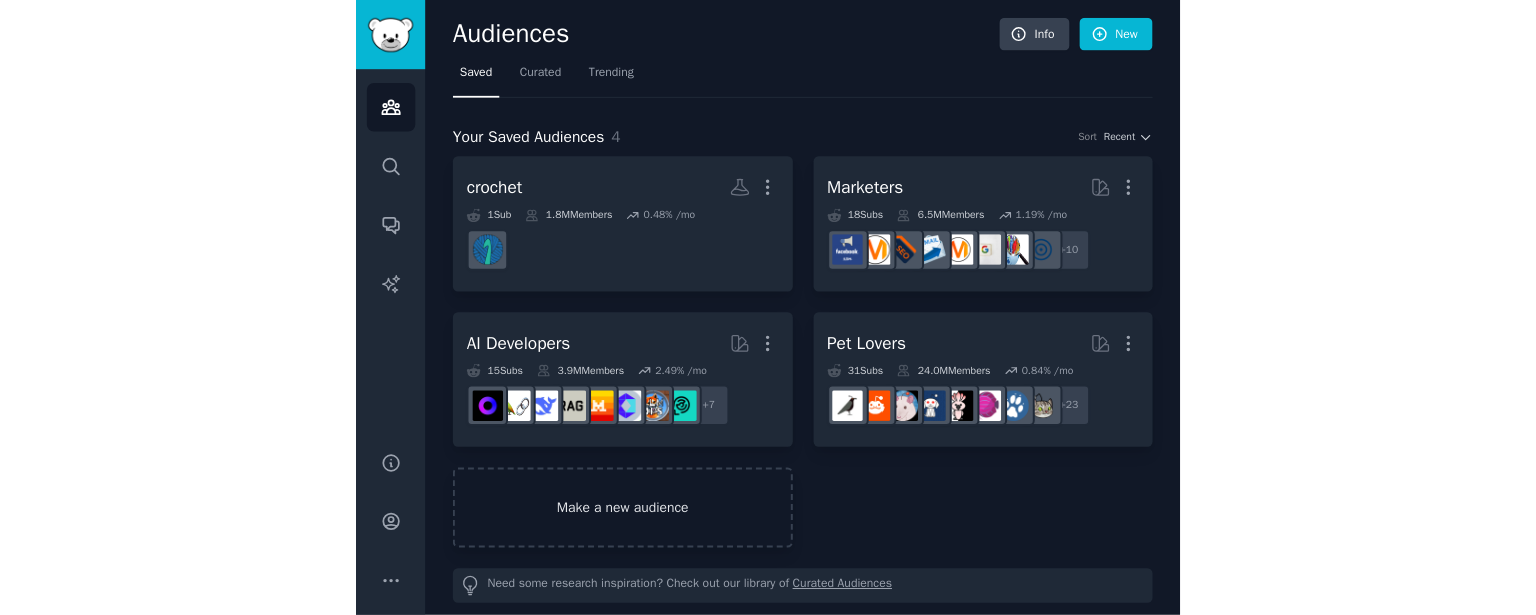scroll, scrollTop: 21, scrollLeft: 0, axis: vertical 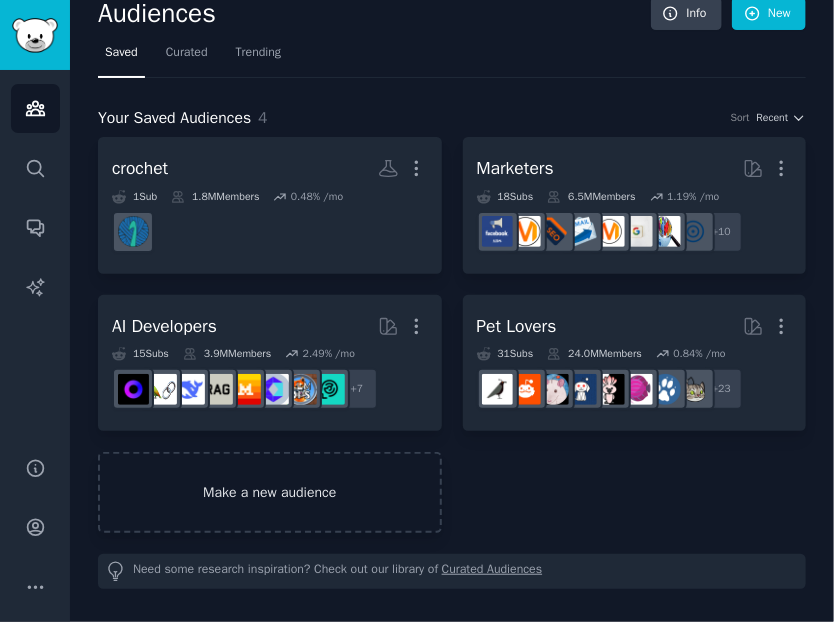 click on "Make a new audience" at bounding box center [270, 492] 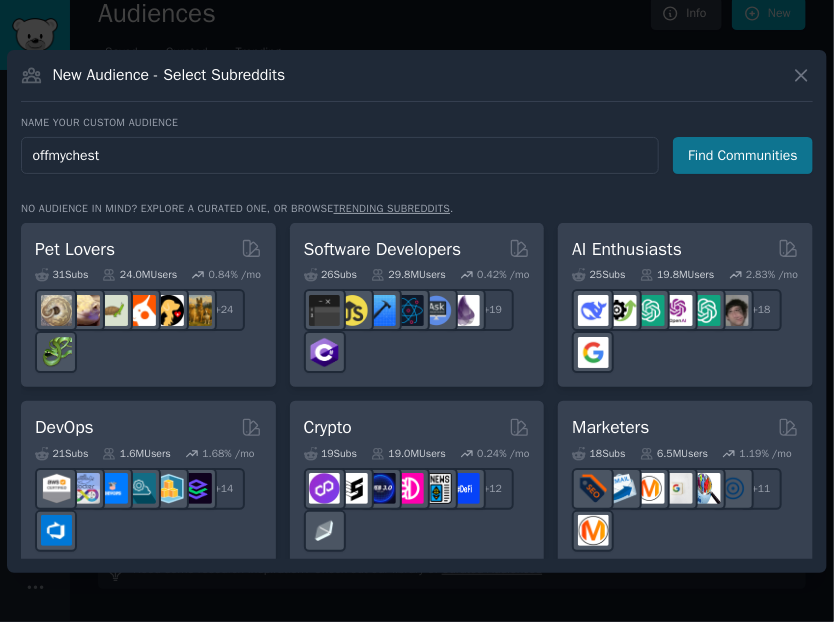 type on "offmychest" 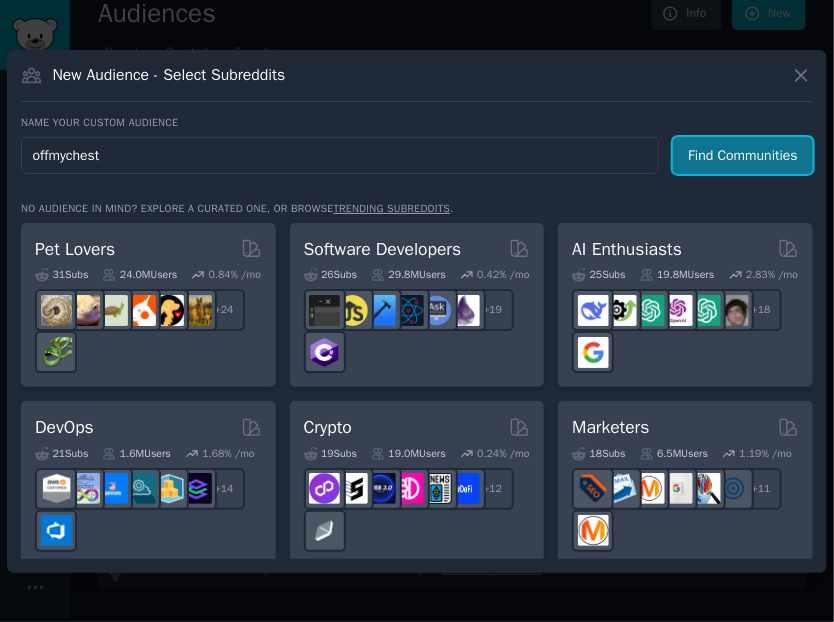 click on "Find Communities" at bounding box center (743, 155) 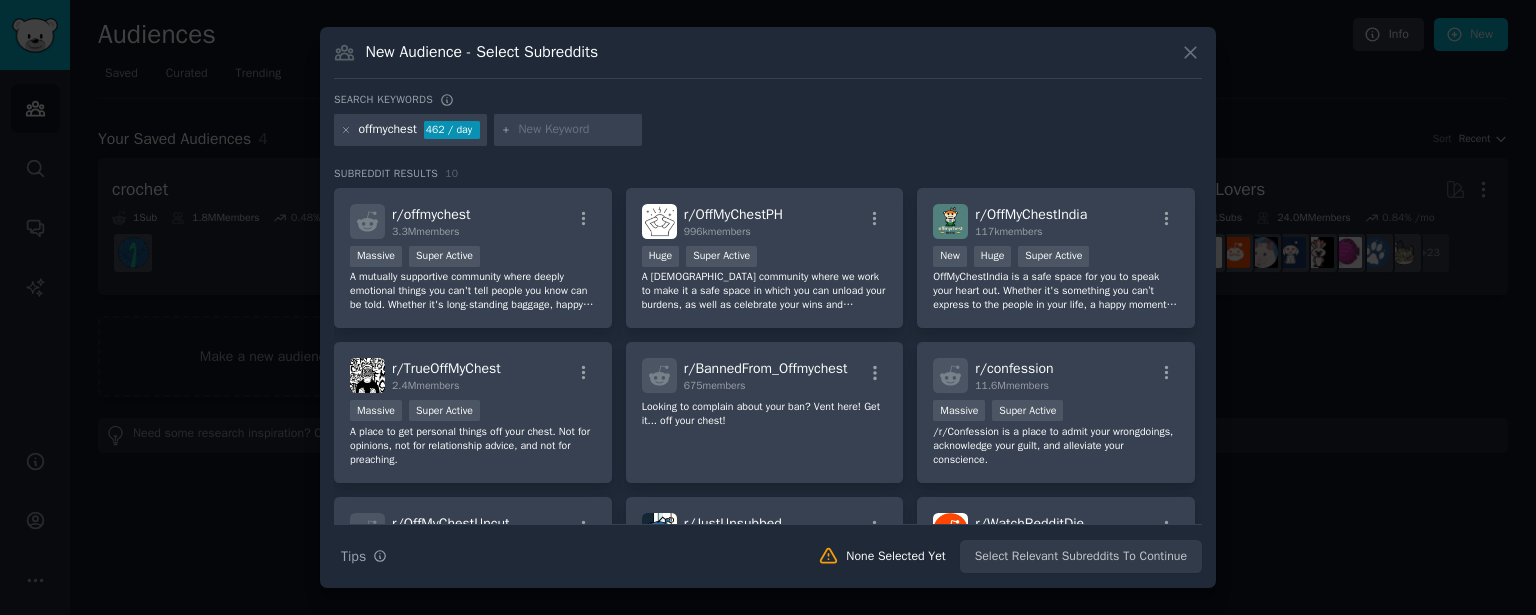 scroll, scrollTop: 0, scrollLeft: 0, axis: both 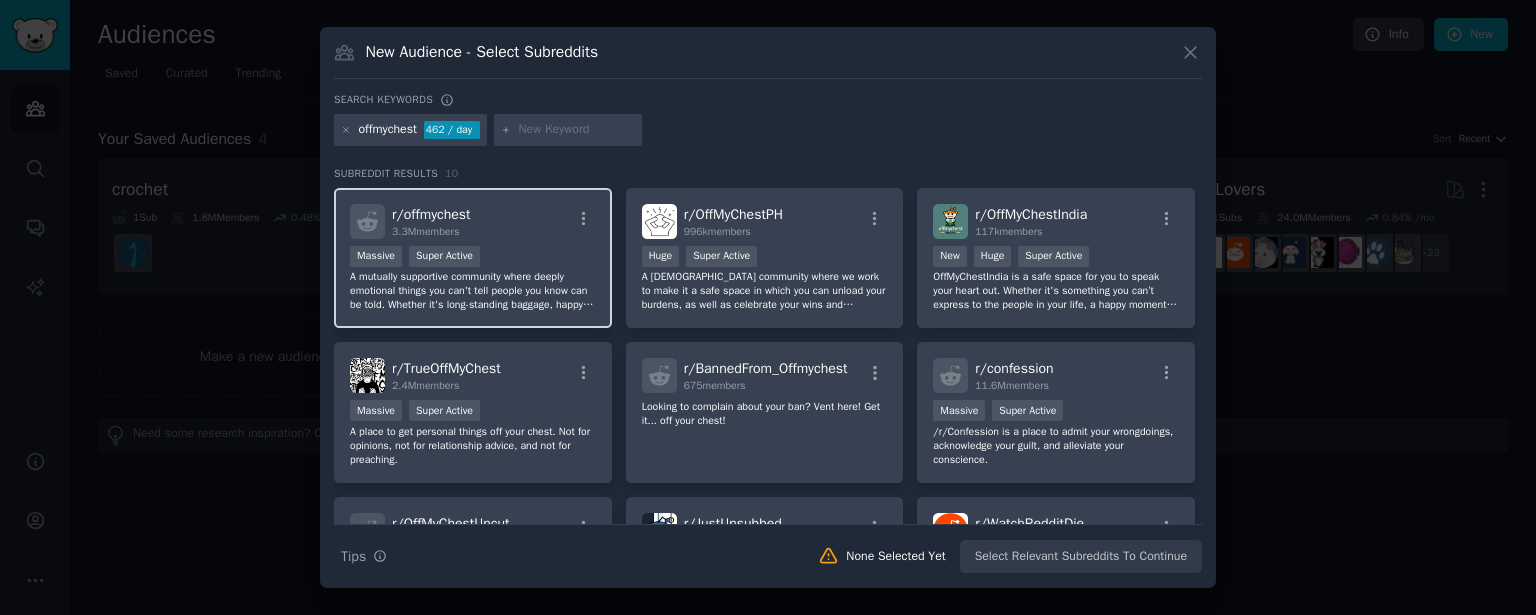 click on "A mutually supportive community where deeply emotional things you can't tell people you know can be told.
Whether it's long-standing baggage, happy thoughts, or recent trauma, posting it here may provide some relief. We'll listen, and if you want, we'll talk.
We aim to keep this a safe space." at bounding box center [473, 291] 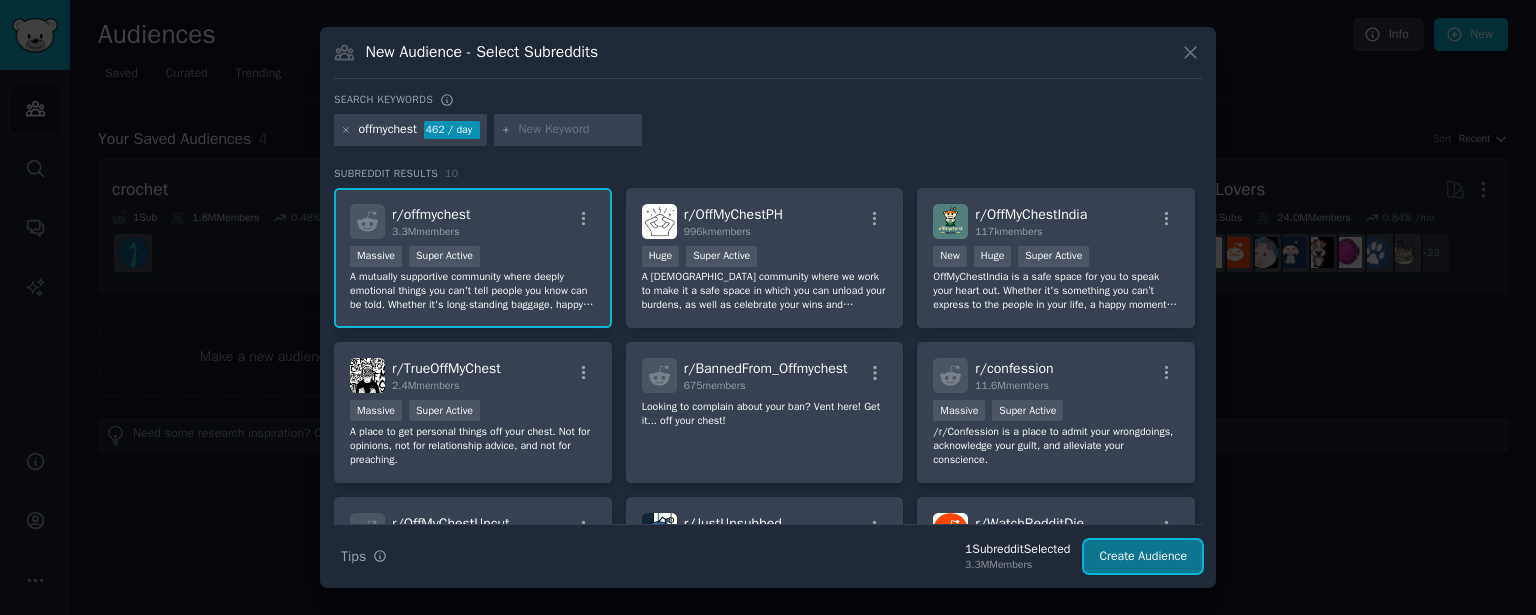 click on "Create Audience" at bounding box center (1143, 557) 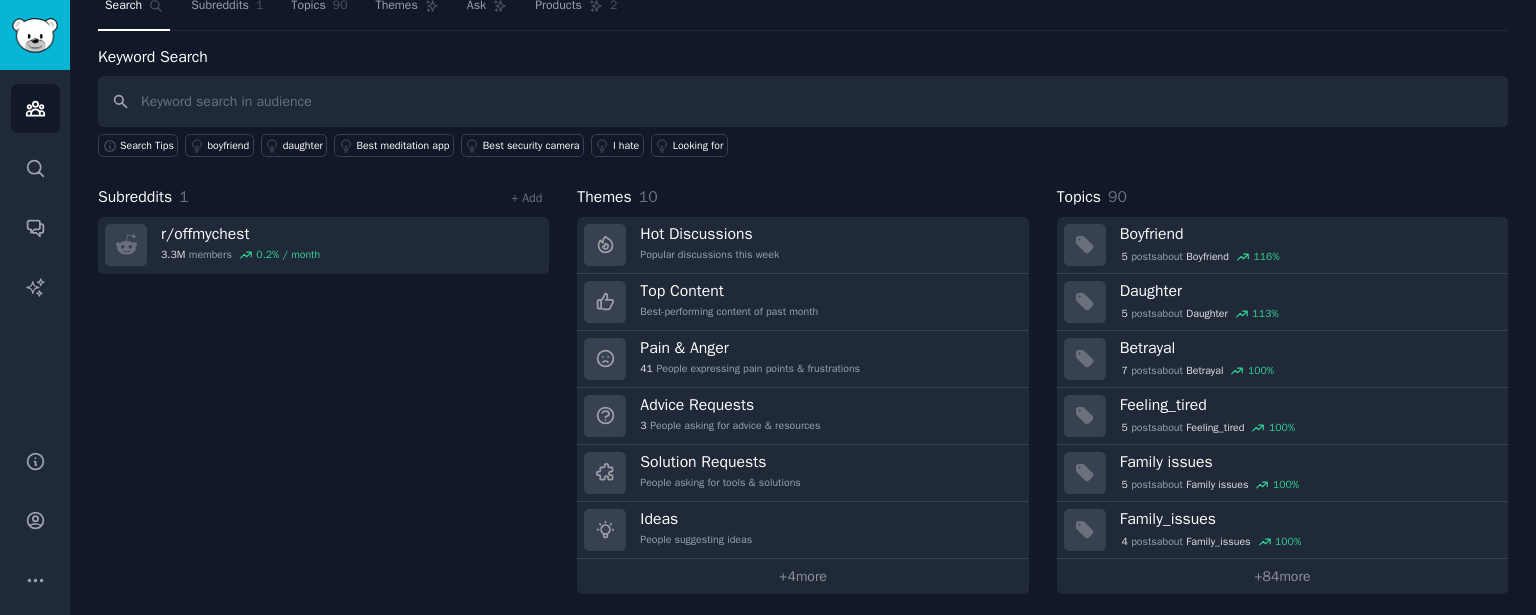 scroll, scrollTop: 71, scrollLeft: 0, axis: vertical 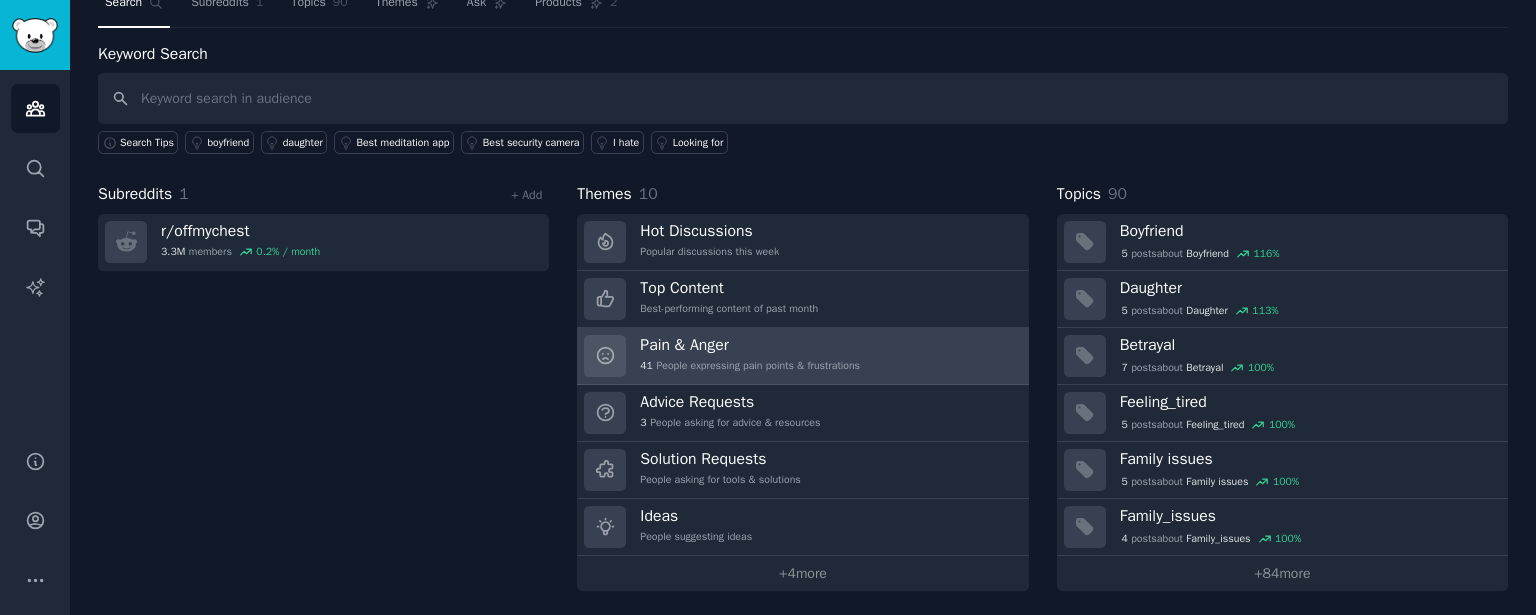click on "Pain & Anger 41 People expressing pain points & frustrations" at bounding box center [750, 356] 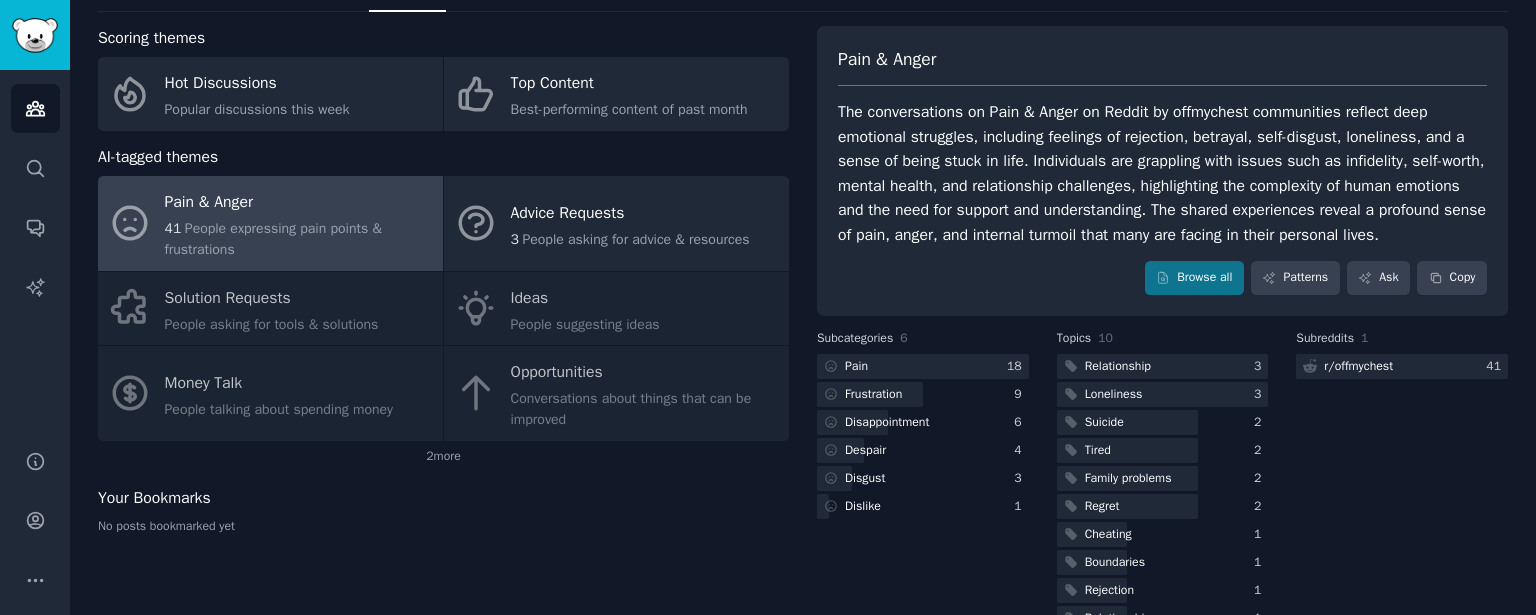 scroll, scrollTop: 0, scrollLeft: 0, axis: both 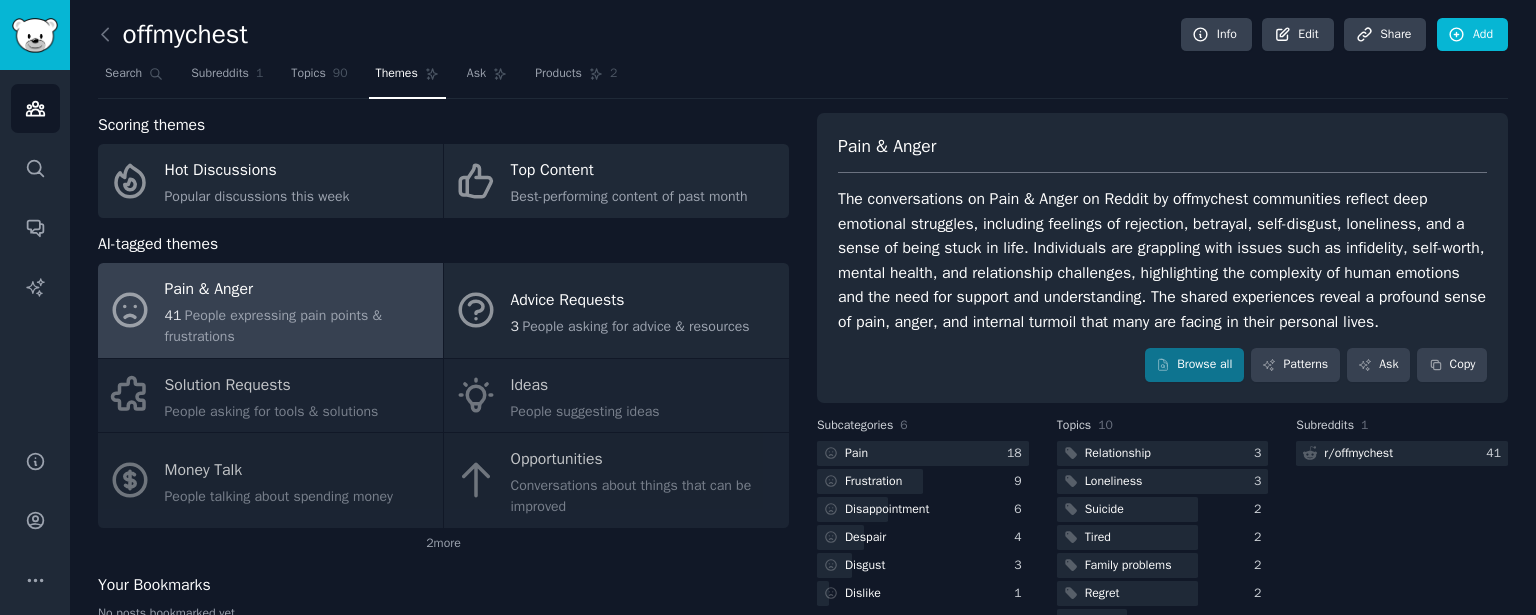 click at bounding box center [110, 35] 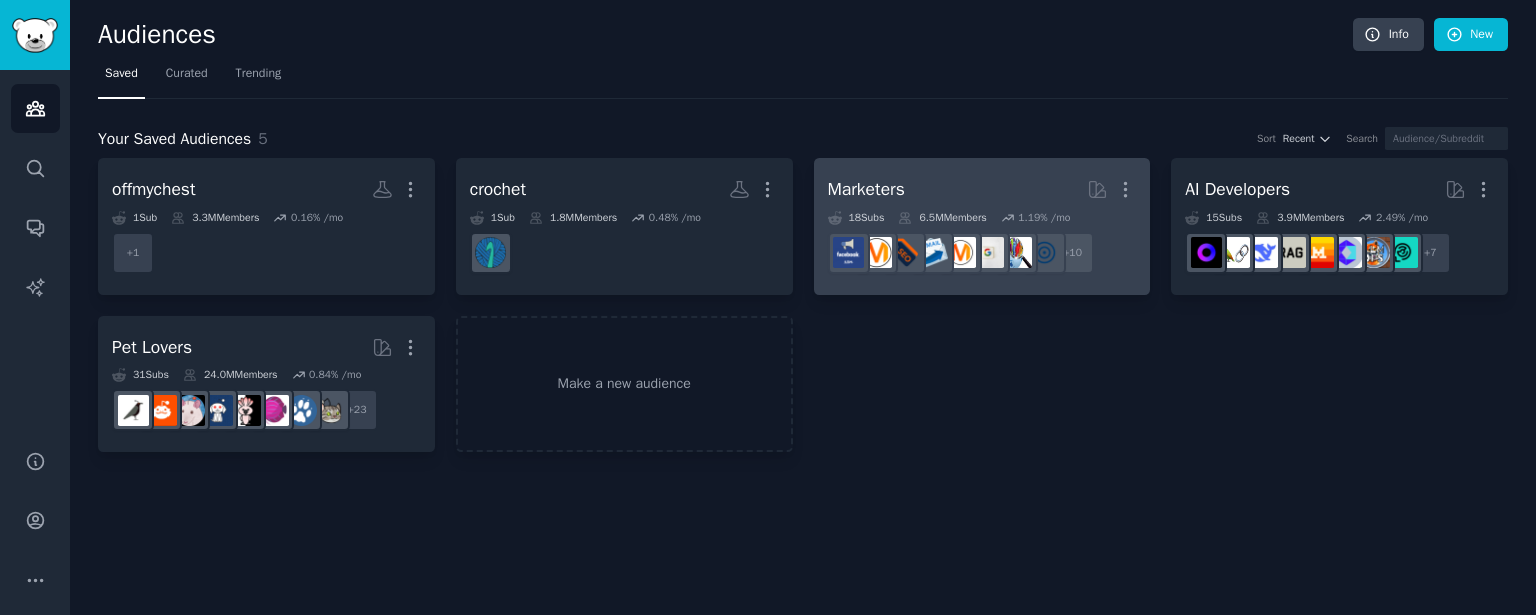 click on "Marketers More" at bounding box center [982, 189] 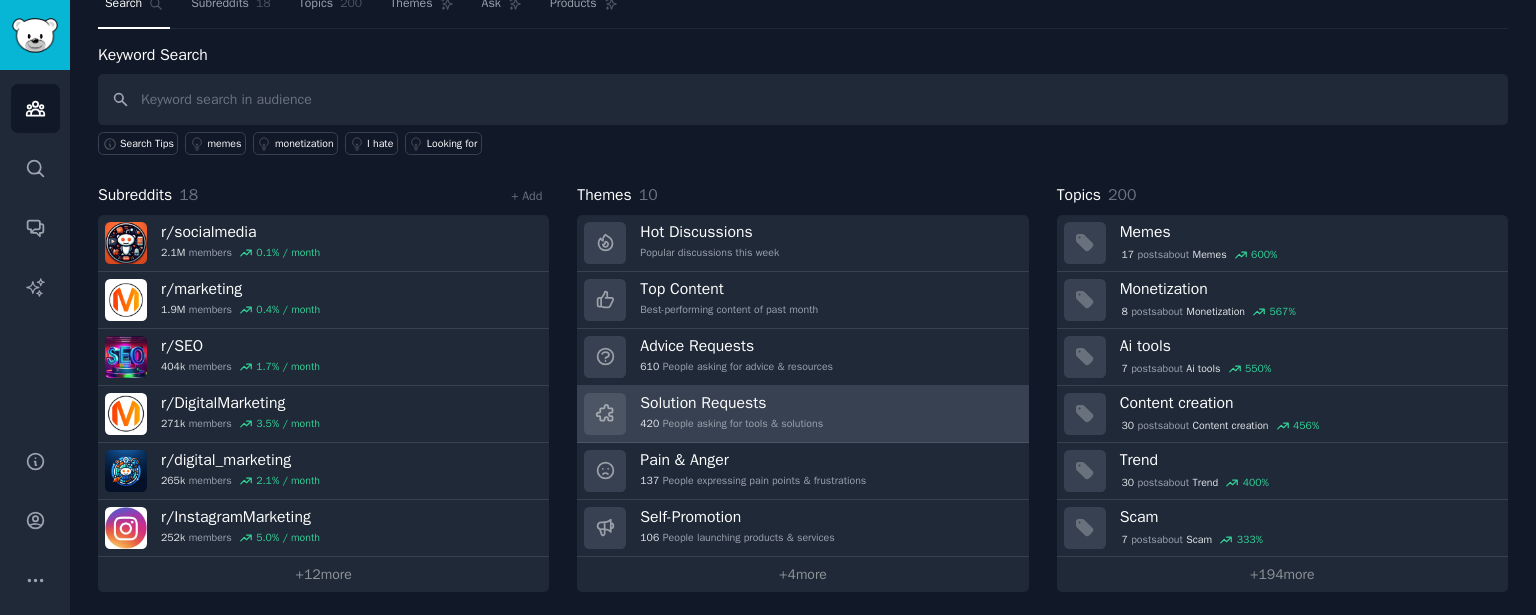 scroll, scrollTop: 71, scrollLeft: 0, axis: vertical 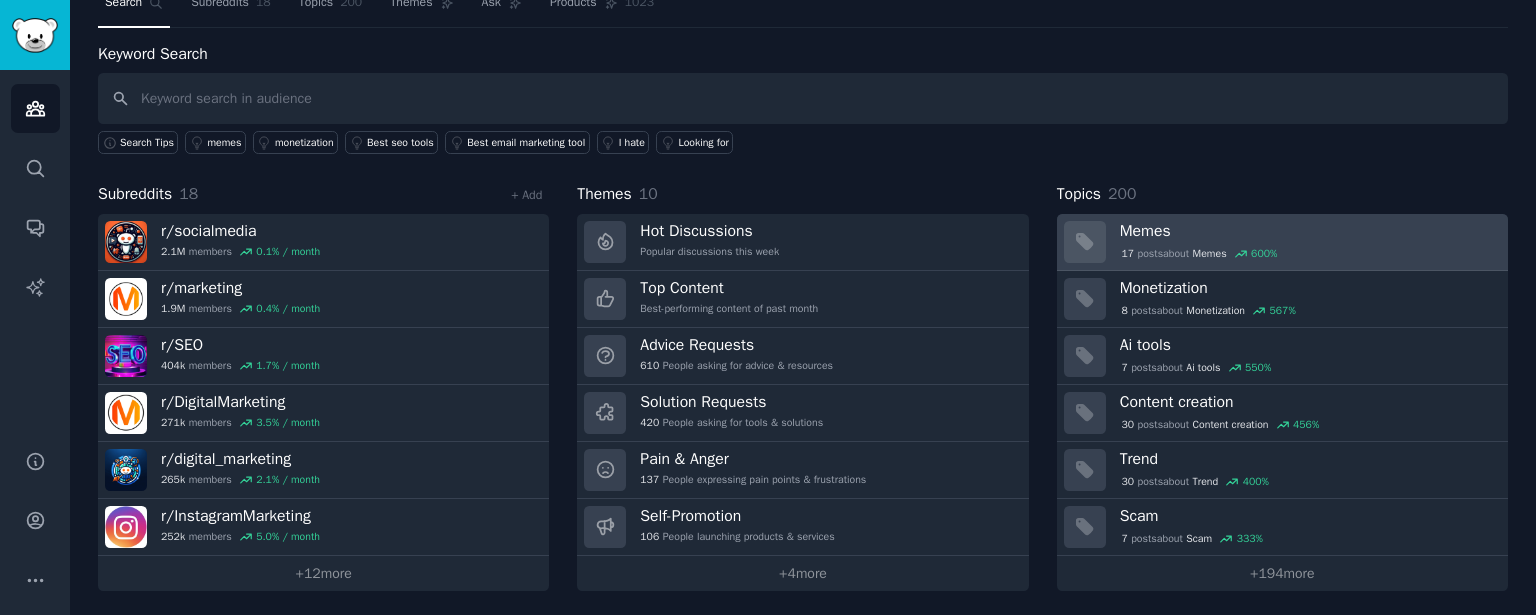 click on "17  post s  about  Memes 600 %" at bounding box center [1307, 252] 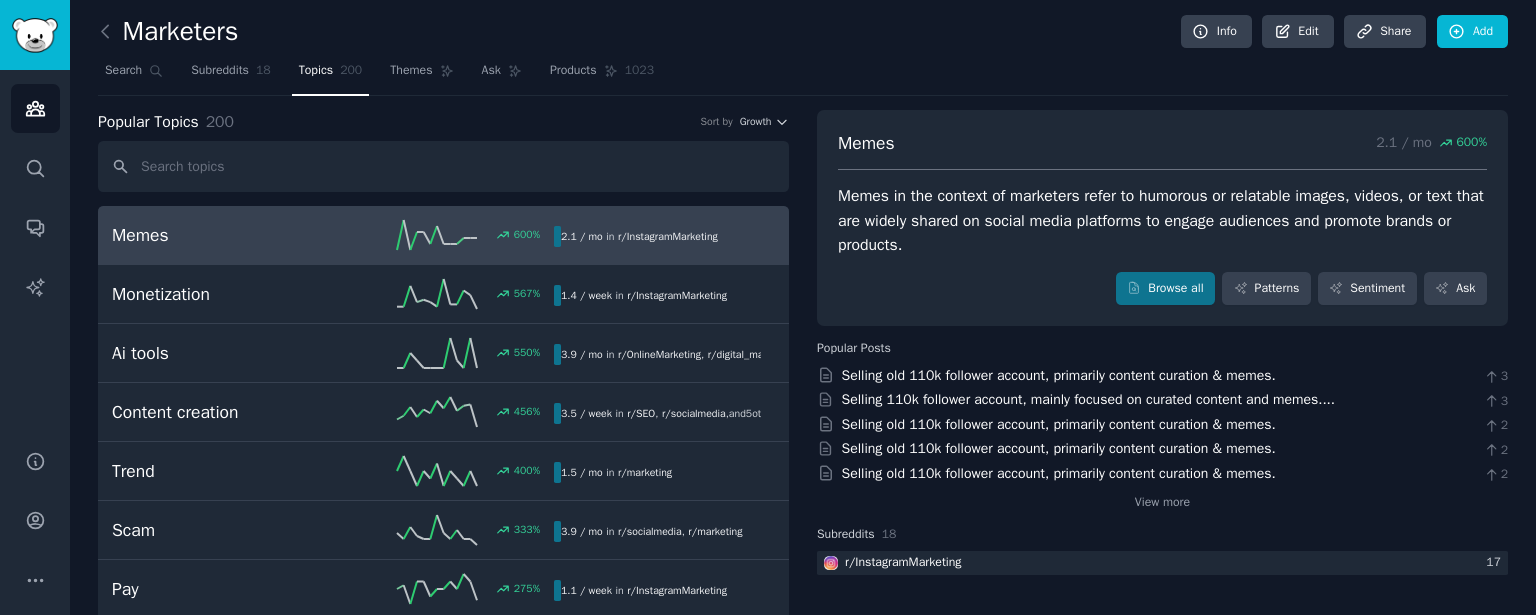 scroll, scrollTop: 0, scrollLeft: 0, axis: both 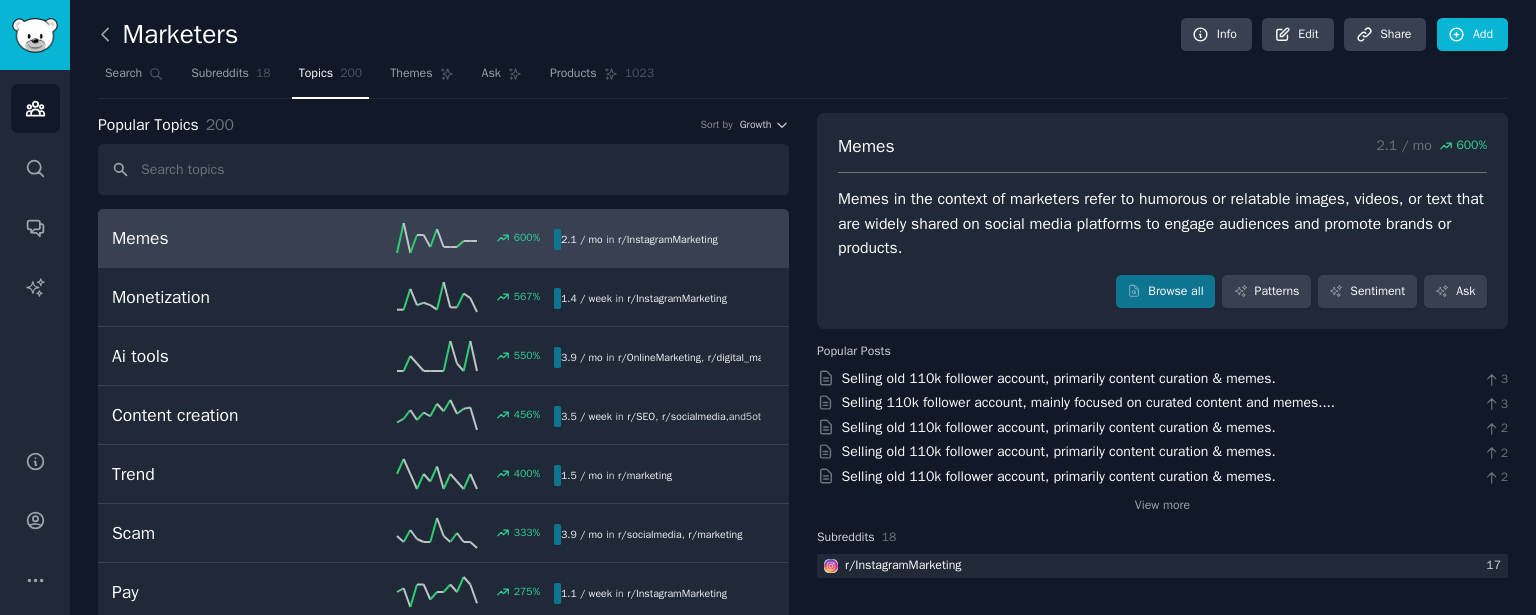 click 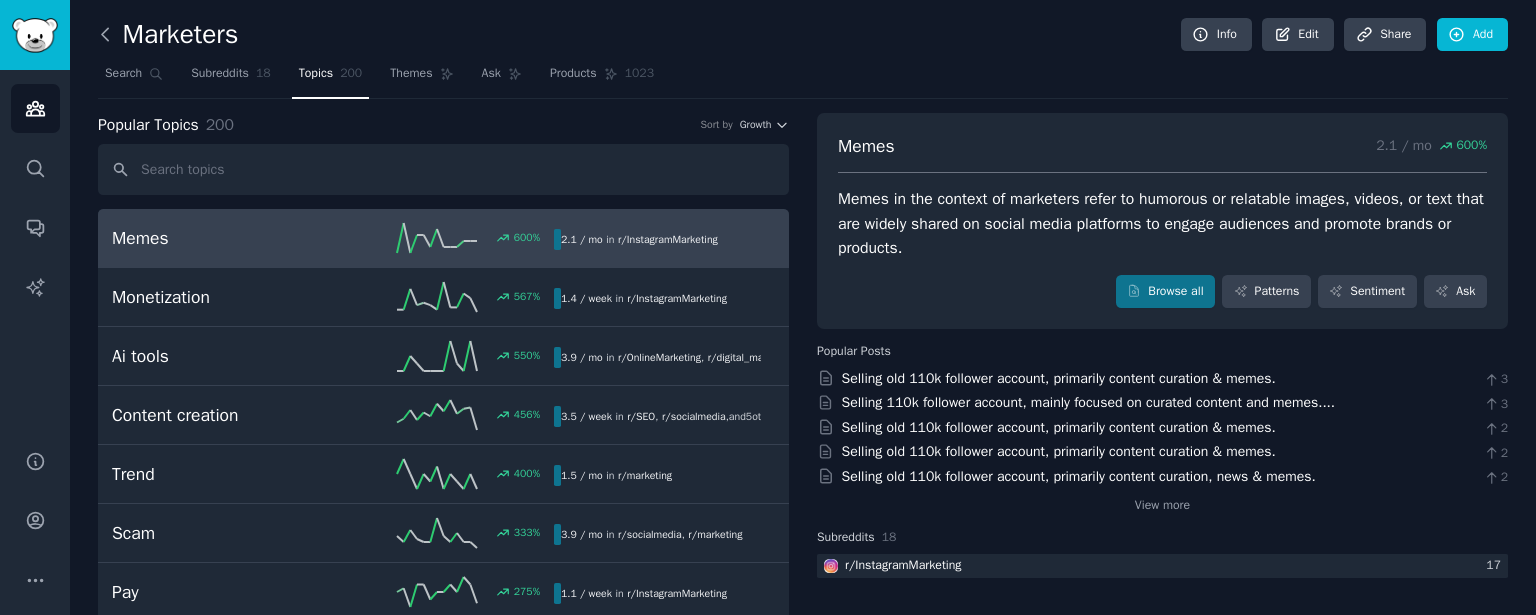 click 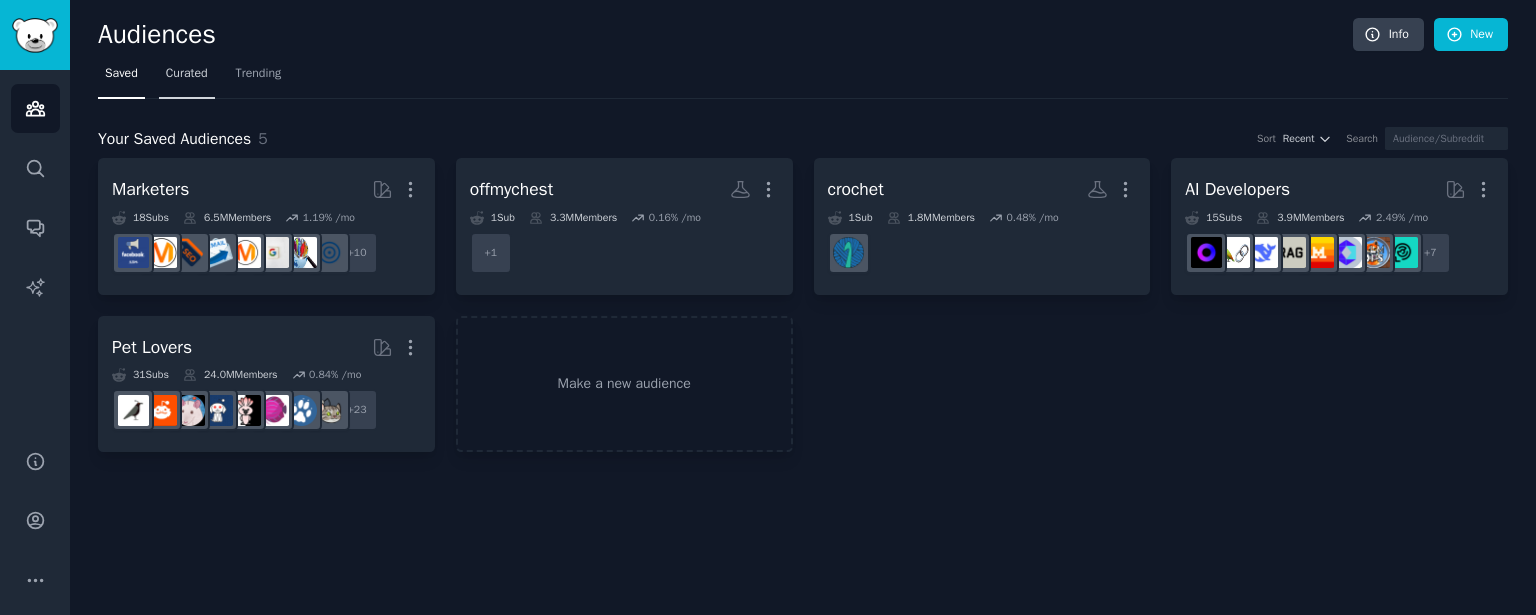 click on "Curated" at bounding box center (187, 74) 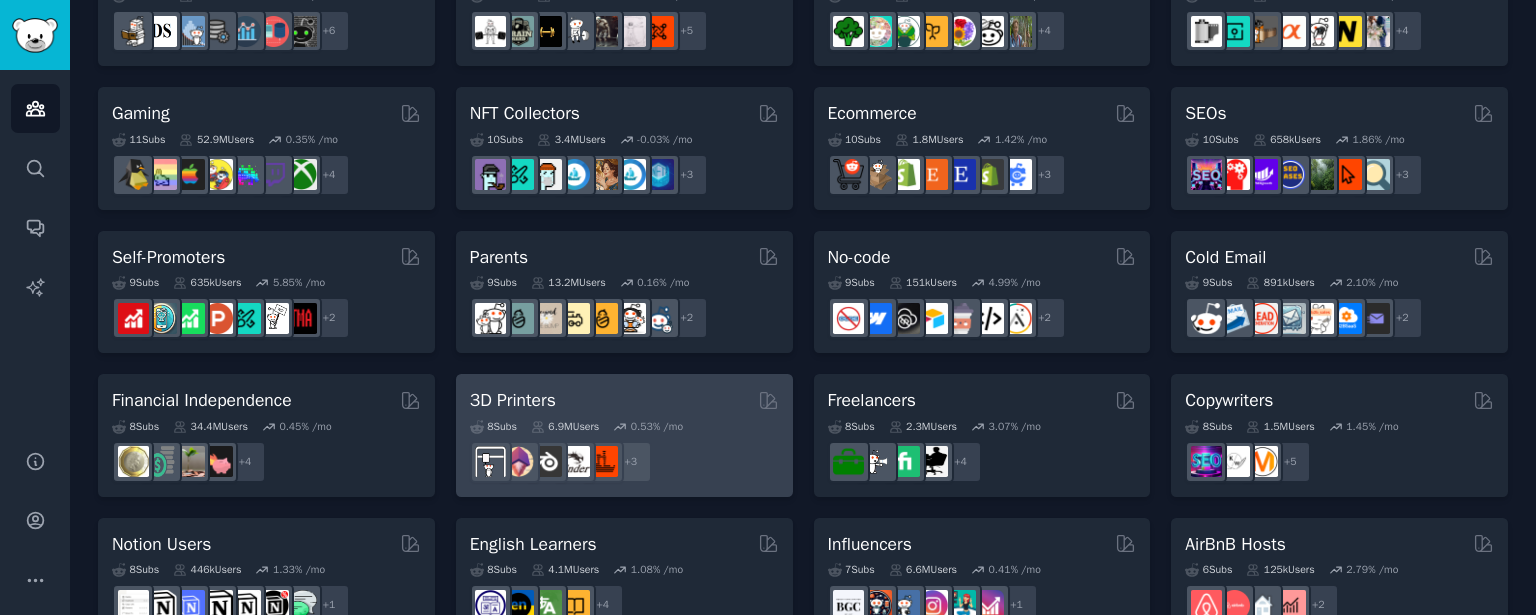 scroll, scrollTop: 700, scrollLeft: 0, axis: vertical 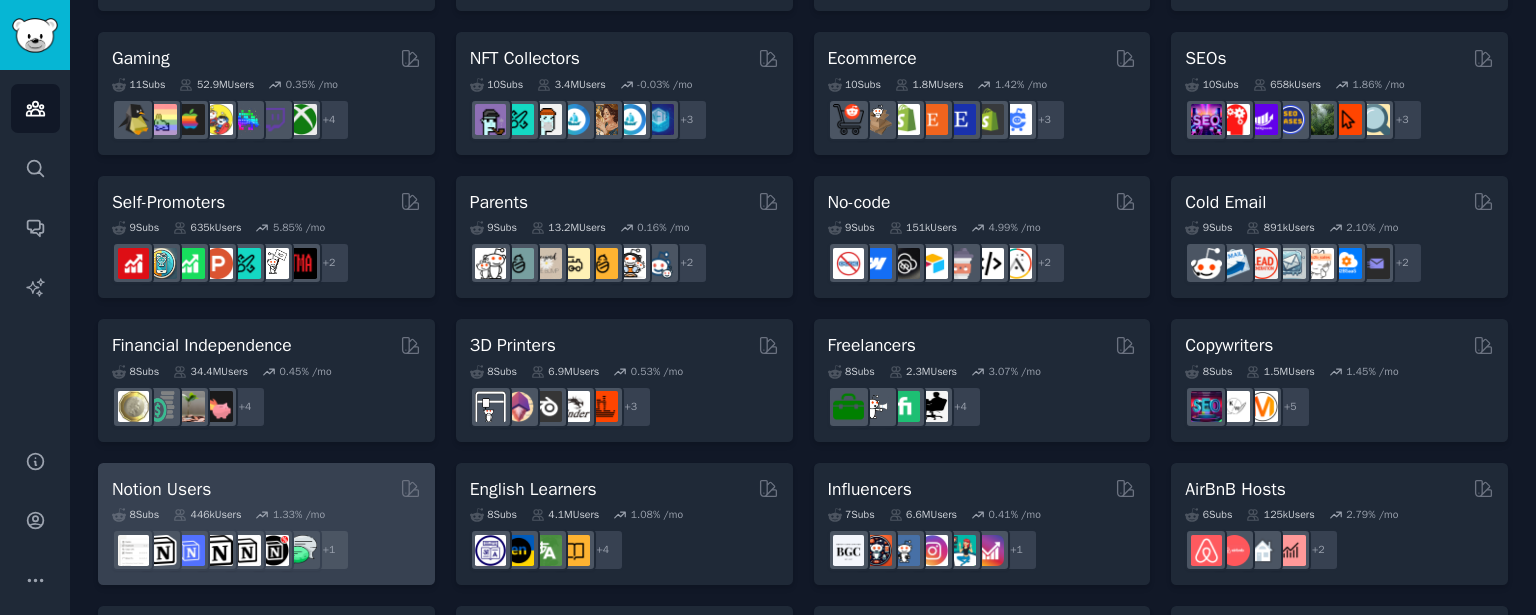 click on "Notion Users Curated by GummySearch 8  Sub s 446k  Users 1.33 % /mo r/FreeNotionTemplates + 1" at bounding box center [266, 524] 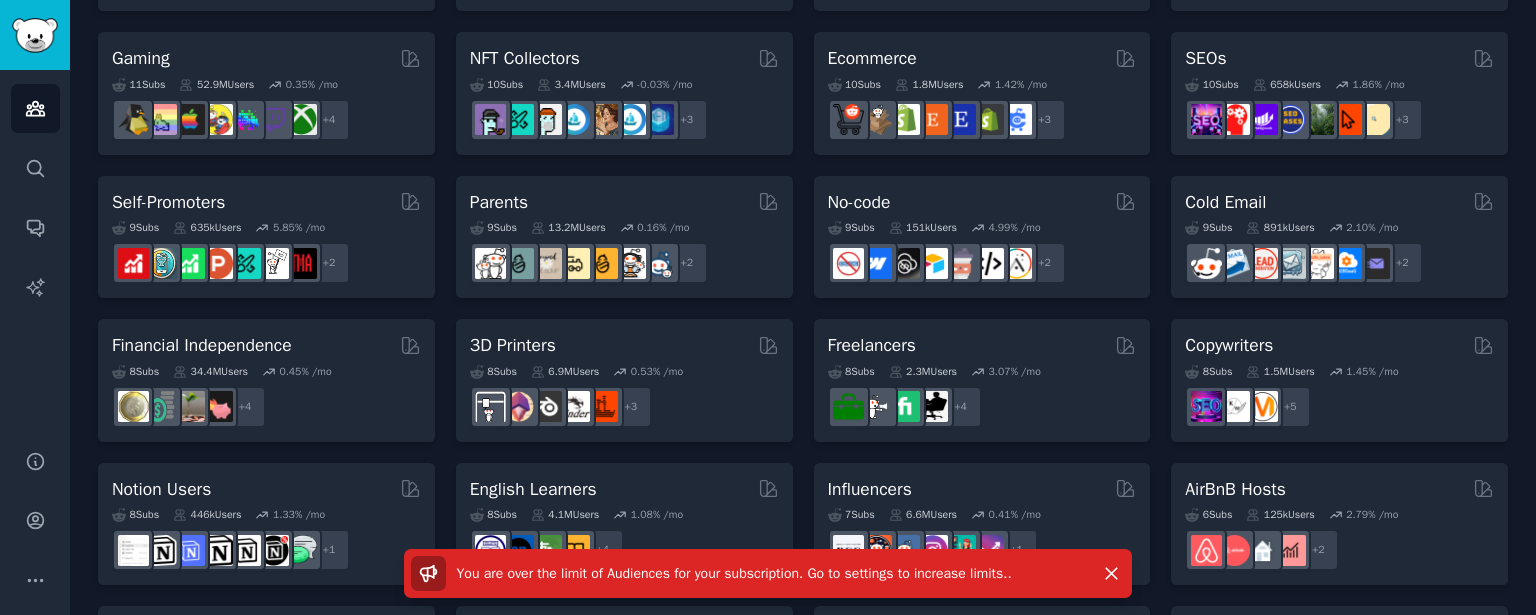 click on "Pet Lovers 31  Sub s 24.0M  Users 0.84 % /mo + 24 Software Developers 26  Sub s 29.8M  Users 0.42 % /mo + 19 AI Enthusiasts 25  Sub s 19.8M  Users 2.83 % /mo + 18 DevOps 21  Sub s 1.6M  Users 1.68 % /mo + 14 Crypto 19  Sub s 19.0M  Users 0.24 % /mo + 12 Marketers 18  Sub s 6.5M  Users 1.19 % /mo r/bigseo + 11 Startup Founders 16  Sub s 13.5M  Users 1.32 % /mo r/startup_resources, r/indiebiz, r/advancedentrepreneur, r/Entrepreneurs, r/SideProject, r/startups, r/smallbusiness, r/business, r/Entrepreneur + 9 Generative AI 16  Sub s 20.0M  Users 1.62 % /mo + 9 AI Developers 15  Sub s 3.9M  Users 2.48 % /mo + 8 Stock Investors 15  Sub s 28.3M  Users 0.49 % /mo + 8 Video Editors 15  Sub s 2.3M  Users 1.54 % /mo r/editors + 8 Designers 13  Sub s 9.7M  Users 0.26 % /mo r/UX_Design + 6 Data Scientists 13  Sub s 7.6M  Users 0.58 % /mo + 6 Fitness Enthusiasts 12  Sub s 31.1M  Users 0.24 % /mo r/weightroom + 5 Gardeners 11  Sub s 13.5M  Users 1.84 % /mo r/UrbanGardening + 4 Photographers 11  Sub s 10.7M  Users 0.53 % /mo" at bounding box center (803, 165) 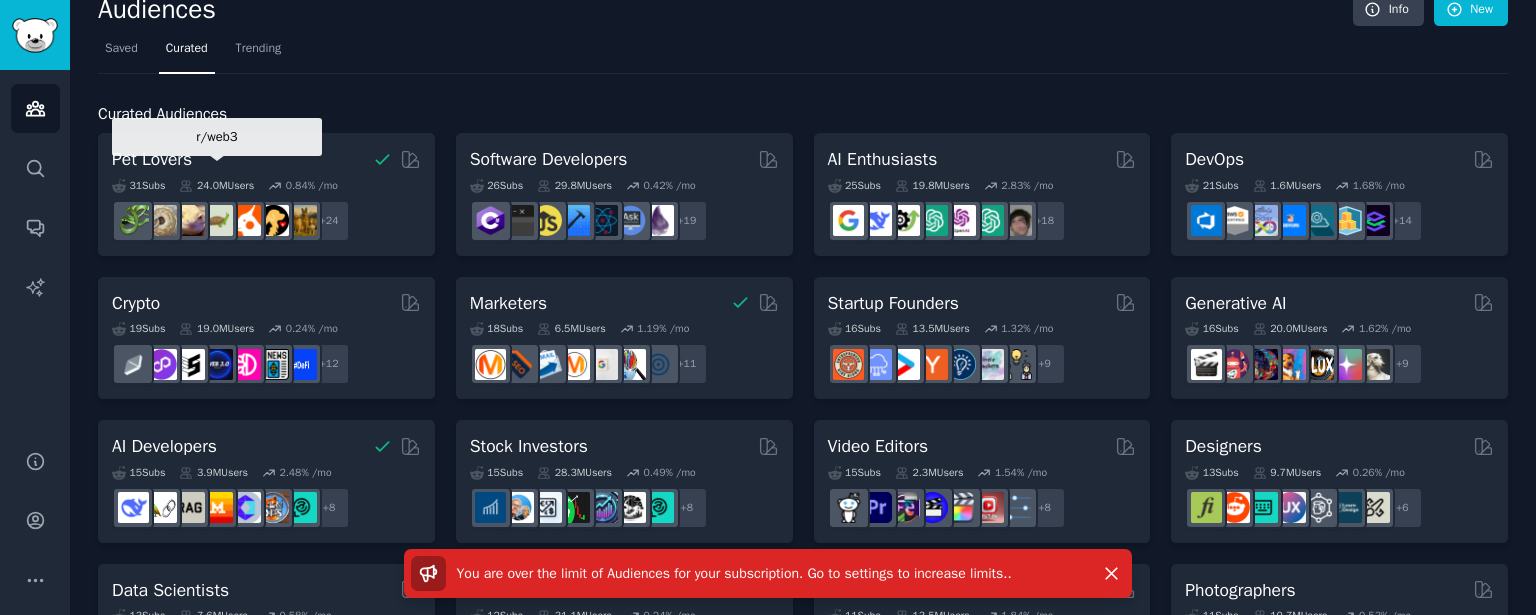 scroll, scrollTop: 0, scrollLeft: 0, axis: both 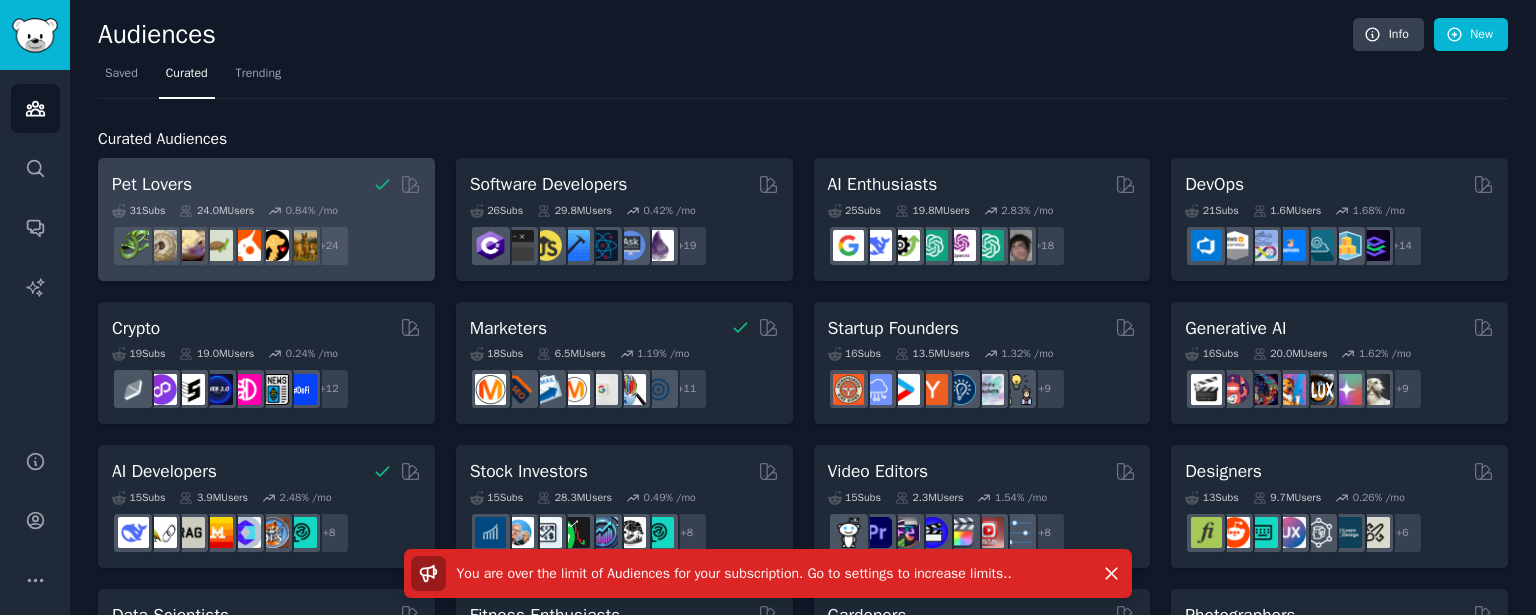 click on "Pet Lovers" at bounding box center (266, 184) 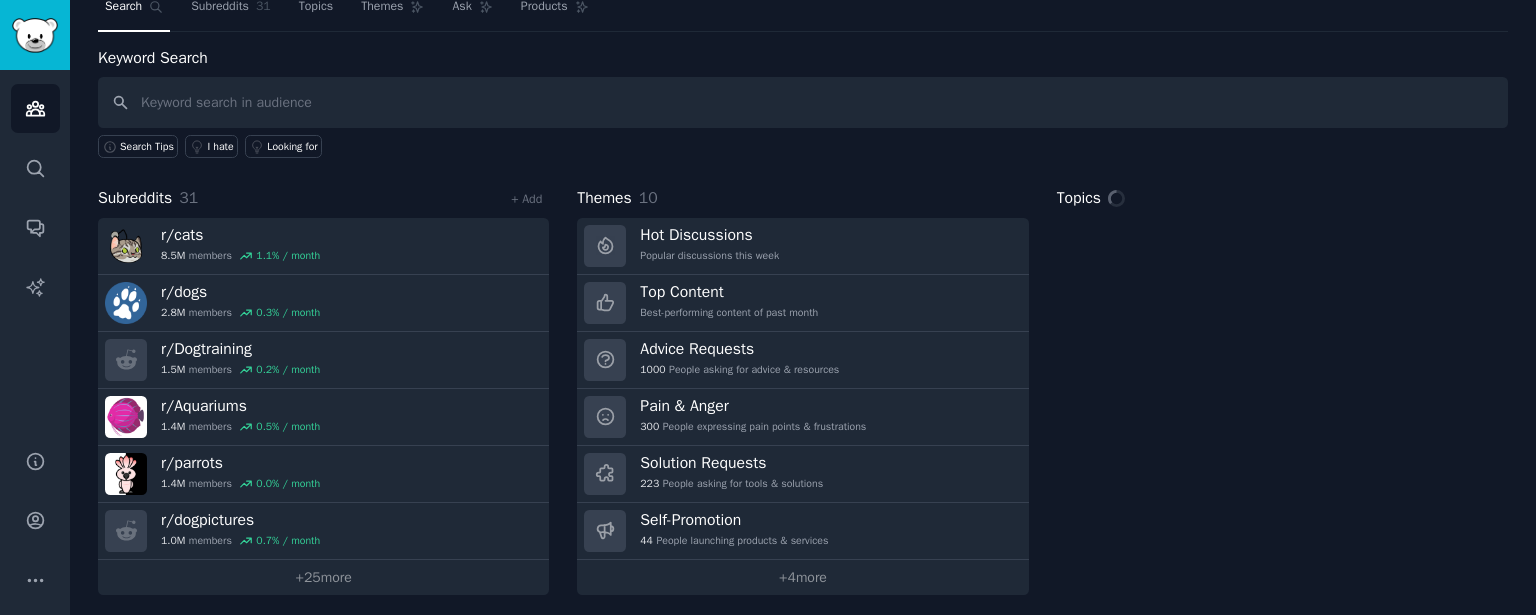 scroll, scrollTop: 71, scrollLeft: 0, axis: vertical 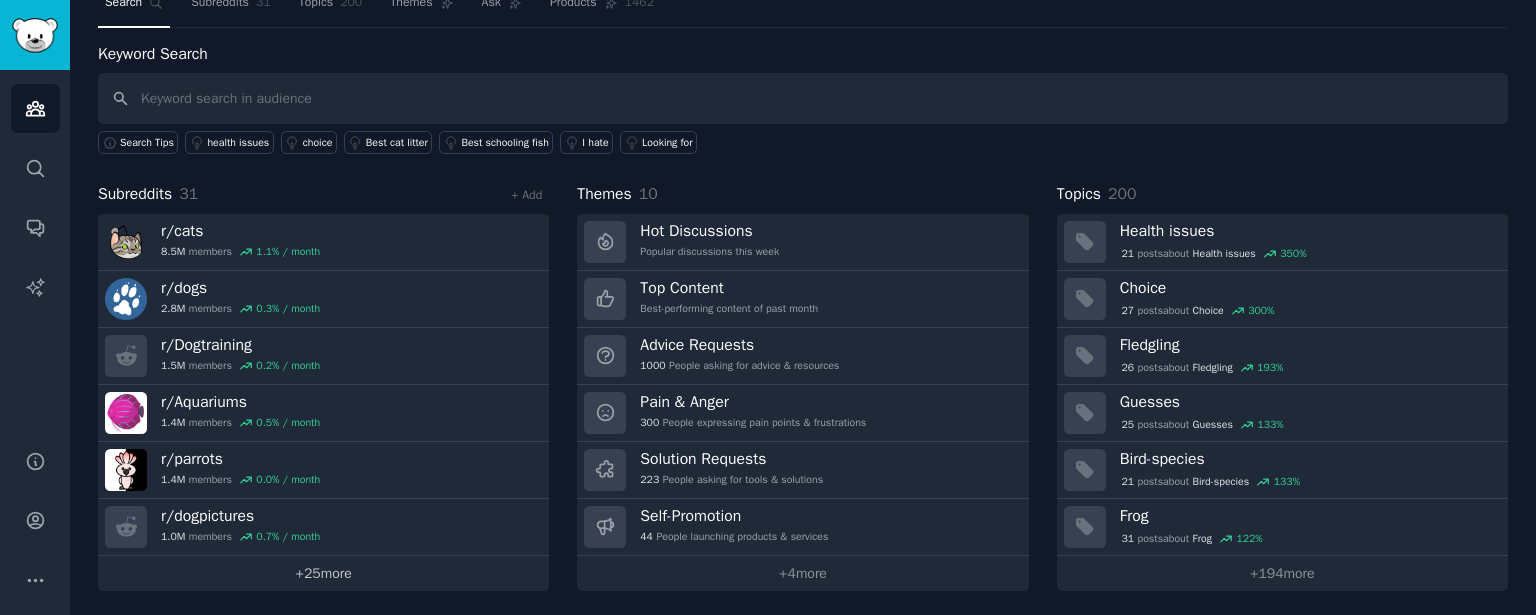 click on "+  25  more" at bounding box center (323, 573) 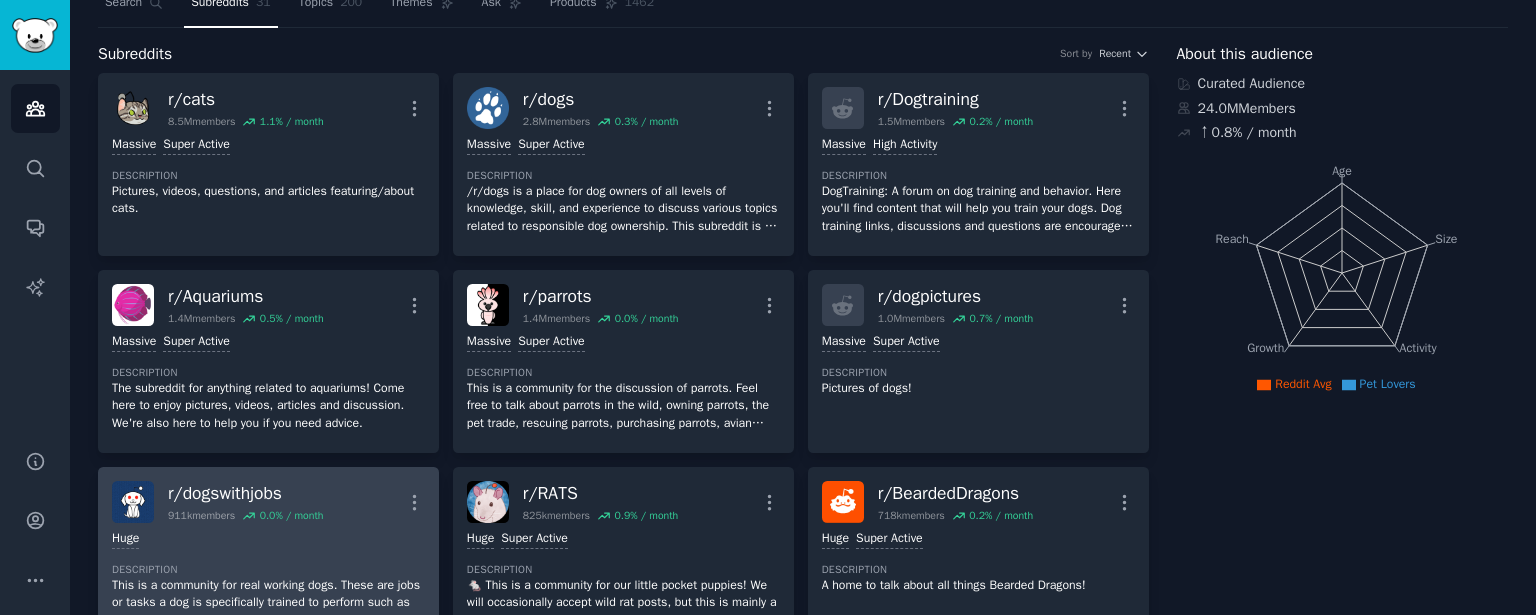 click on "Description" at bounding box center (268, 570) 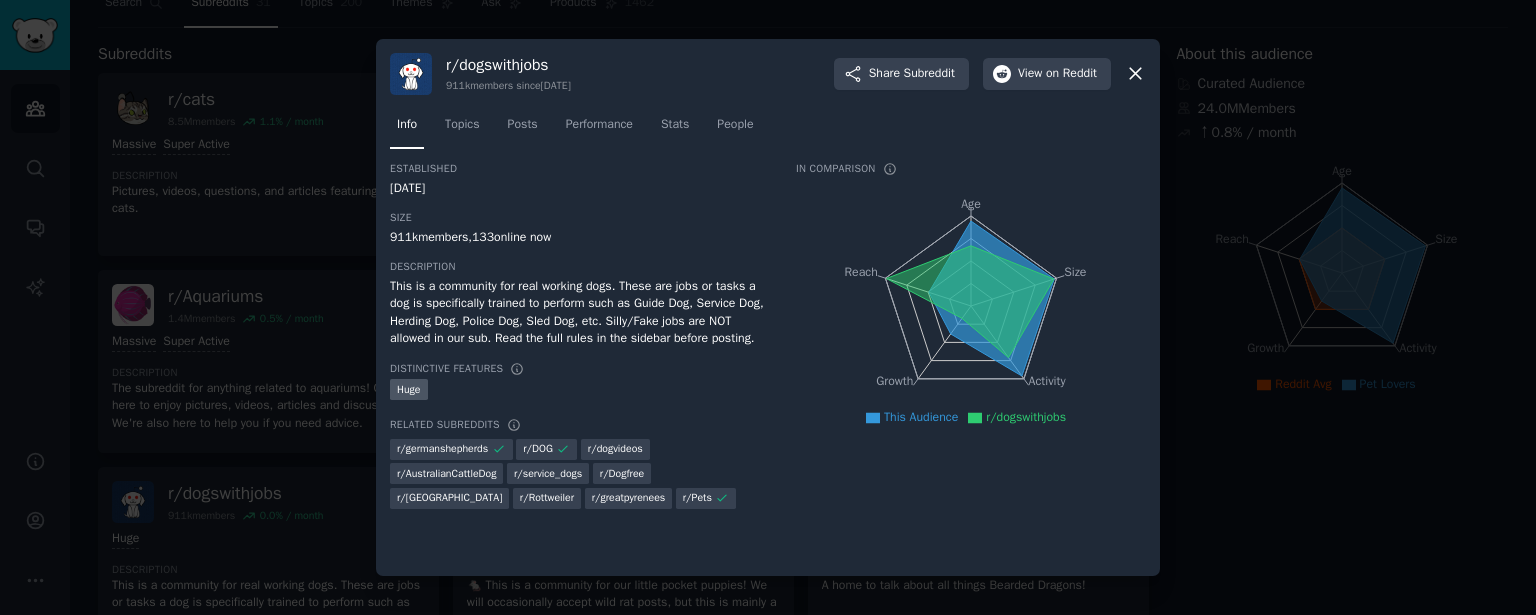 click on "r/ dogswithjobs 911k  members since  [DATE] Share  Subreddit View  on Reddit Info Topics Posts Performance Stats People Established [DATE] Size 911k  members,  133  online now Description This is a community for real working dogs. These are jobs or tasks a dog is specifically trained to perform such as Guide Dog, Service Dog, Herding Dog, Police Dog, Sled Dog, etc. Silly/Fake jobs are NOT allowed in our sub. Read the full rules in the sidebar before posting. Distinctive Features Huge Related Subreddits r/ germanshepherds r/ DOG r/ dogvideos r/ AustralianCattleDog r/ service_dogs r/ Dogfree r/ bangalore r/ Rottweiler r/ greatpyrenees r/ Pets In Comparison Age Size Activity Growth Reach This Audience r/dogswithjobs" at bounding box center [768, 308] 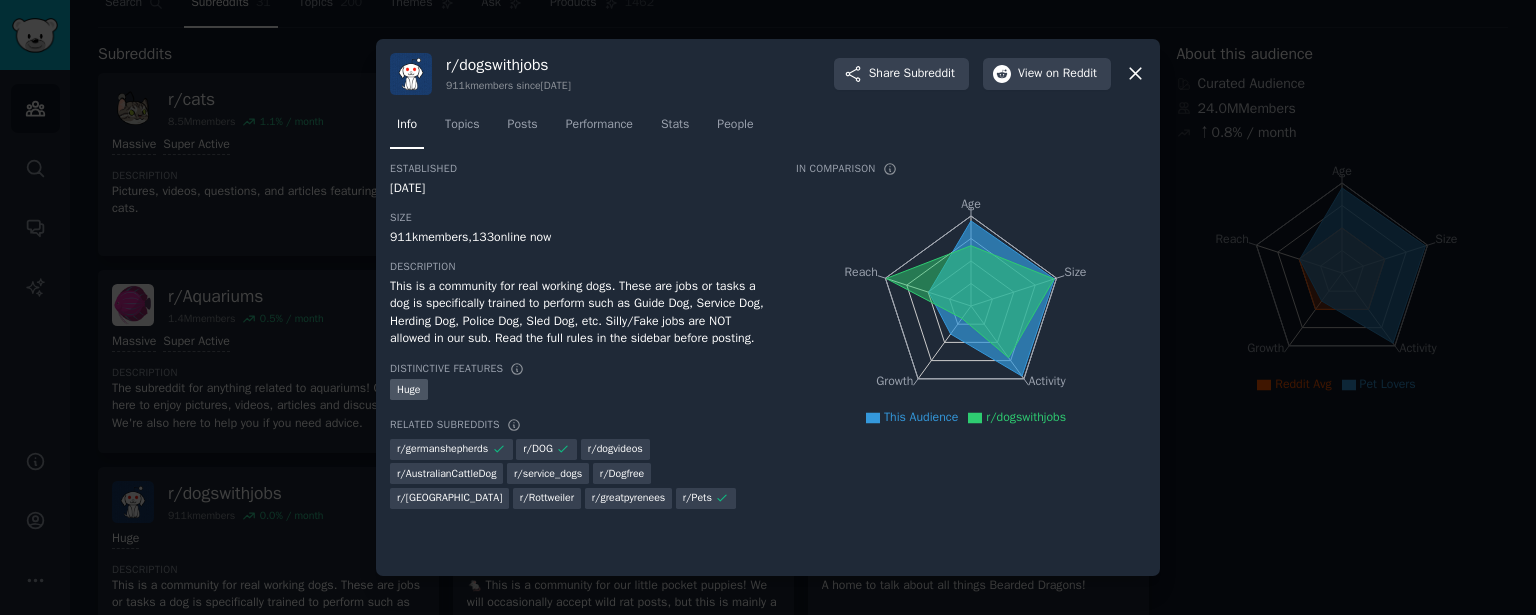 click 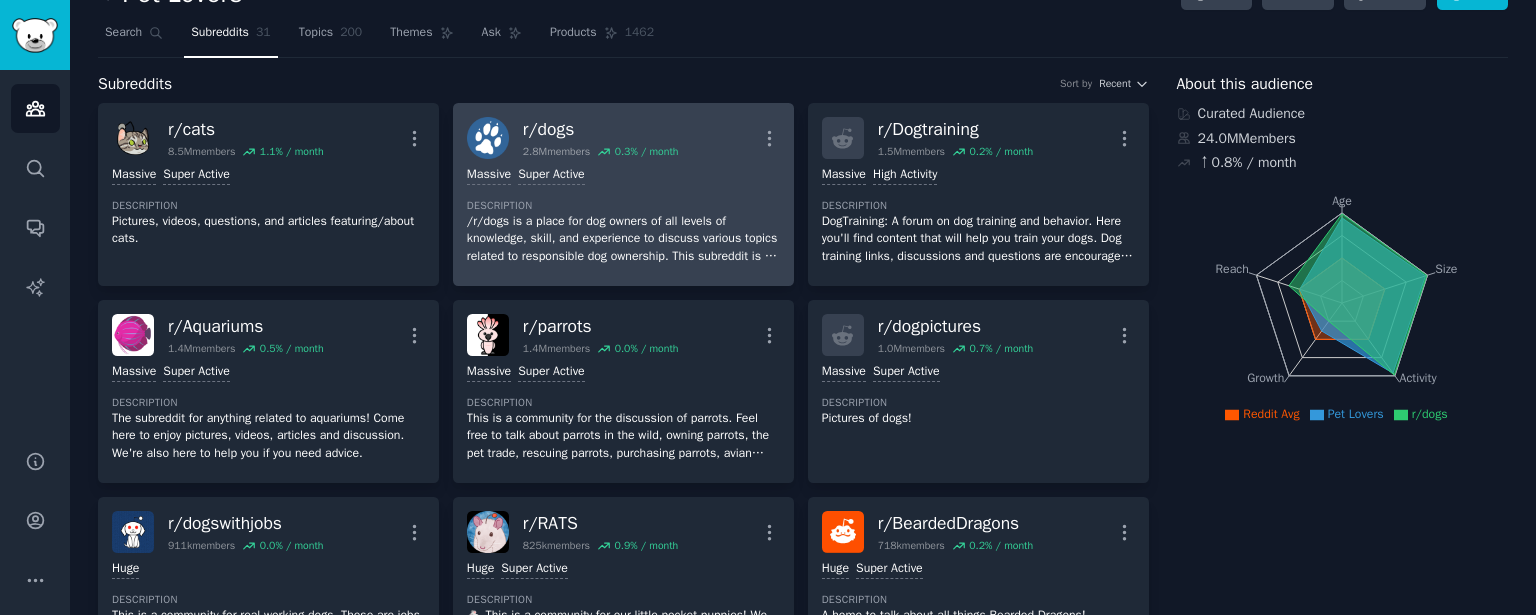 scroll, scrollTop: 100, scrollLeft: 0, axis: vertical 